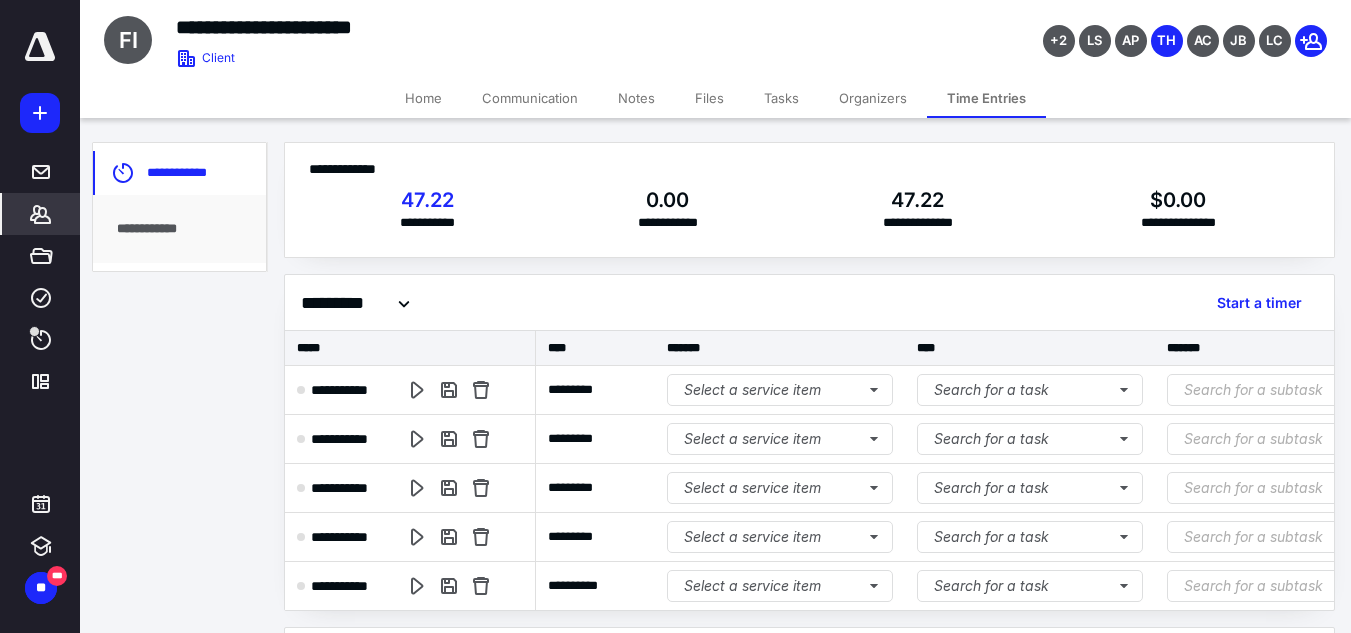 scroll, scrollTop: 0, scrollLeft: 0, axis: both 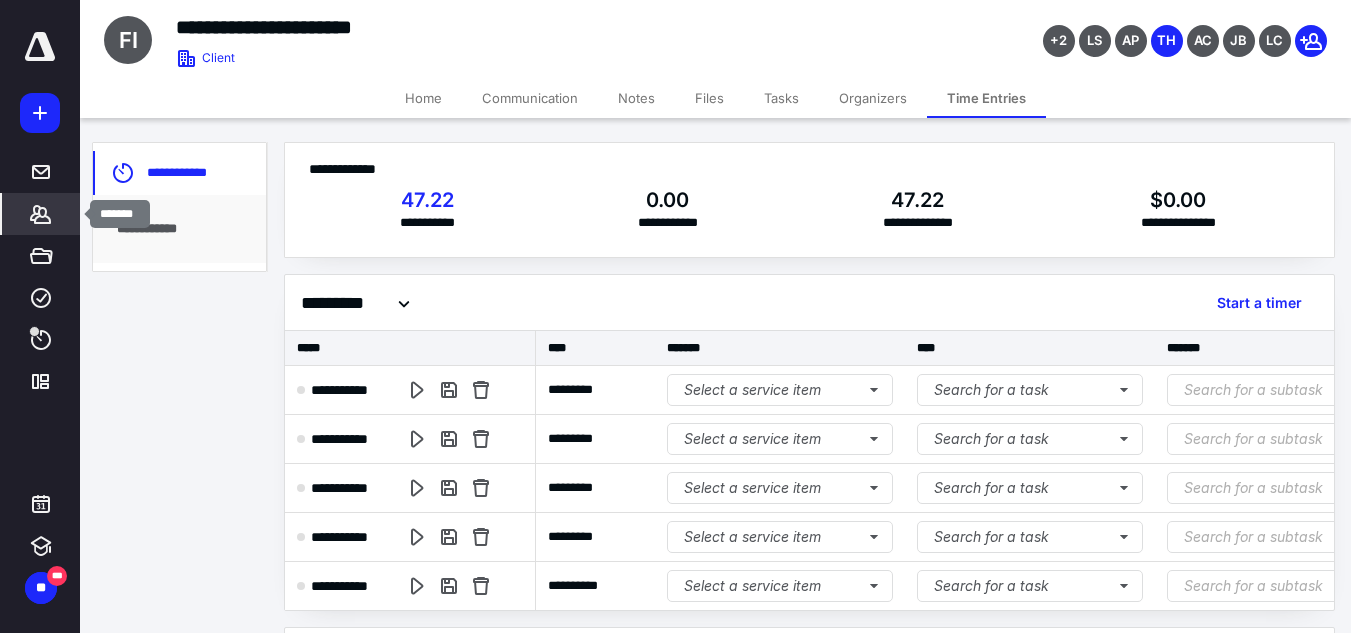 click 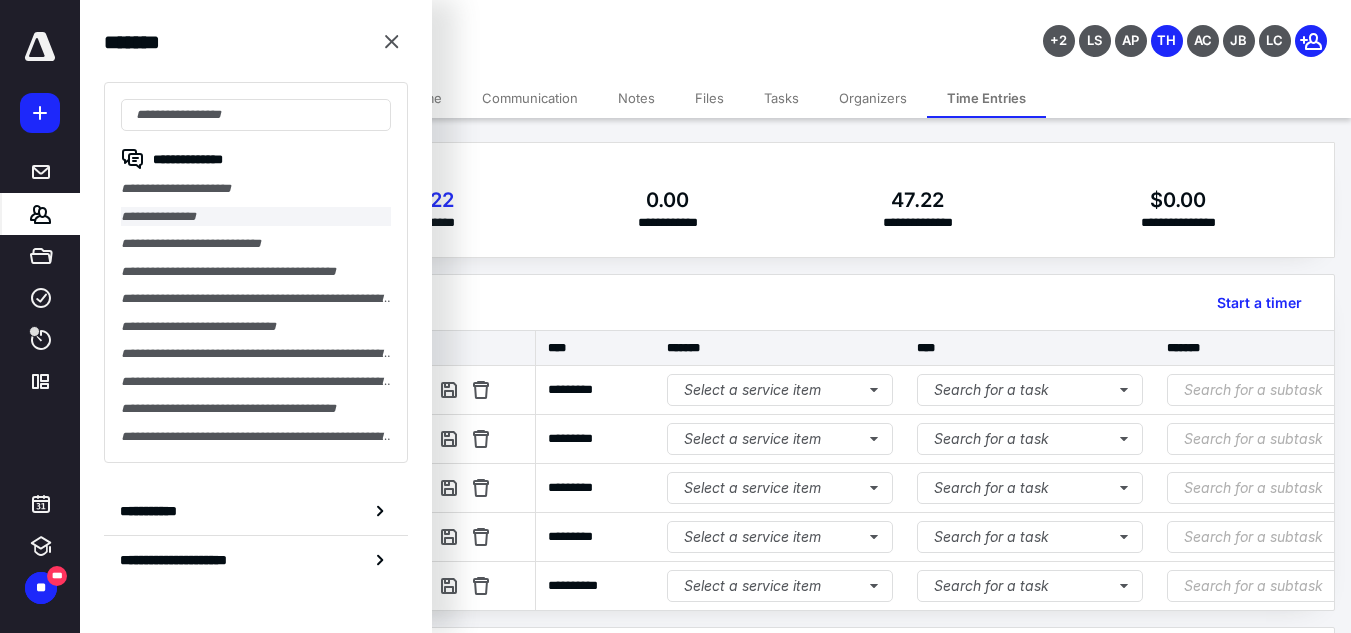 click on "**********" at bounding box center (256, 217) 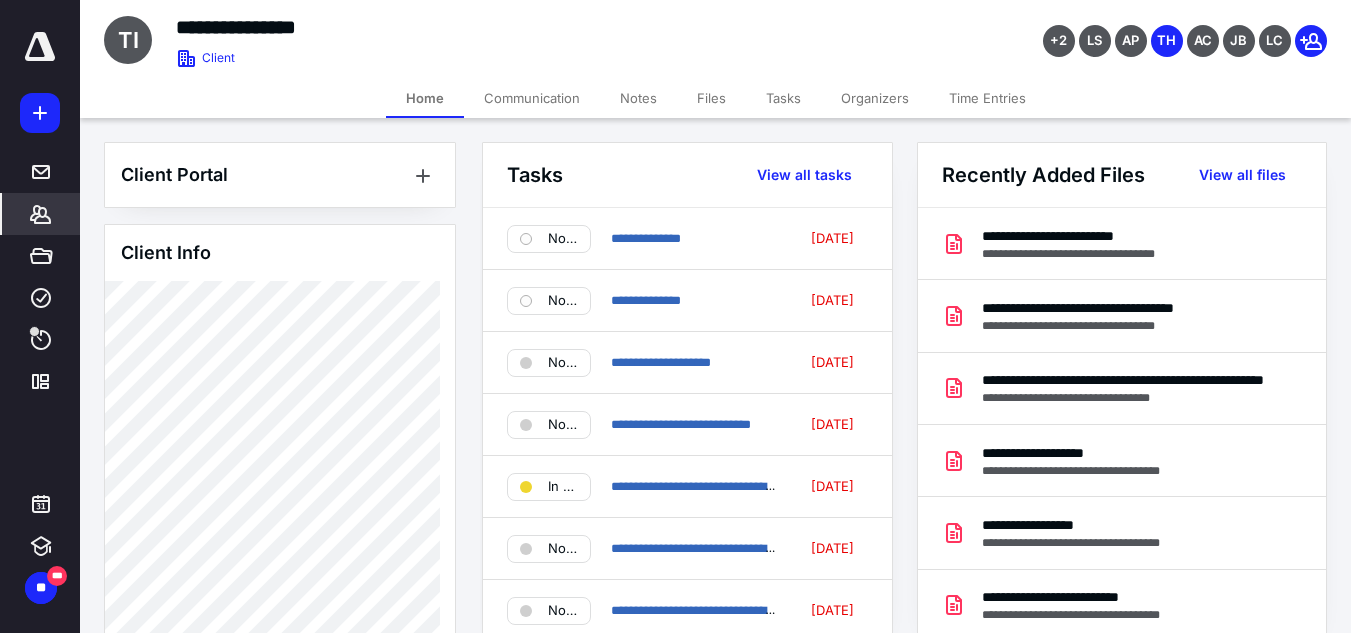 click on "Communication" at bounding box center [532, 98] 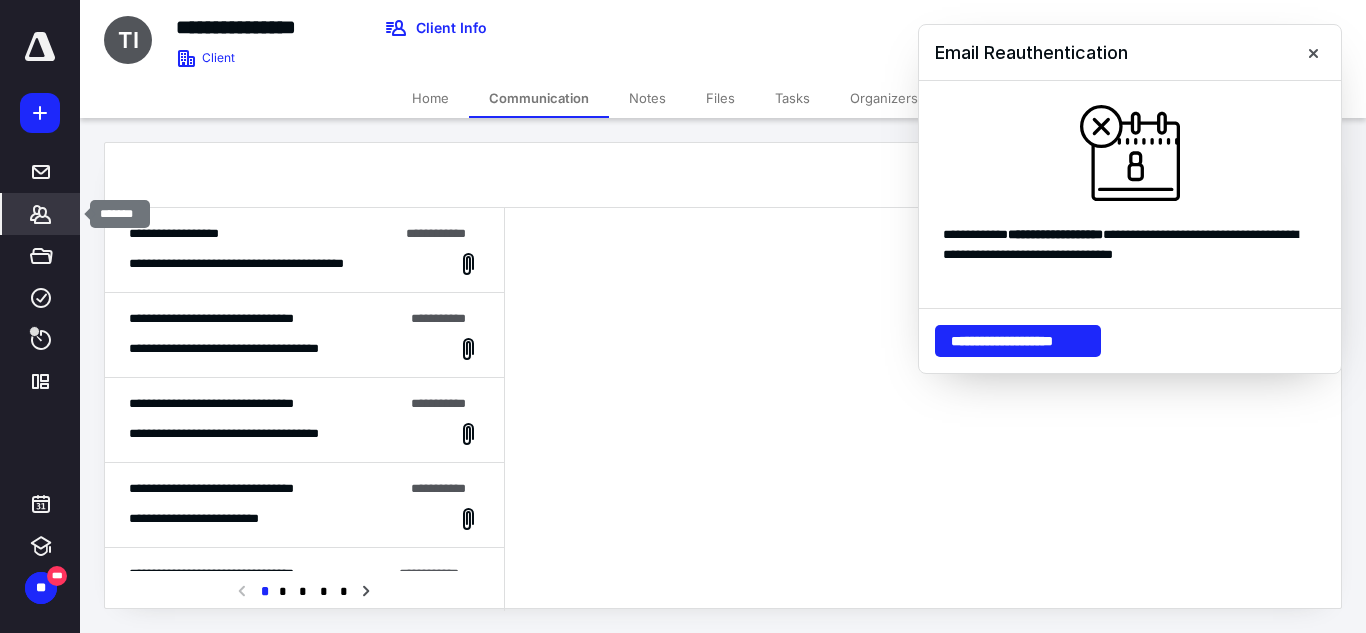 click 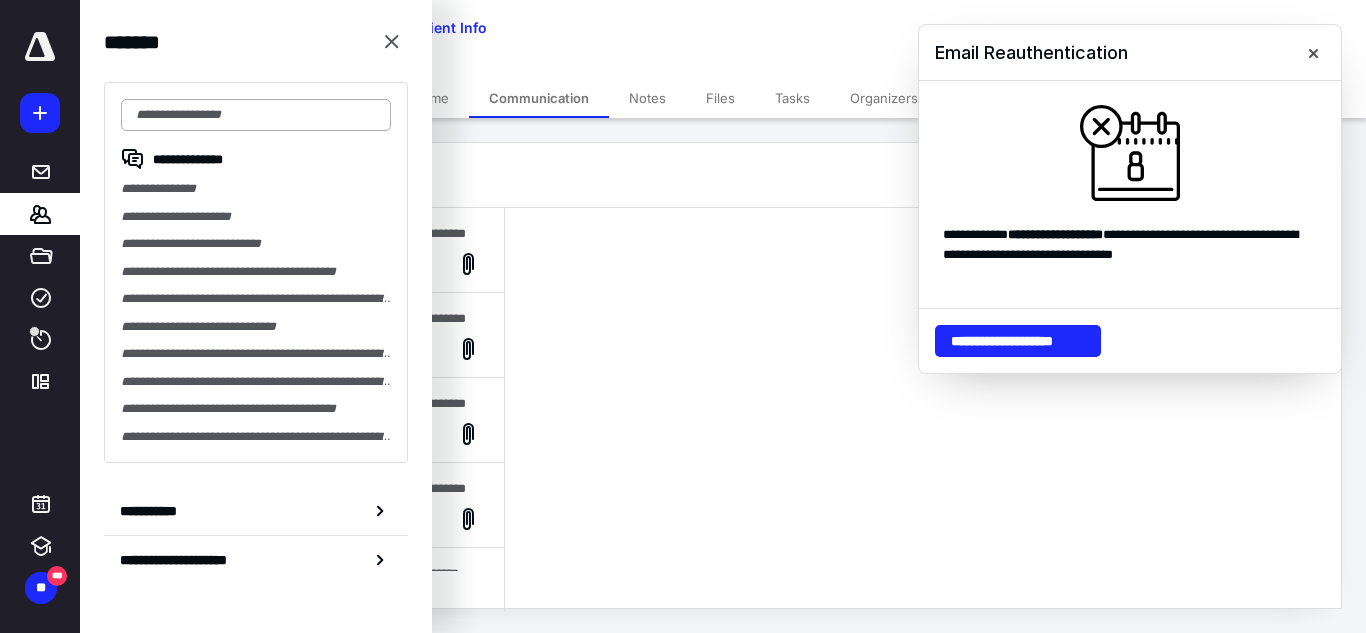 click at bounding box center (256, 115) 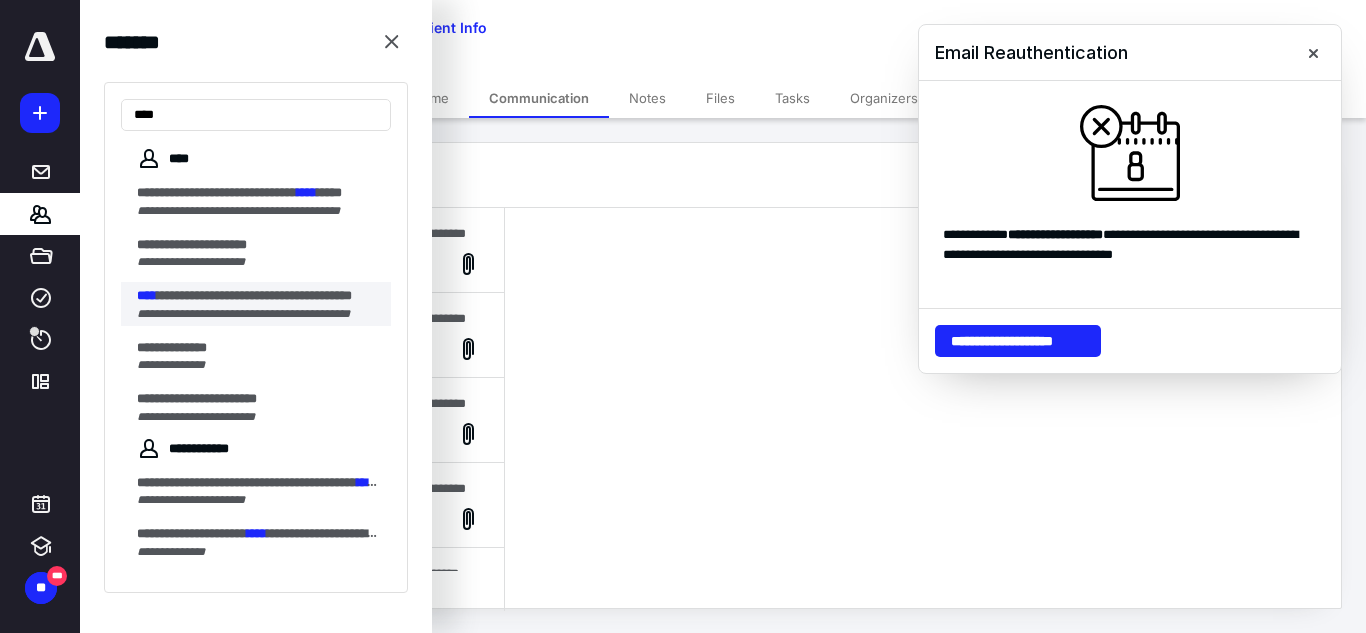 type on "****" 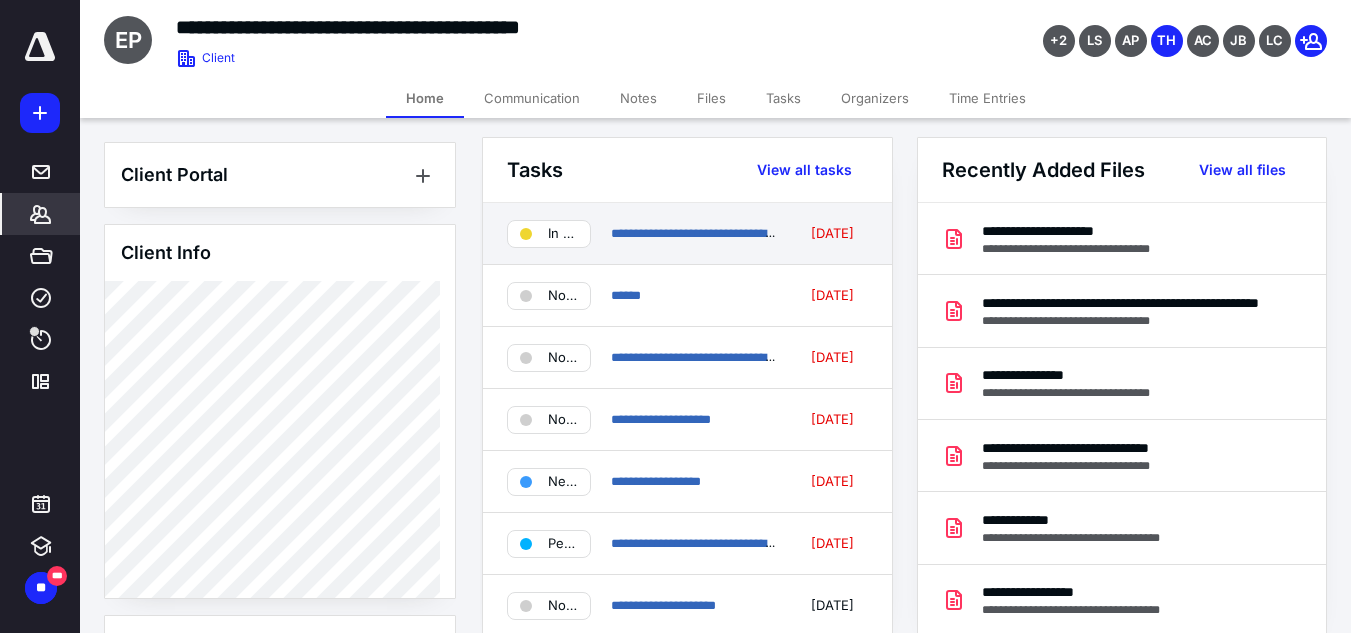 scroll, scrollTop: 0, scrollLeft: 0, axis: both 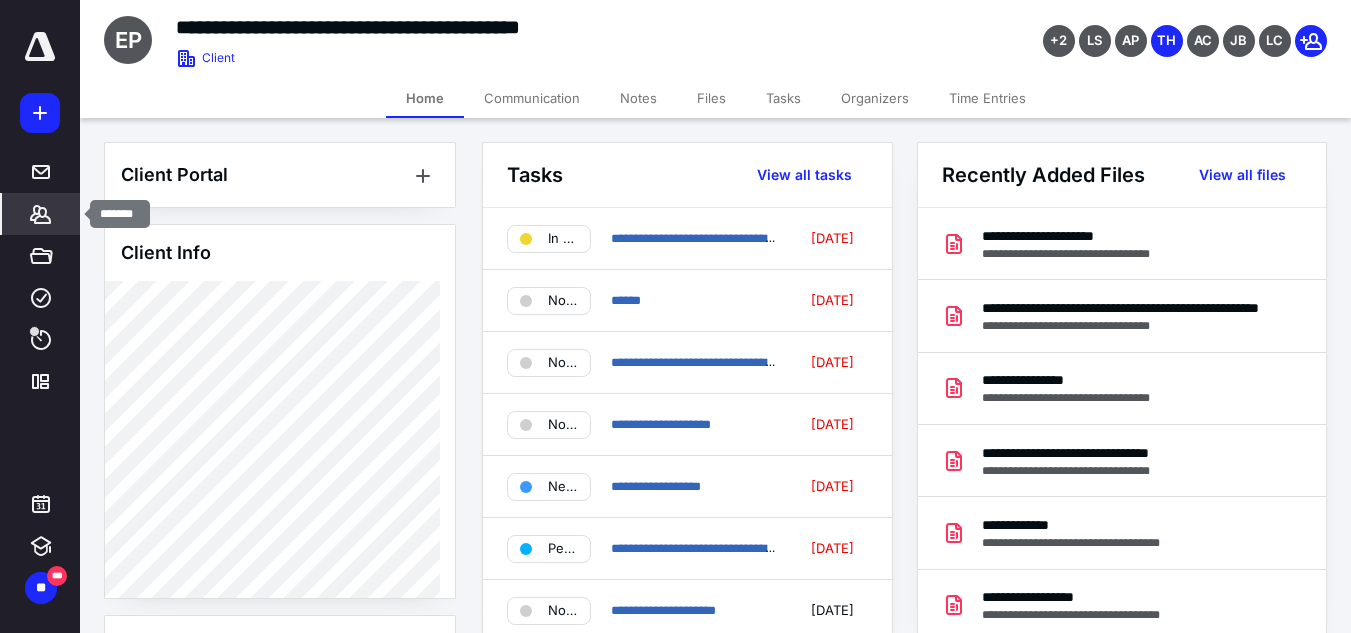 click 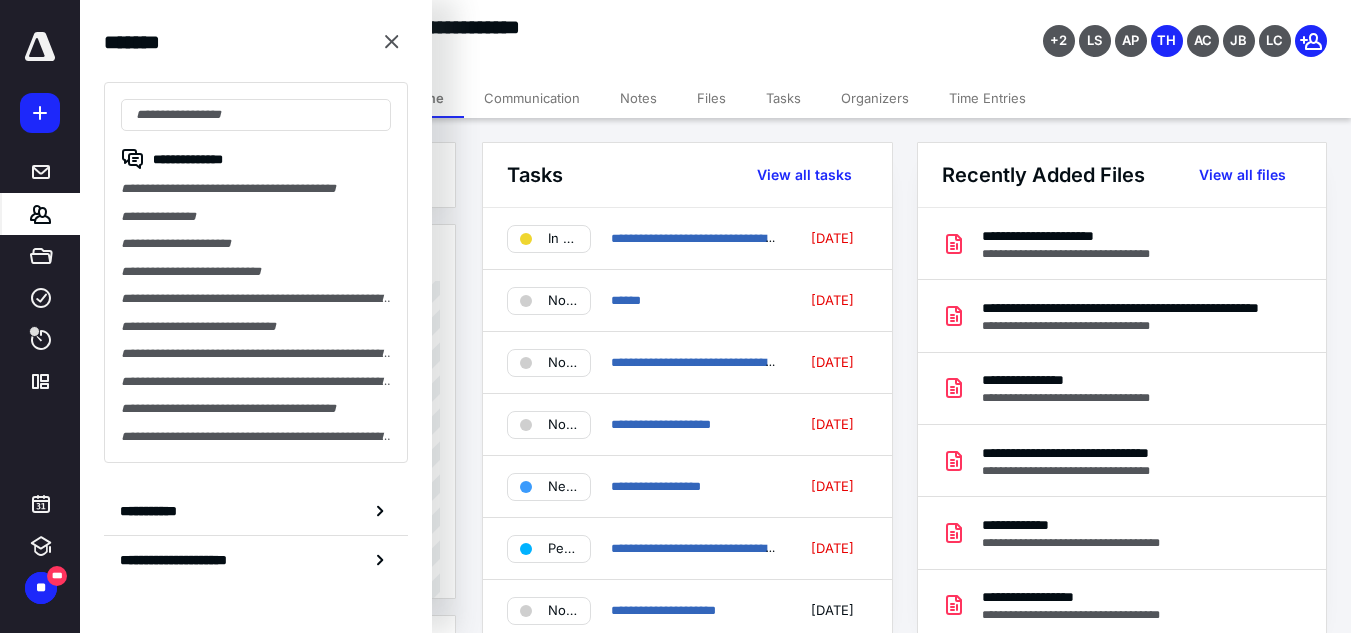 click on "**********" at bounding box center [256, 244] 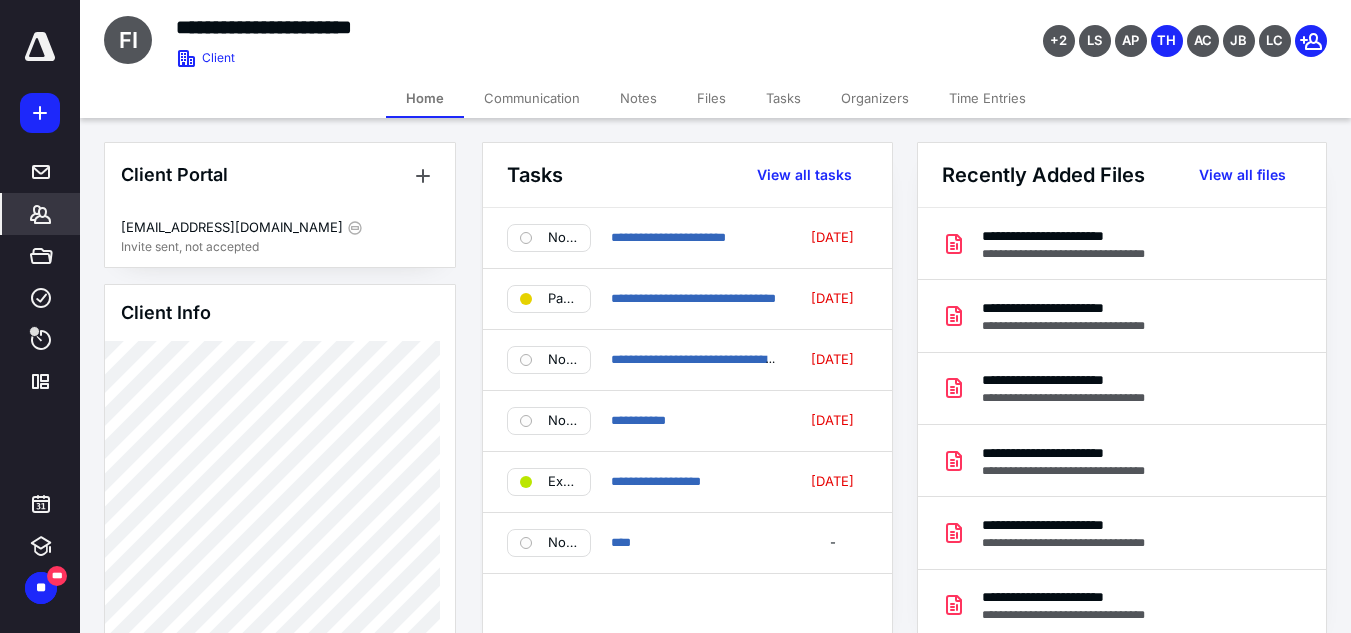 click on "Time Entries" at bounding box center (987, 98) 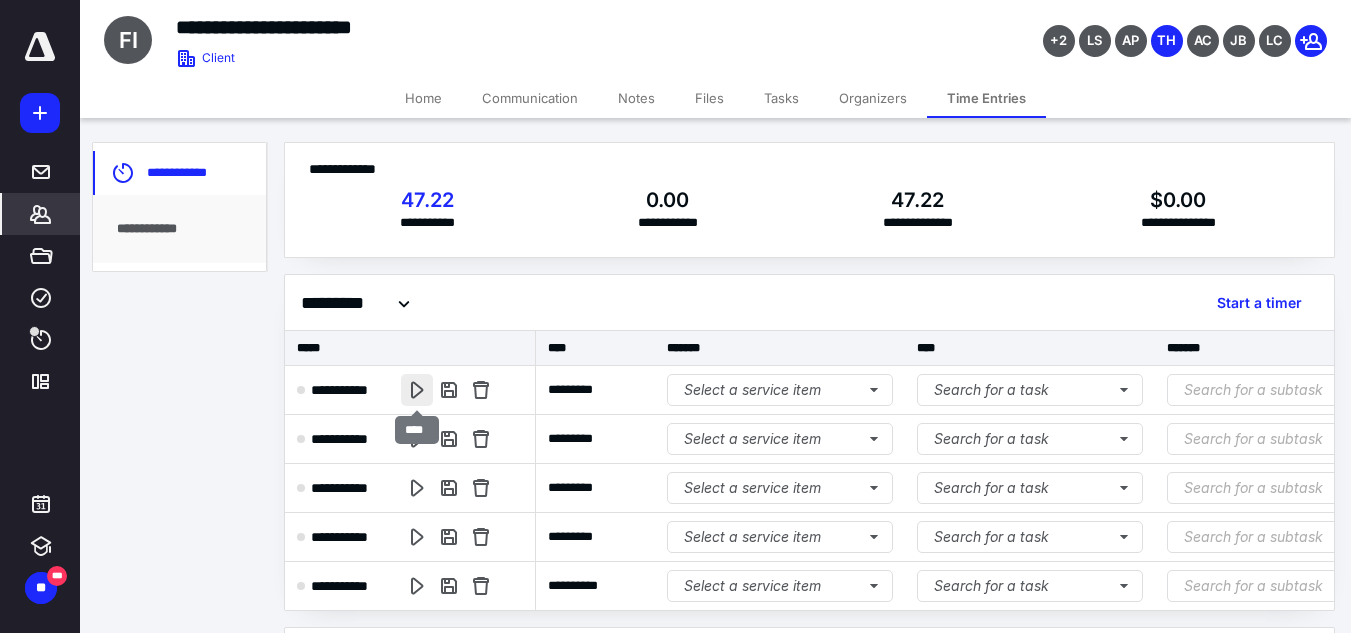 click at bounding box center (417, 390) 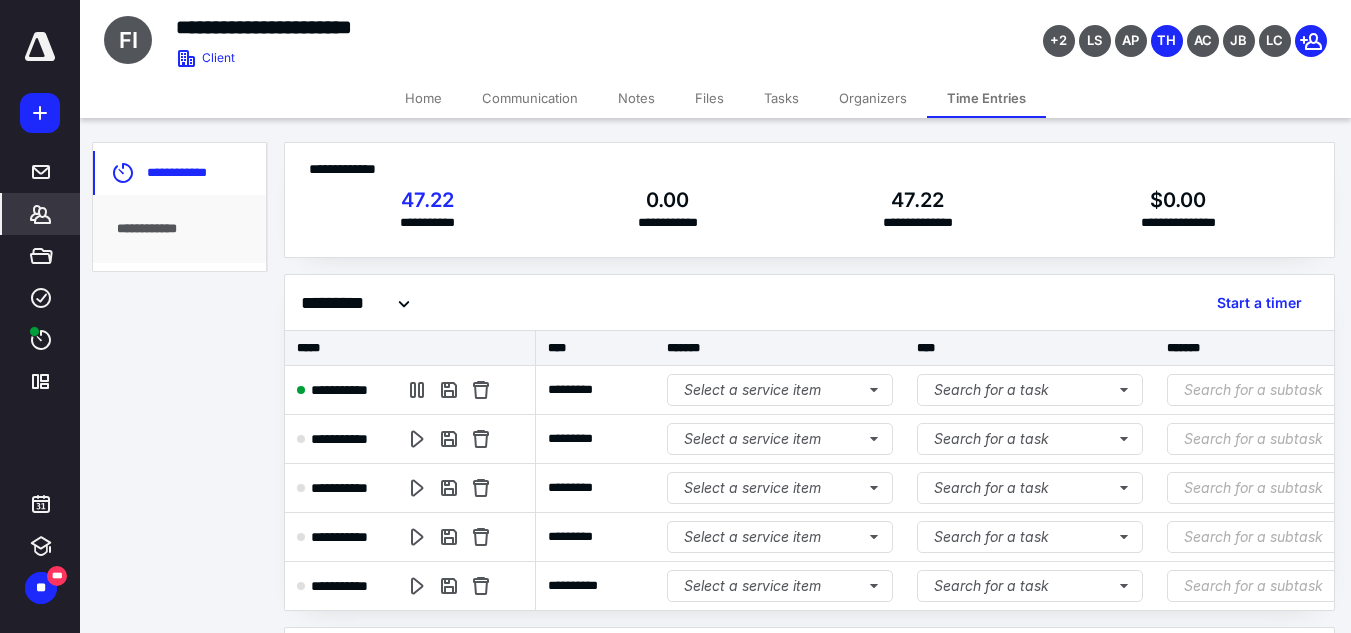 scroll, scrollTop: 0, scrollLeft: 486, axis: horizontal 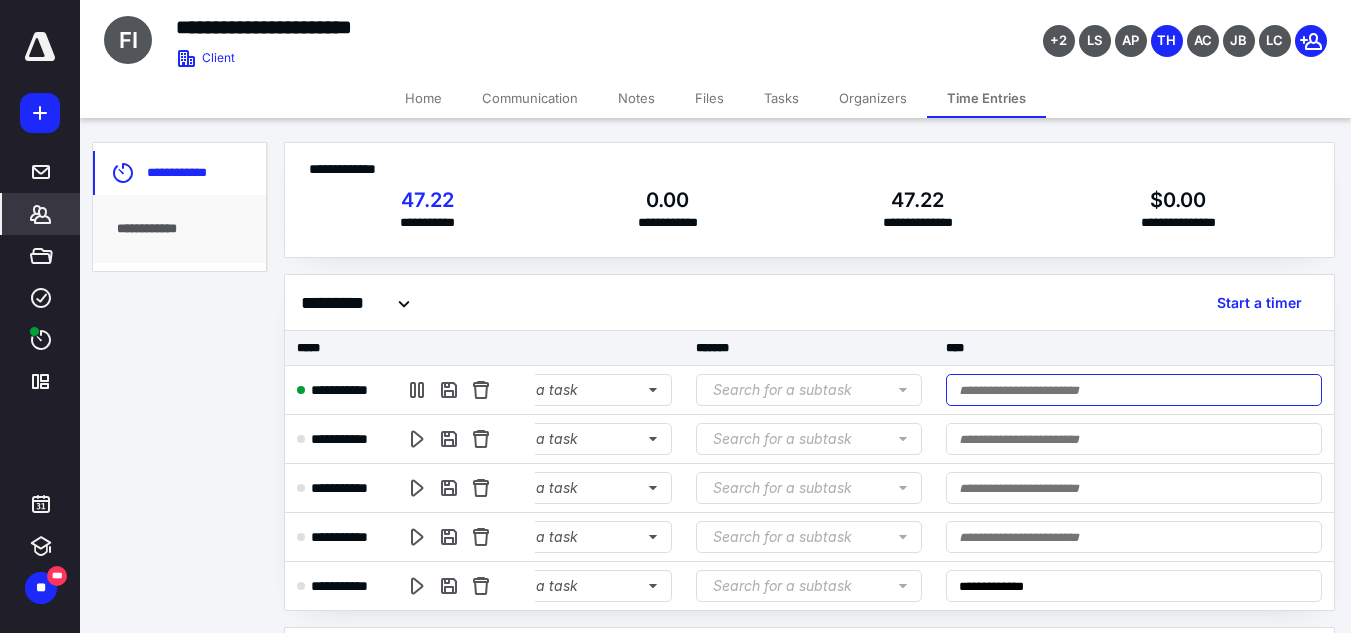 click at bounding box center [1134, 390] 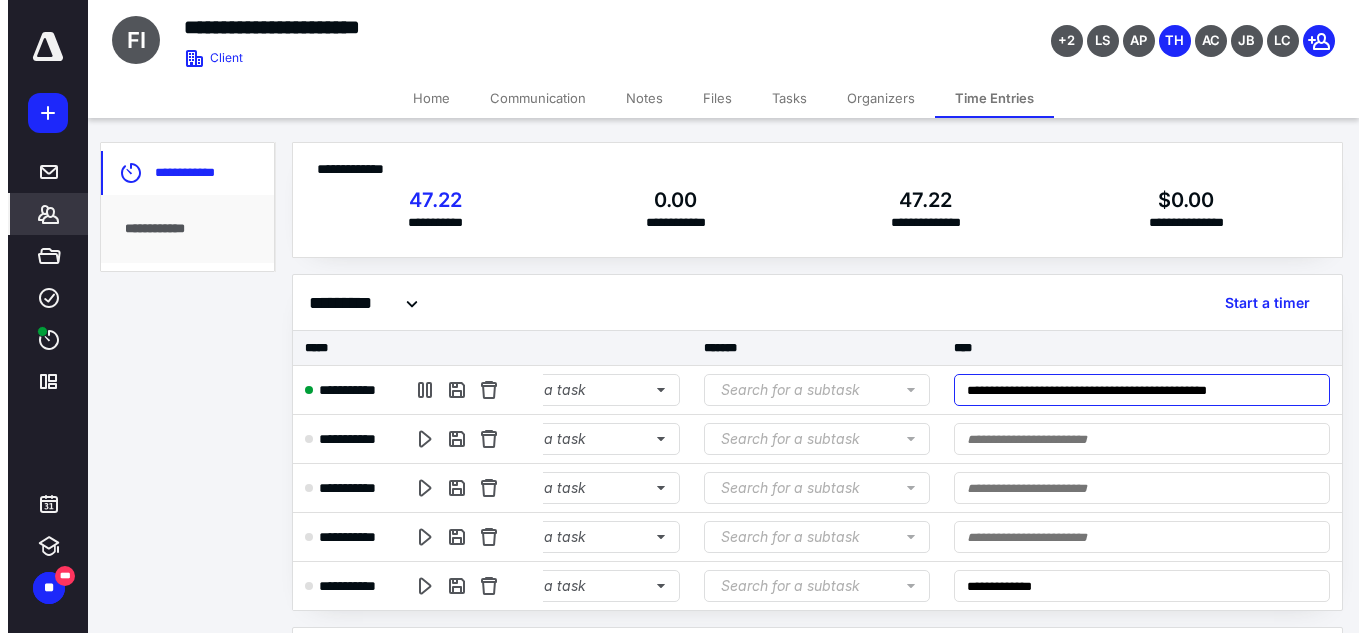 scroll, scrollTop: 0, scrollLeft: 0, axis: both 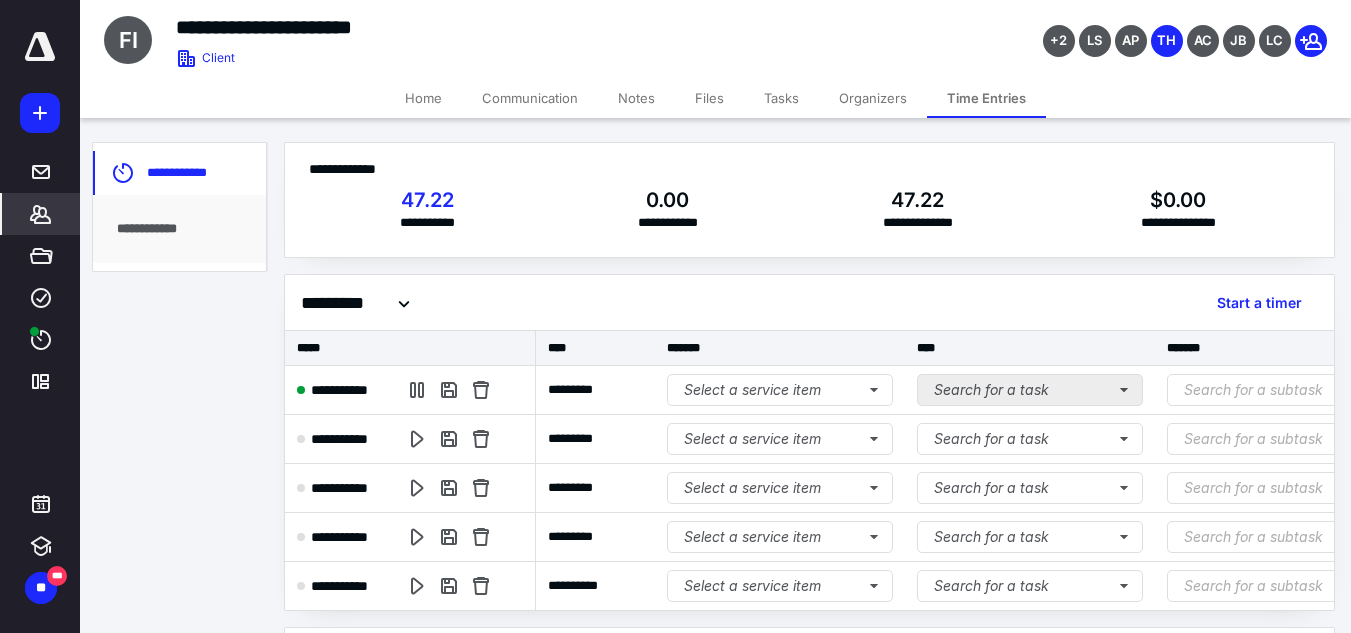type on "**********" 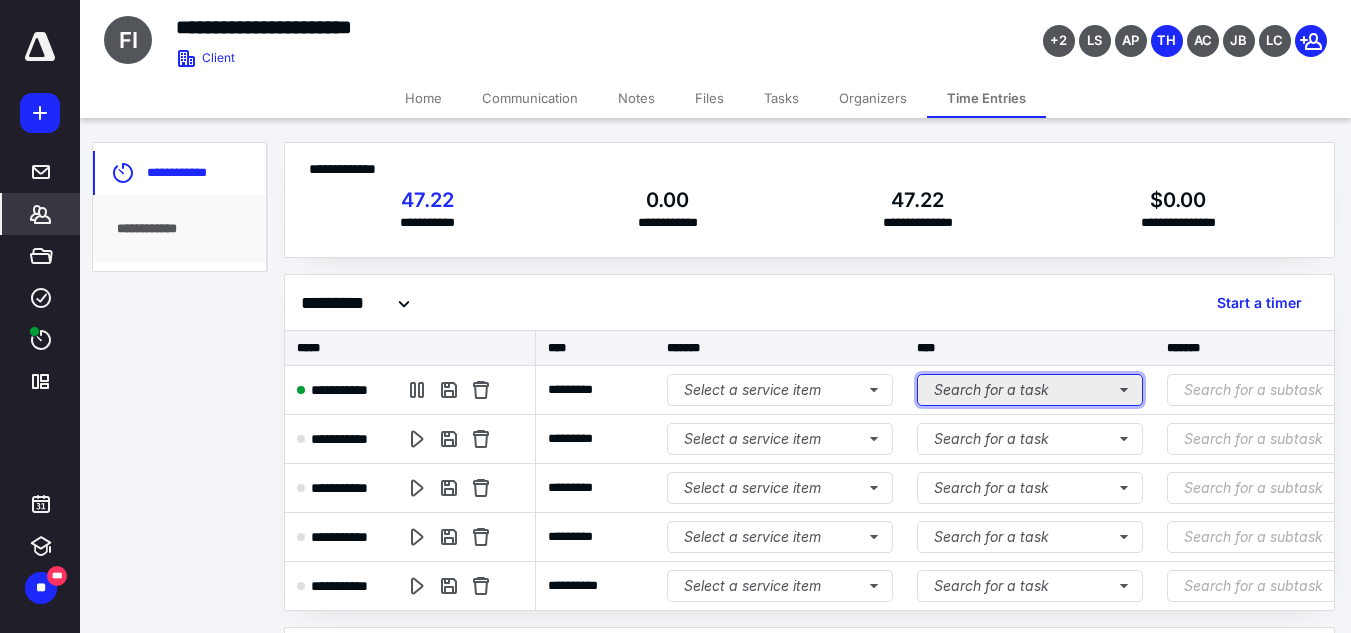 click on "Search for a task" at bounding box center [1030, 390] 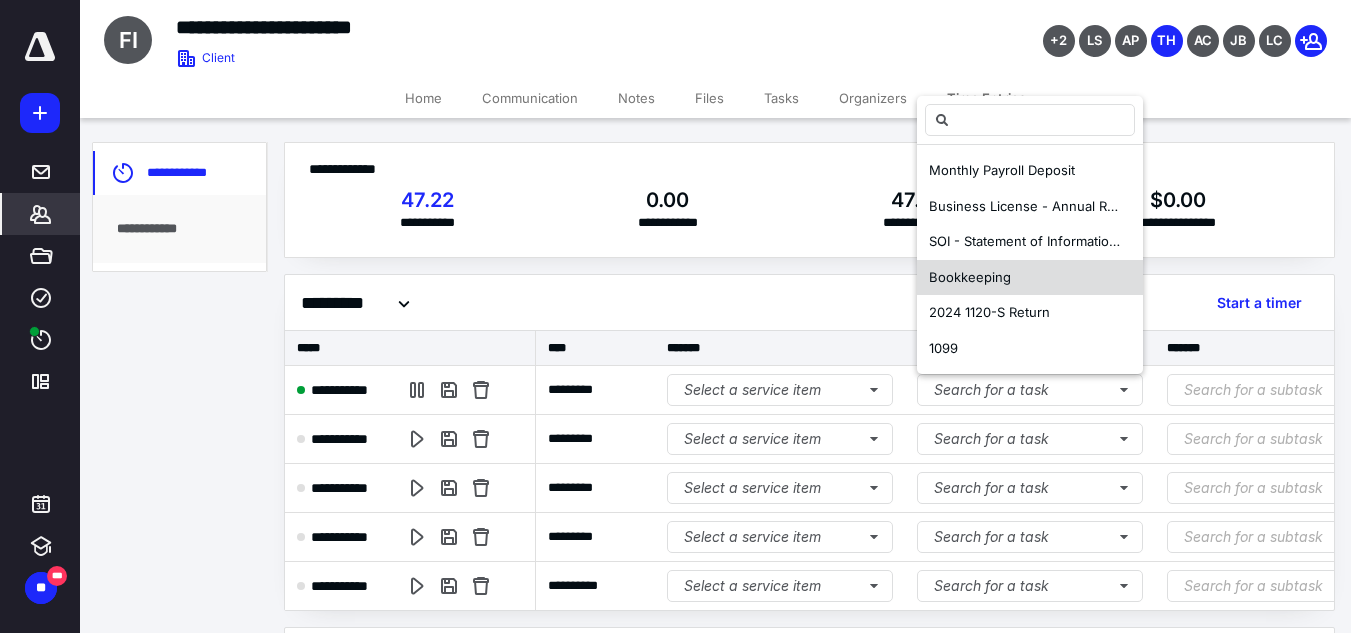 click on "Bookkeeping" at bounding box center [970, 277] 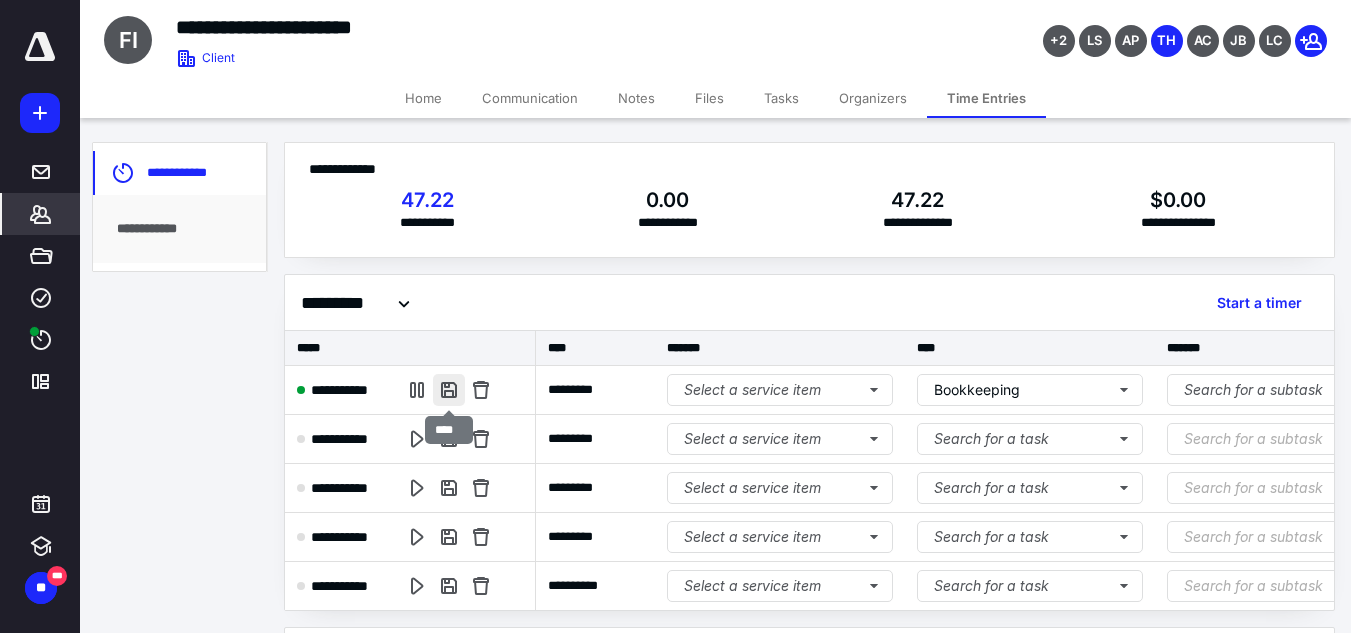 click at bounding box center [449, 390] 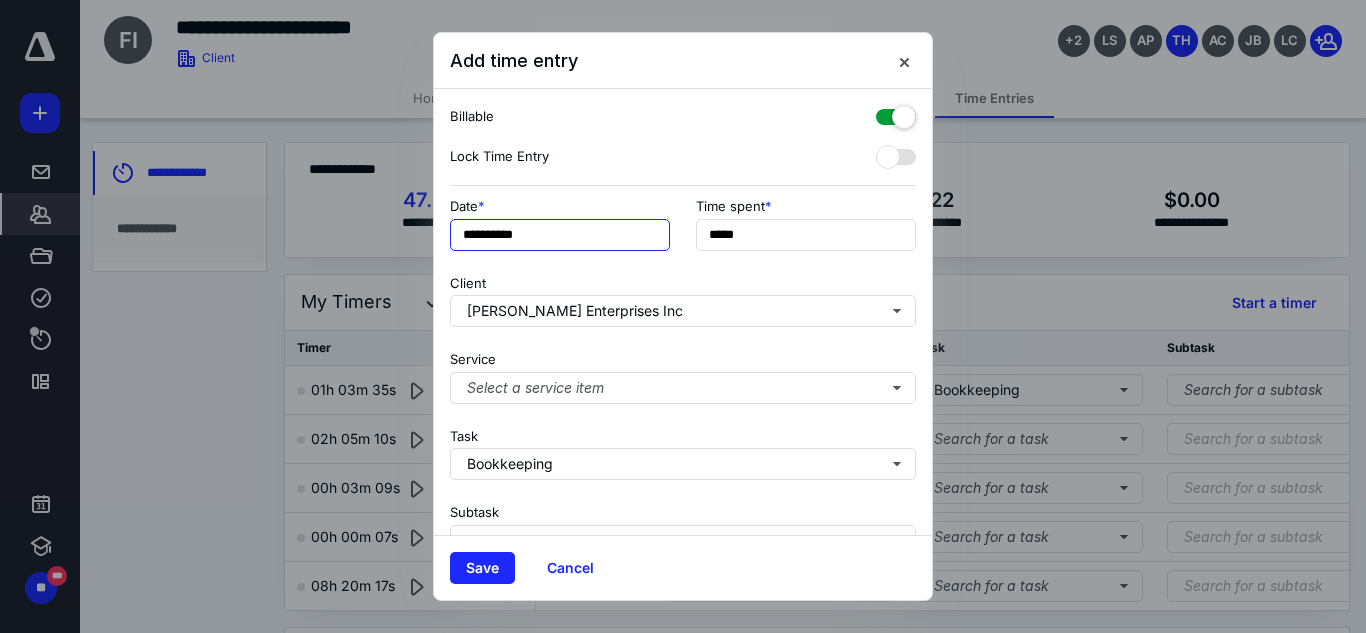 click on "**********" at bounding box center [560, 235] 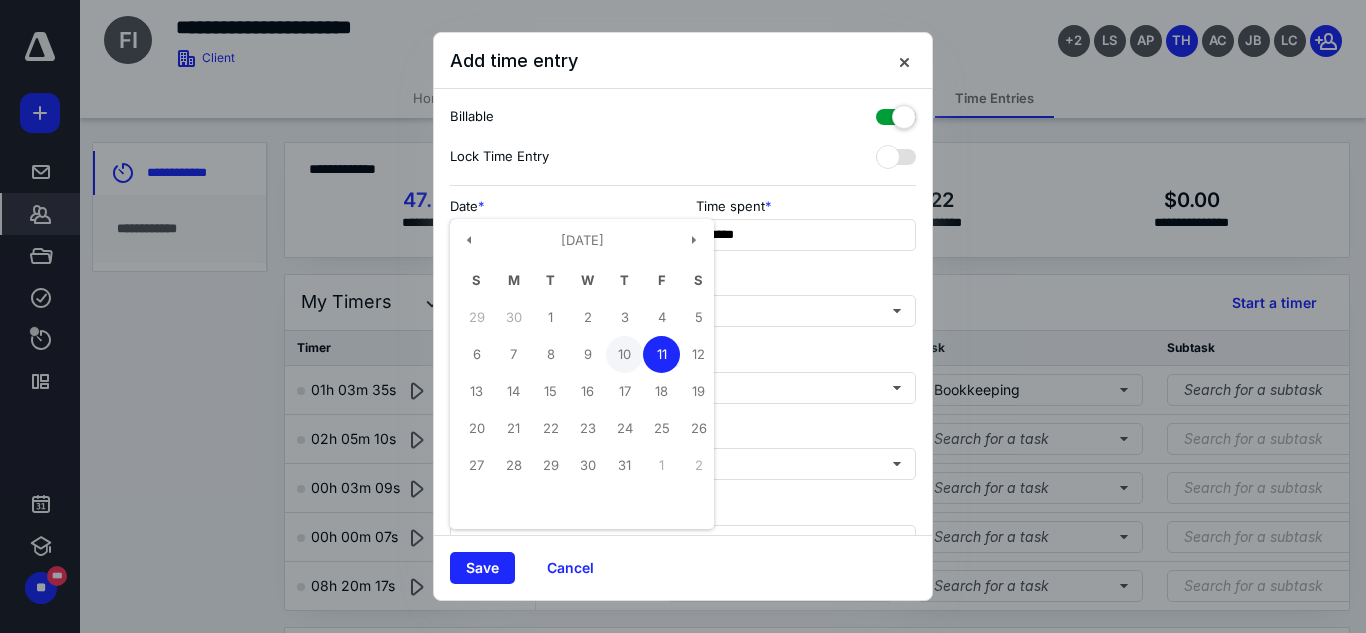 click on "10" at bounding box center (624, 354) 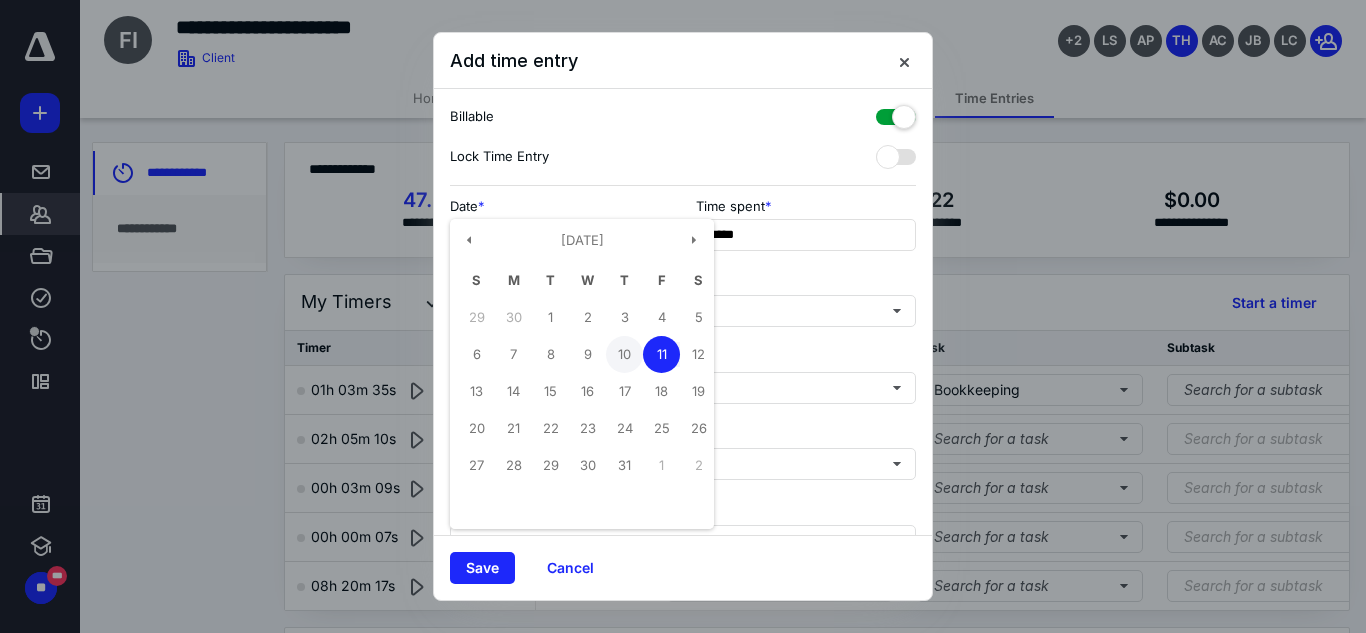 type on "**********" 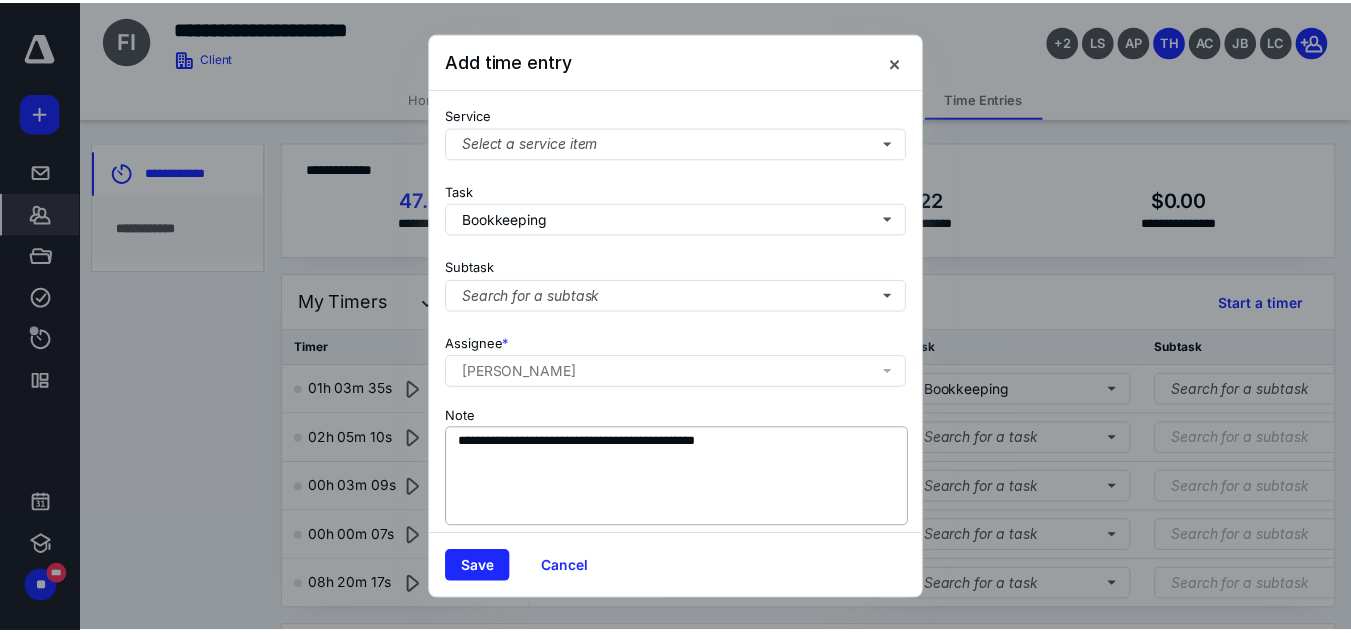 scroll, scrollTop: 269, scrollLeft: 0, axis: vertical 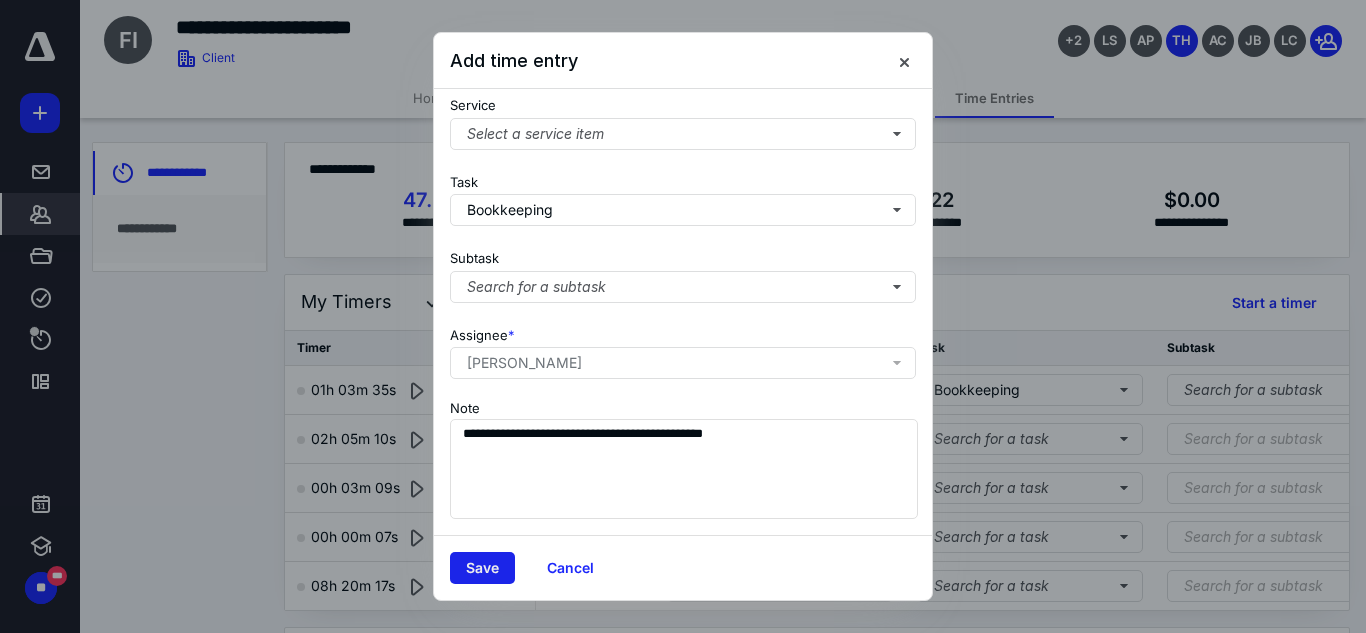 click on "Save" at bounding box center (482, 568) 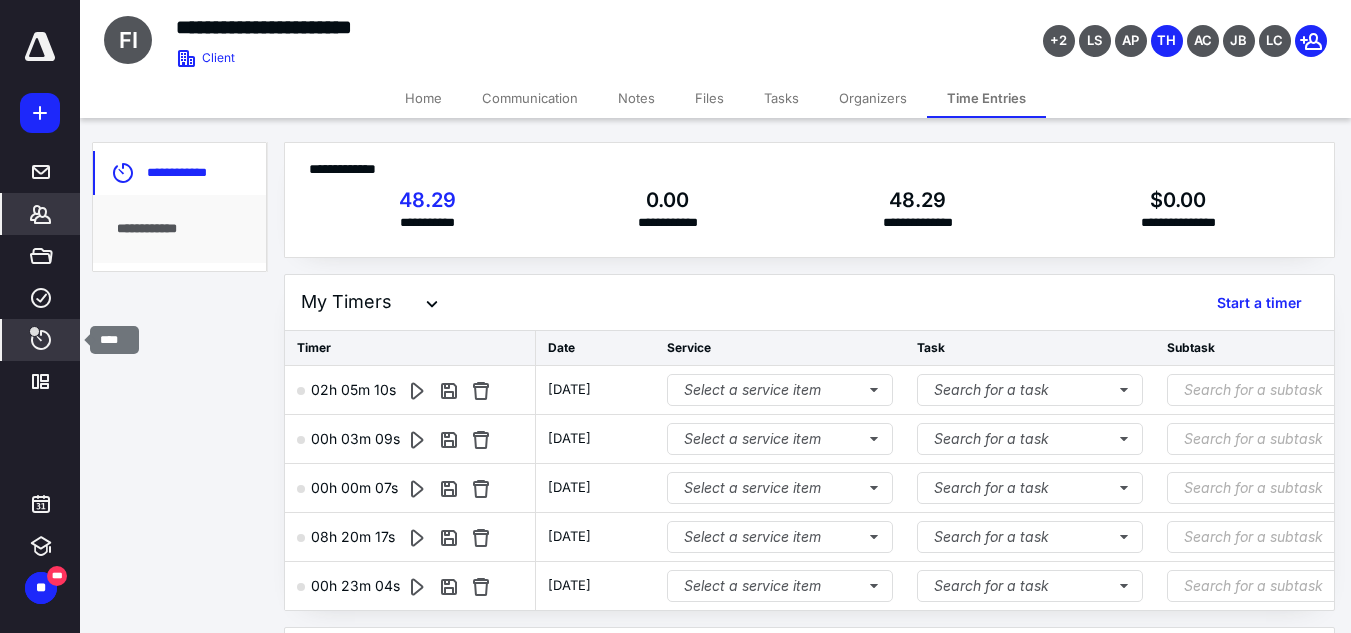 click 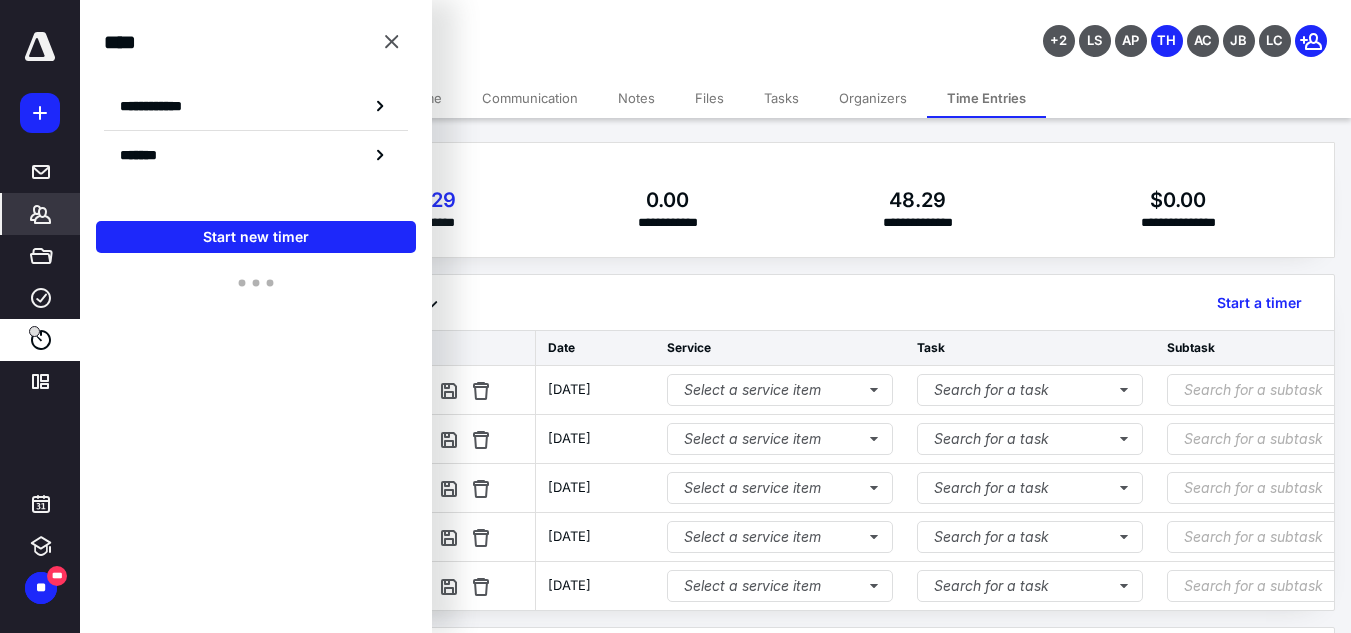 click on "*******" at bounding box center [146, 155] 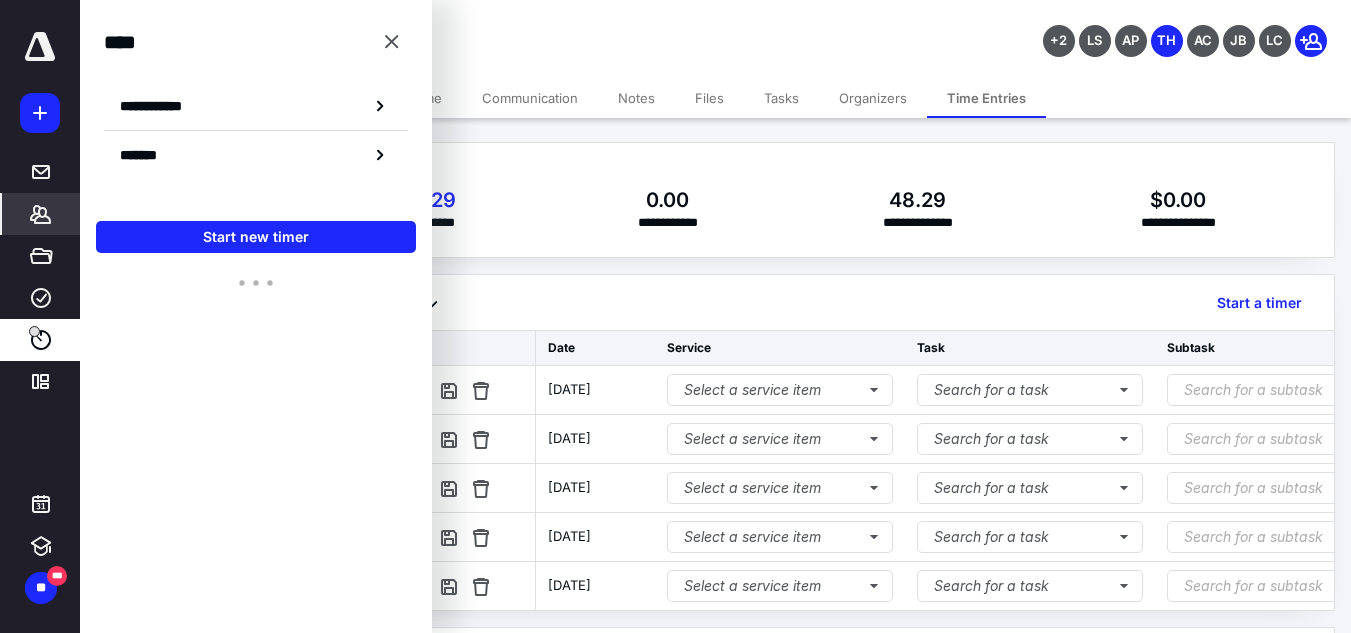 click on "**********" at bounding box center (256, 316) 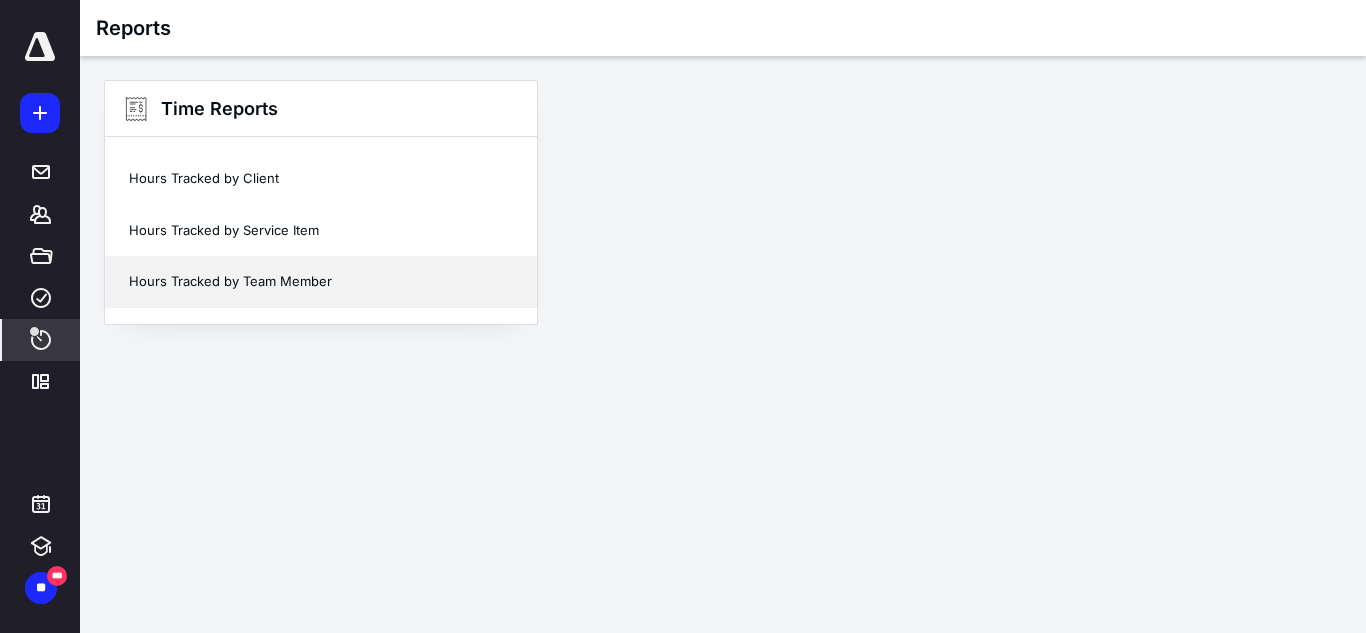 click on "Hours Tracked by Team Member" at bounding box center (321, 282) 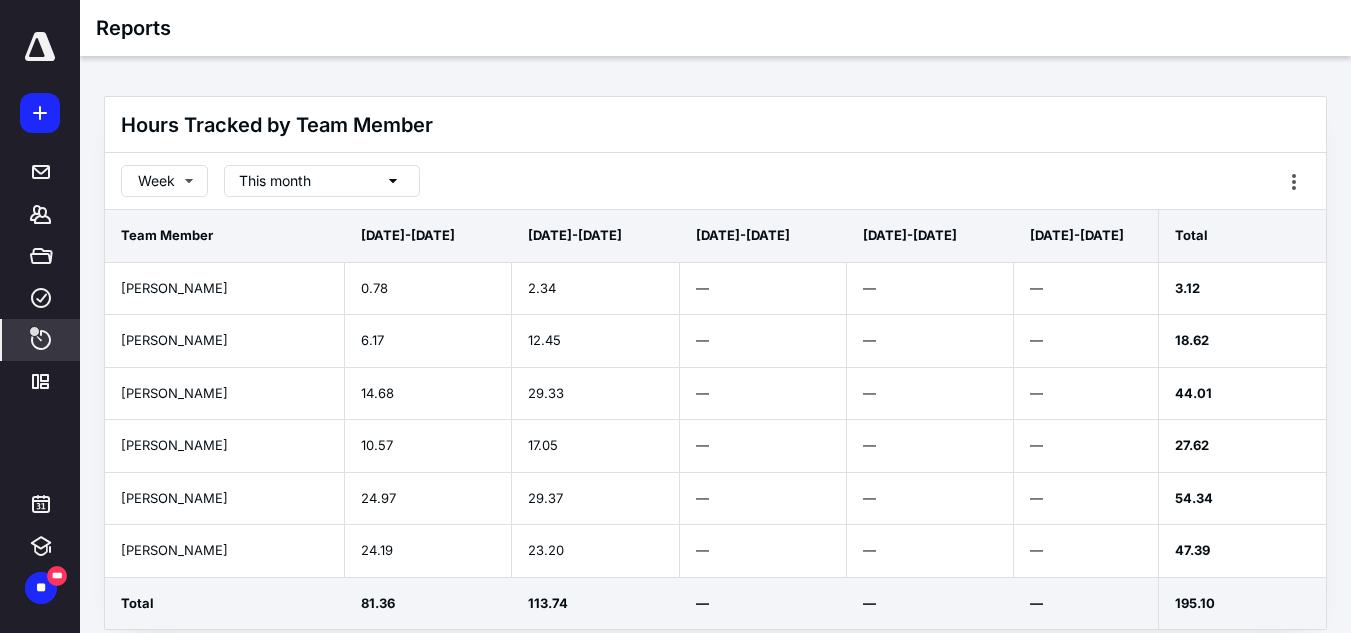 drag, startPoint x: 654, startPoint y: 121, endPoint x: 209, endPoint y: 178, distance: 448.6357 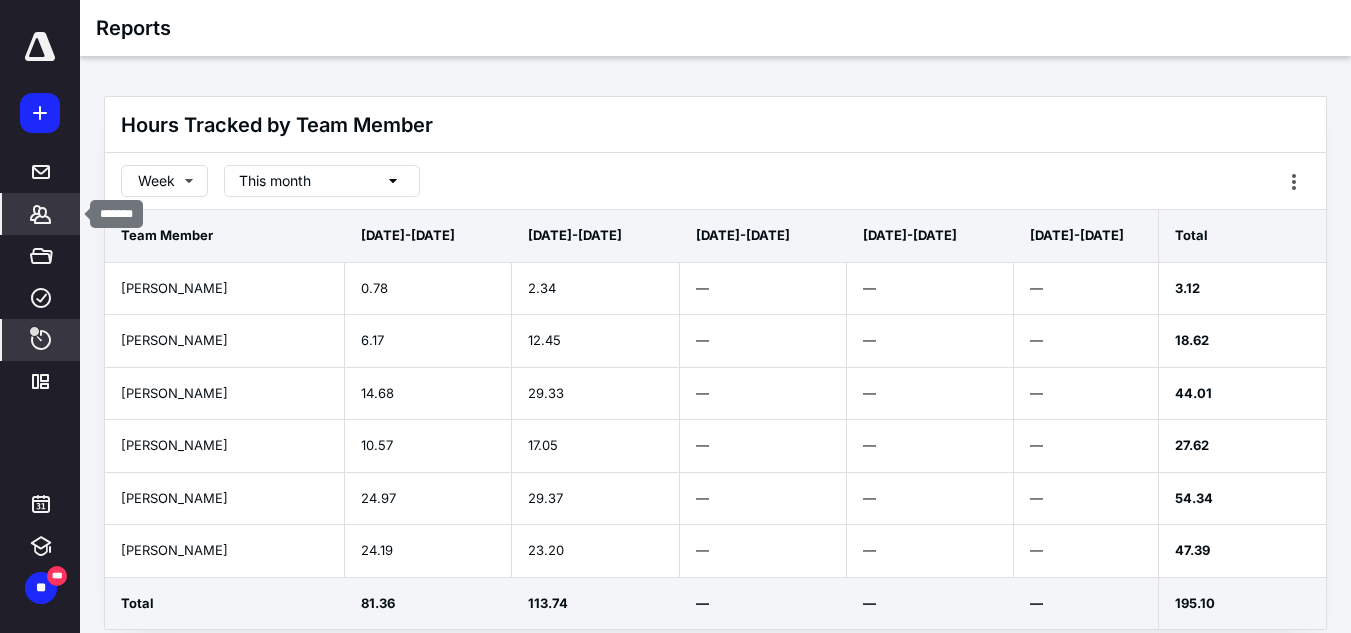 click 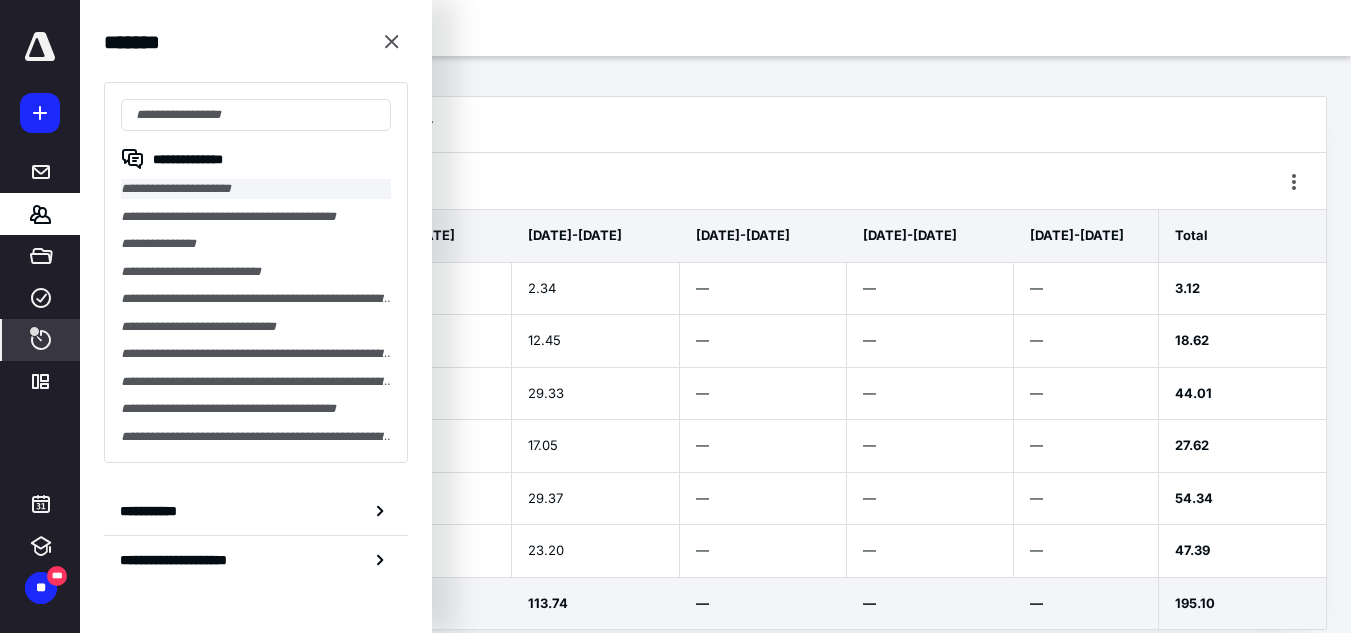 click on "**********" at bounding box center [256, 189] 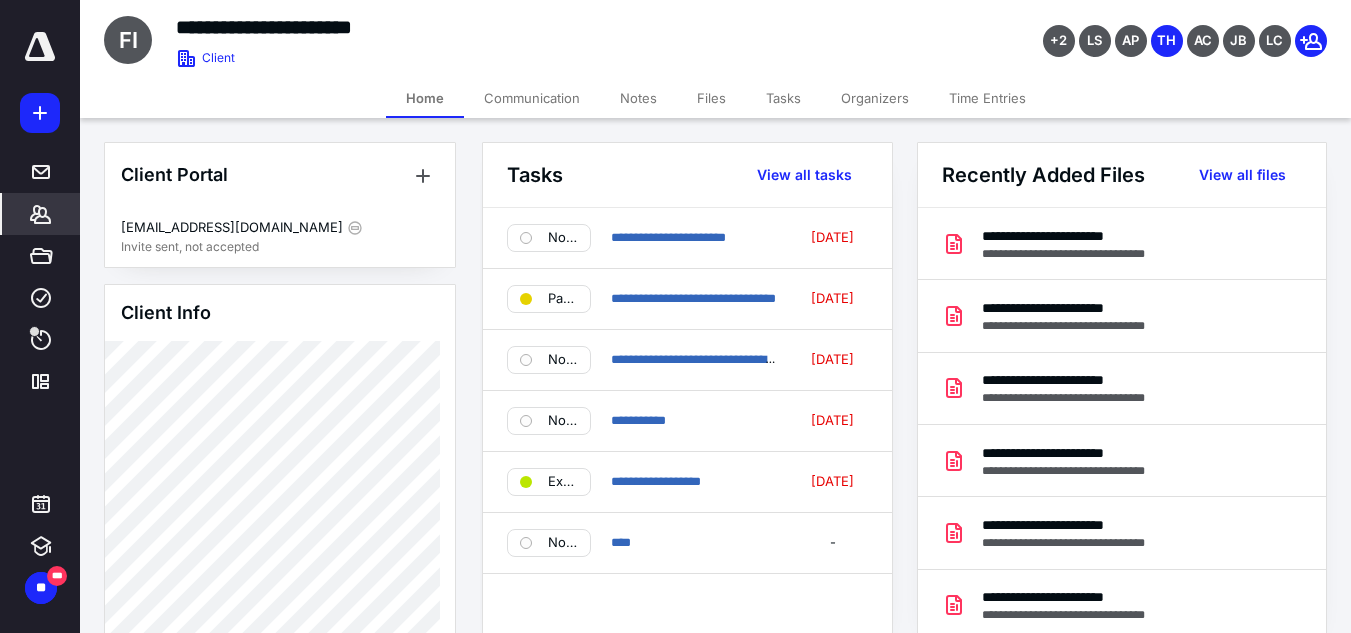 click on "Time Entries" at bounding box center [987, 98] 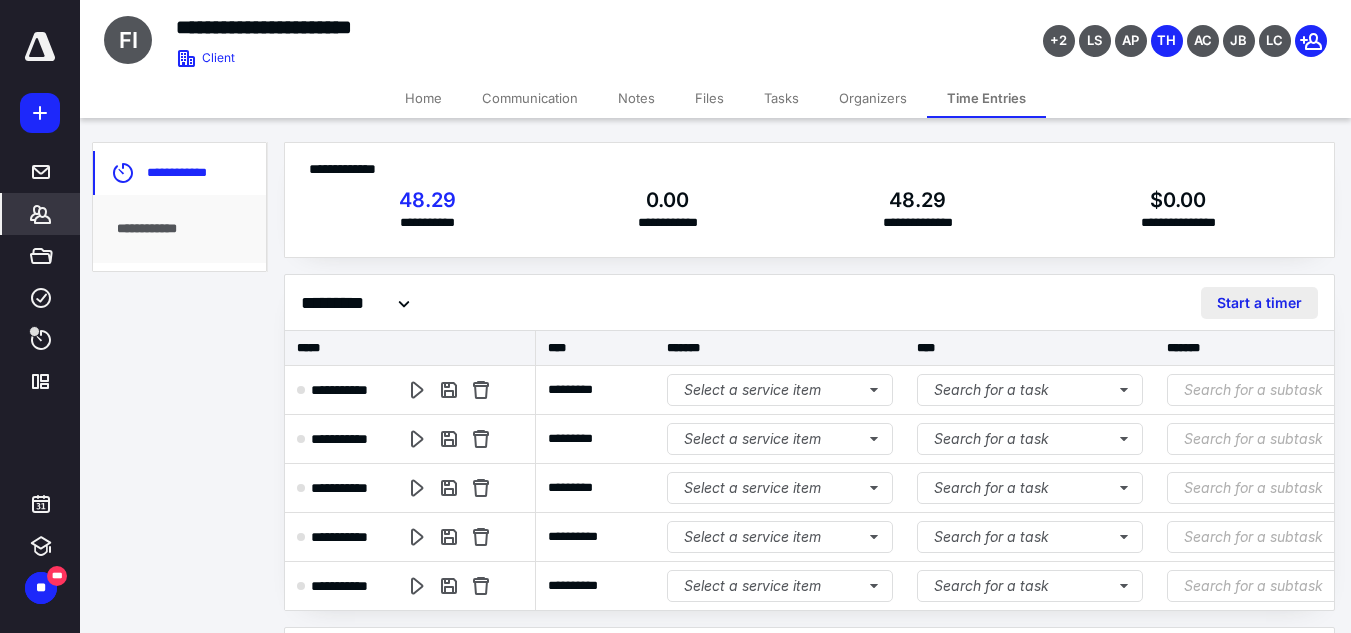 click on "Start a timer" at bounding box center [1259, 303] 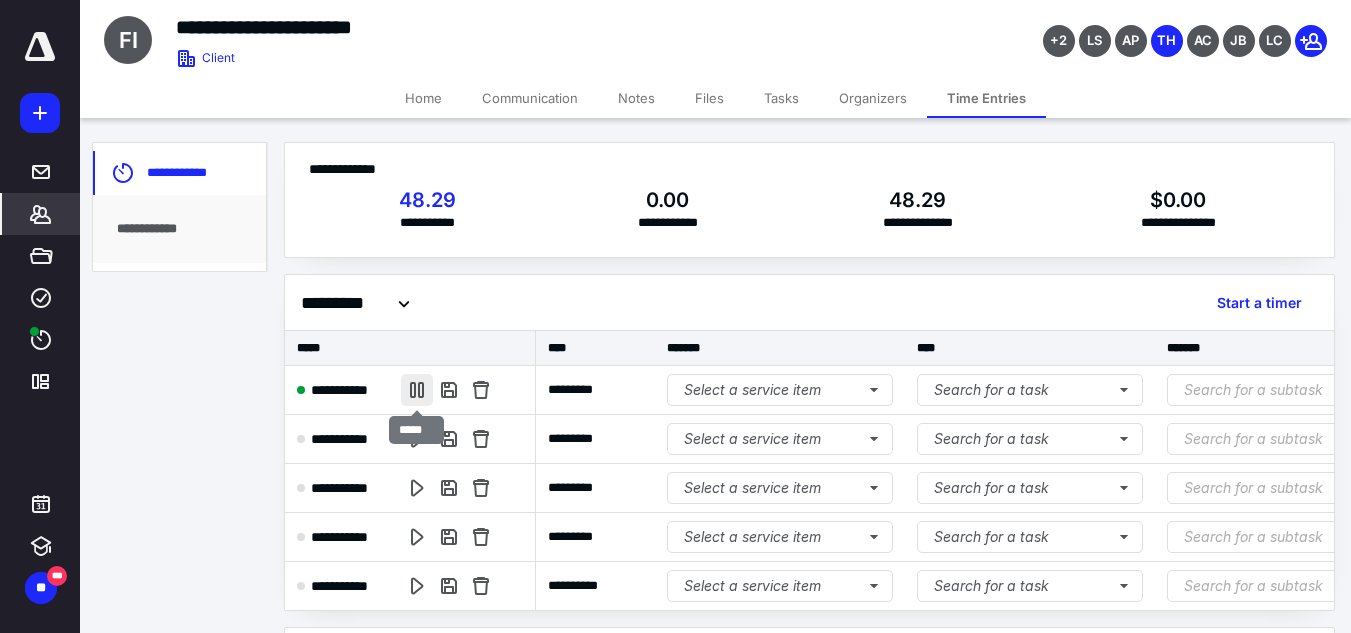 click at bounding box center [417, 390] 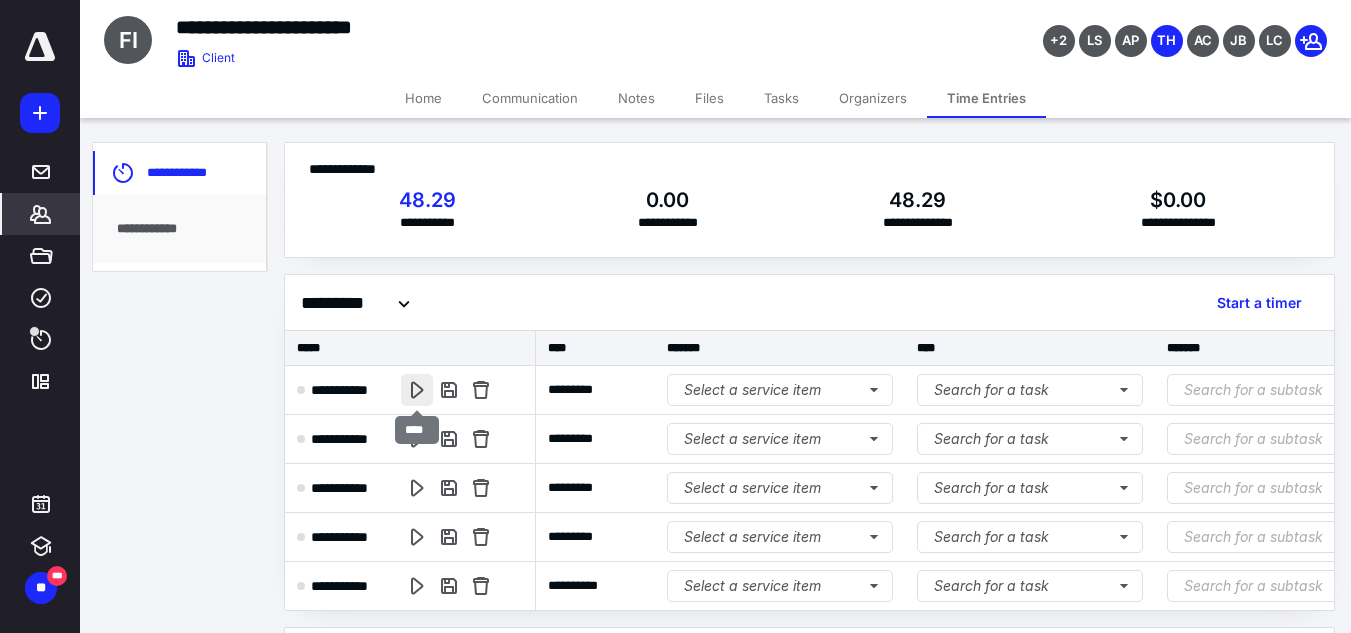 click at bounding box center [417, 390] 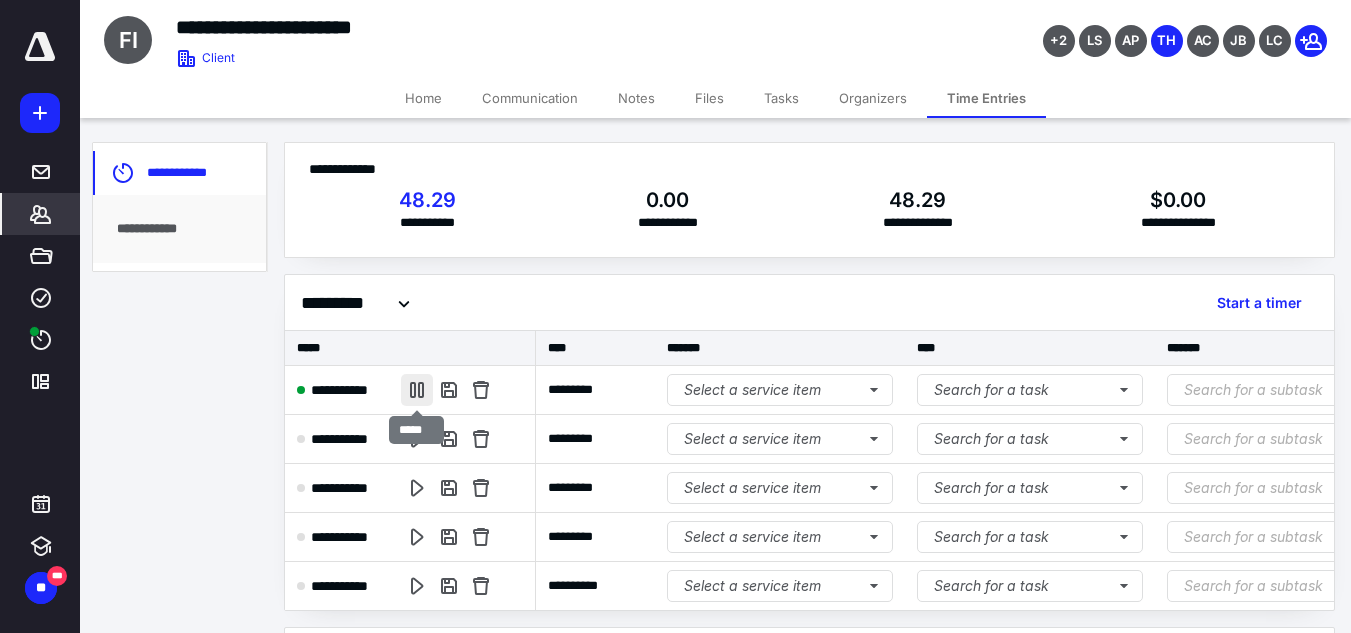 drag, startPoint x: 423, startPoint y: 388, endPoint x: 403, endPoint y: 388, distance: 20 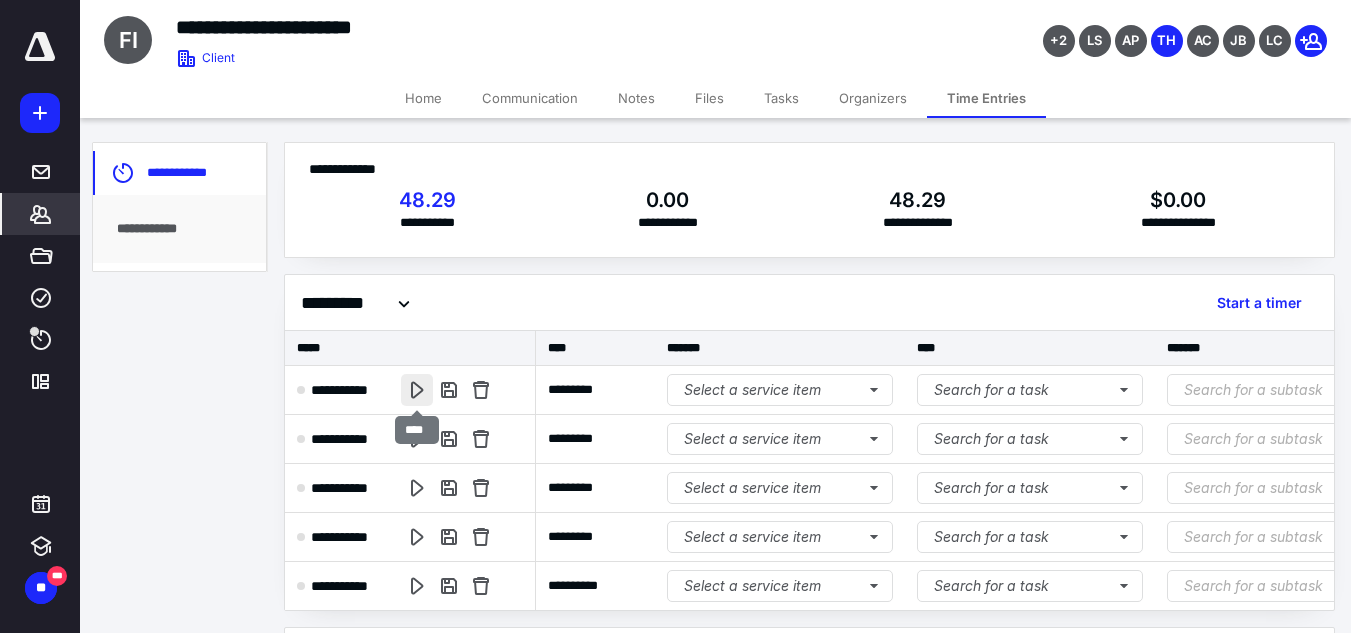 click at bounding box center (417, 390) 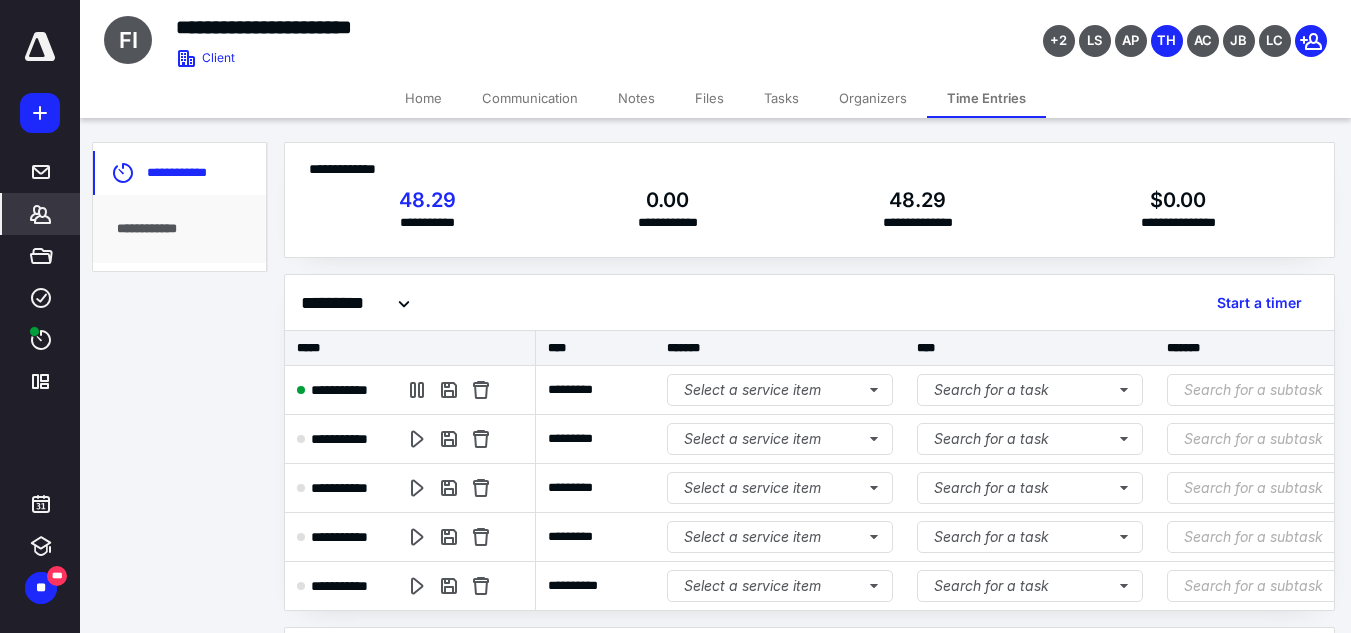 scroll, scrollTop: 0, scrollLeft: 486, axis: horizontal 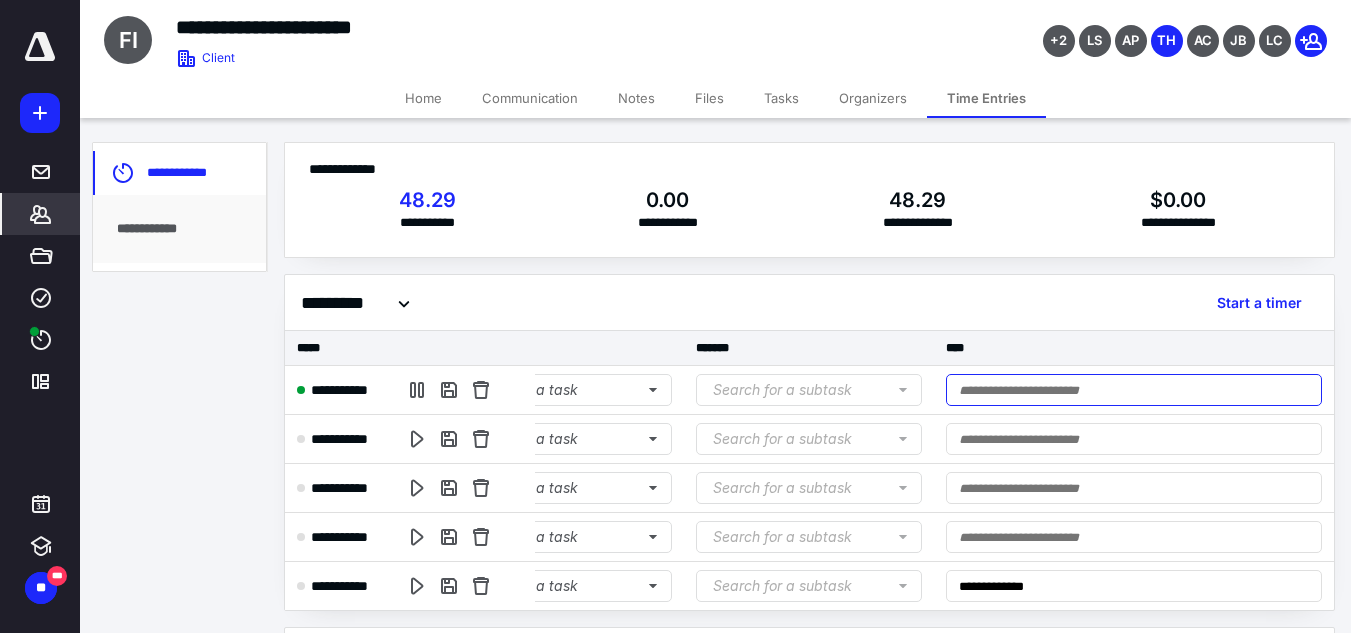 click at bounding box center (1134, 390) 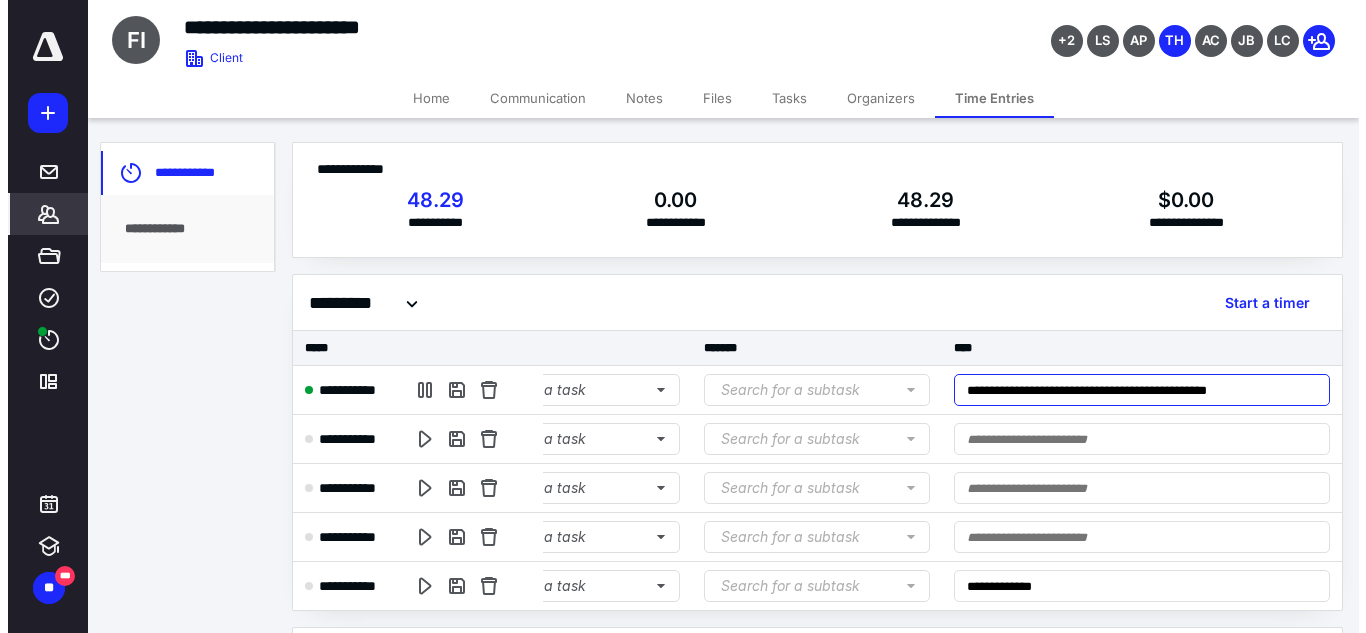 scroll, scrollTop: 0, scrollLeft: 0, axis: both 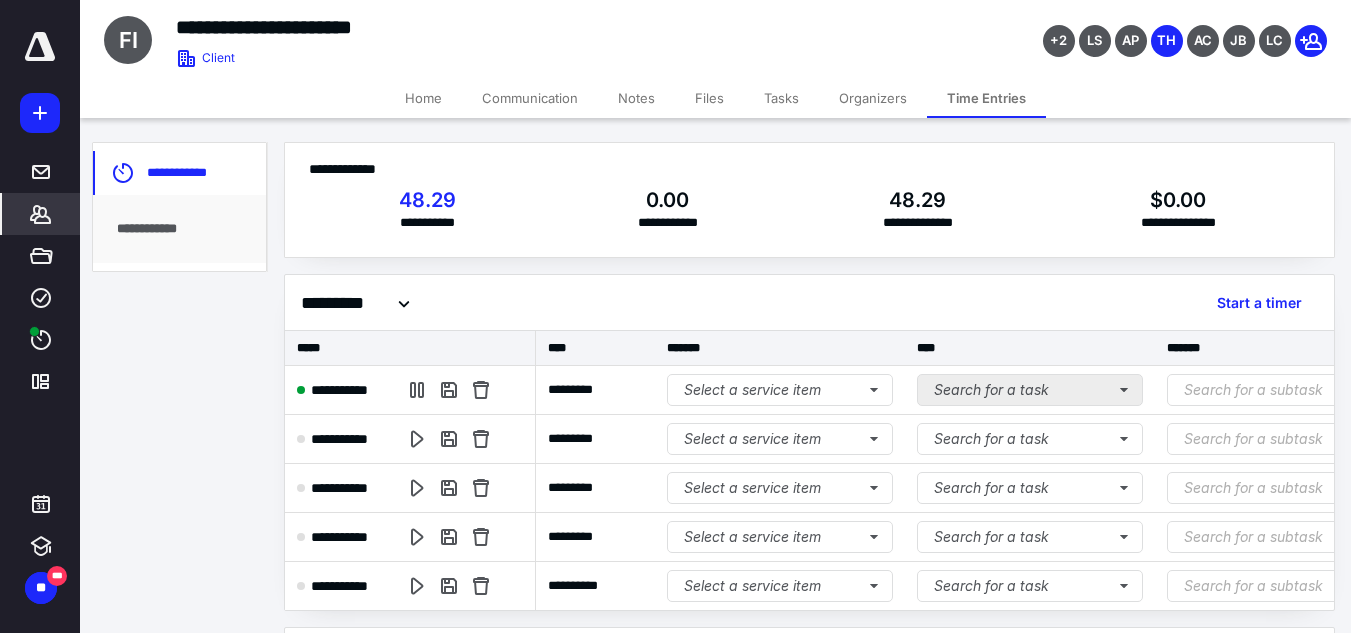 type on "**********" 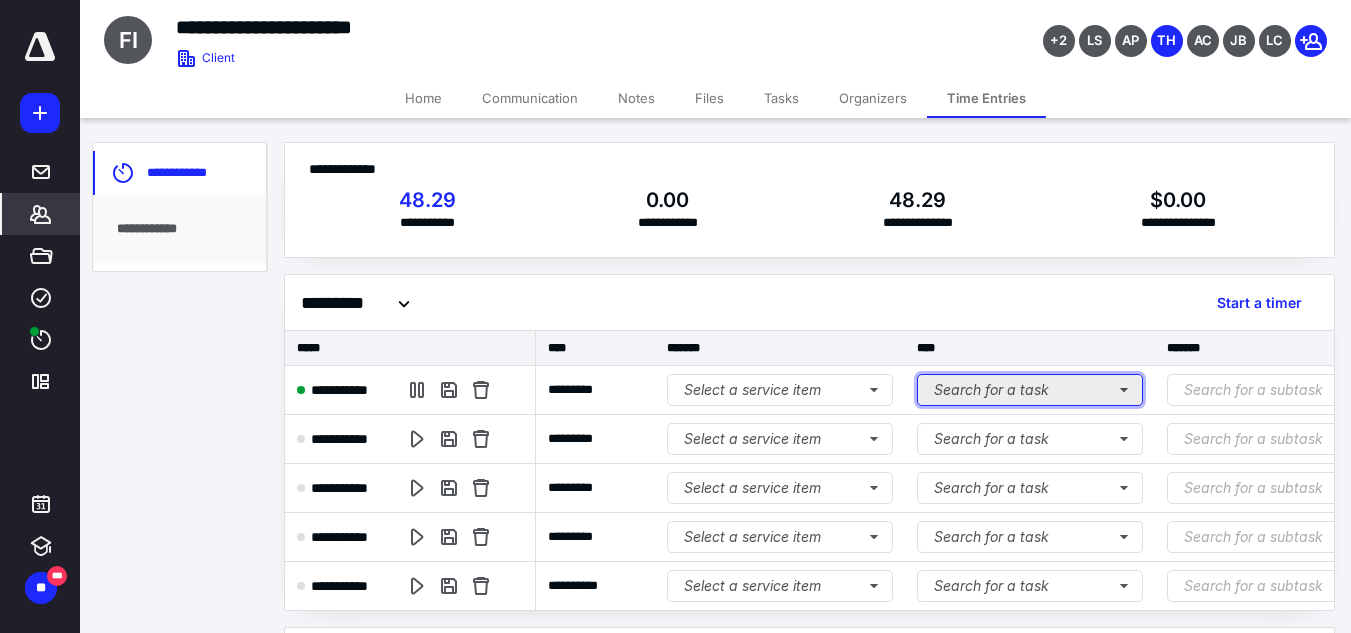 click on "Search for a task" at bounding box center (1030, 390) 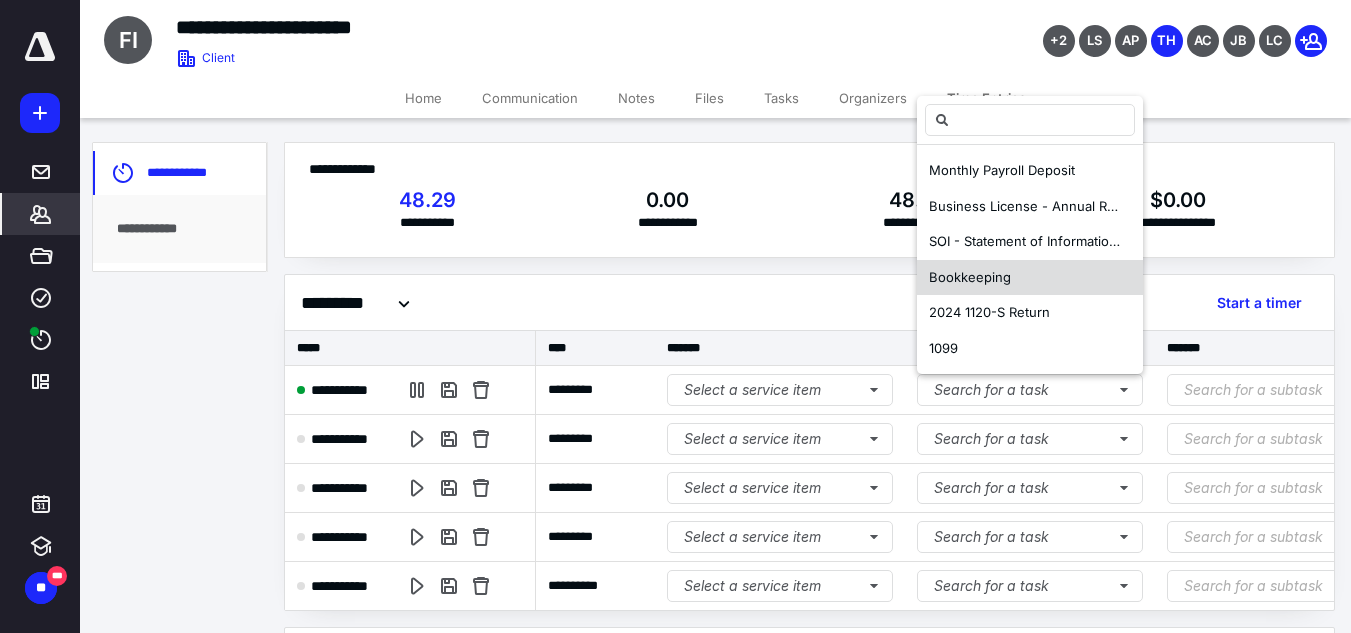 click on "Bookkeeping" at bounding box center (970, 277) 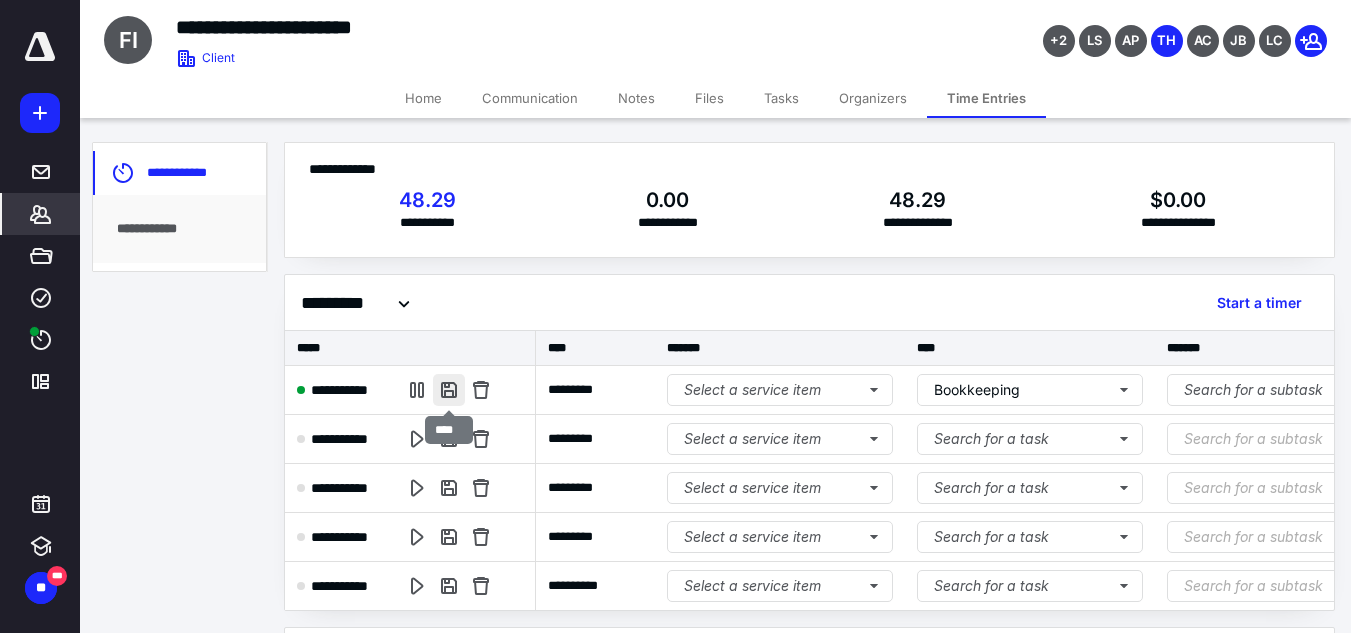 click at bounding box center [449, 390] 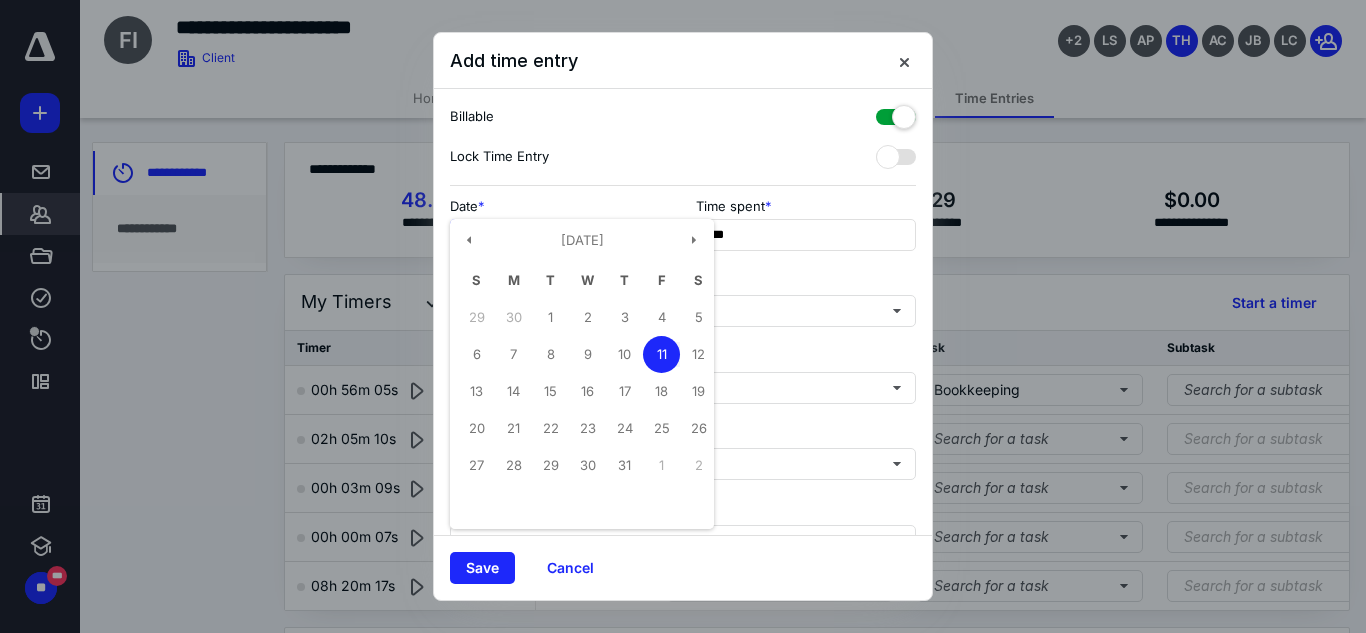 click on "**********" at bounding box center (560, 235) 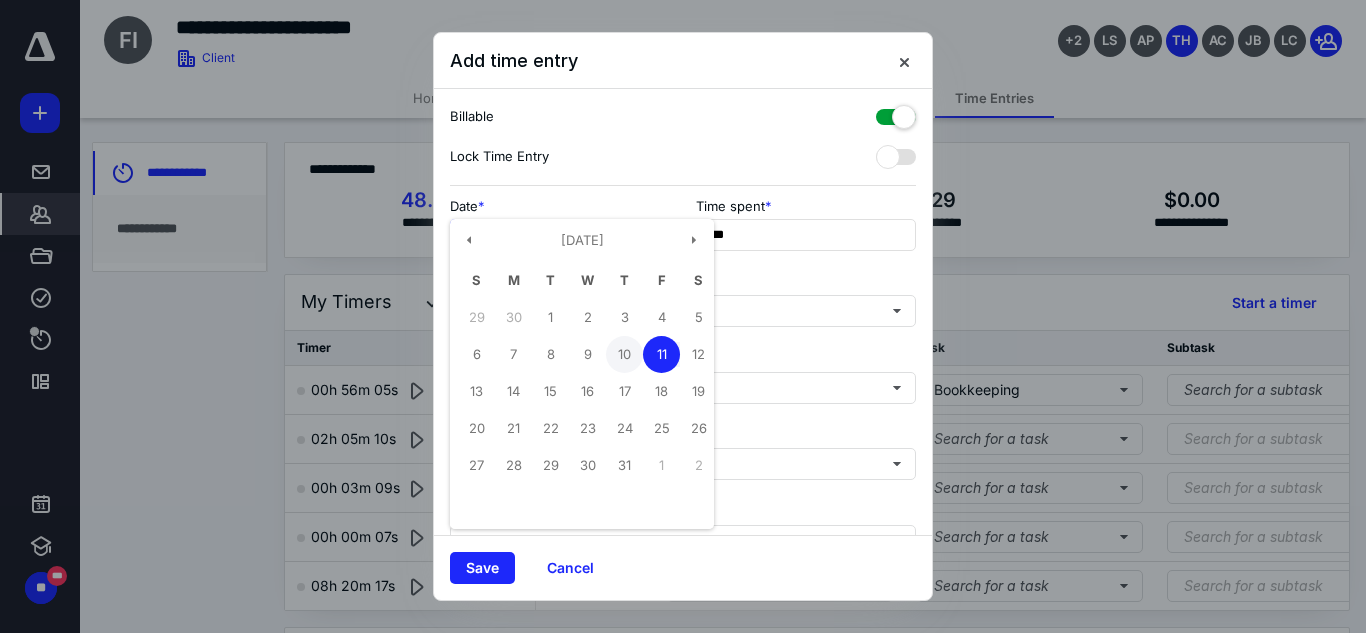 click on "10" at bounding box center (624, 354) 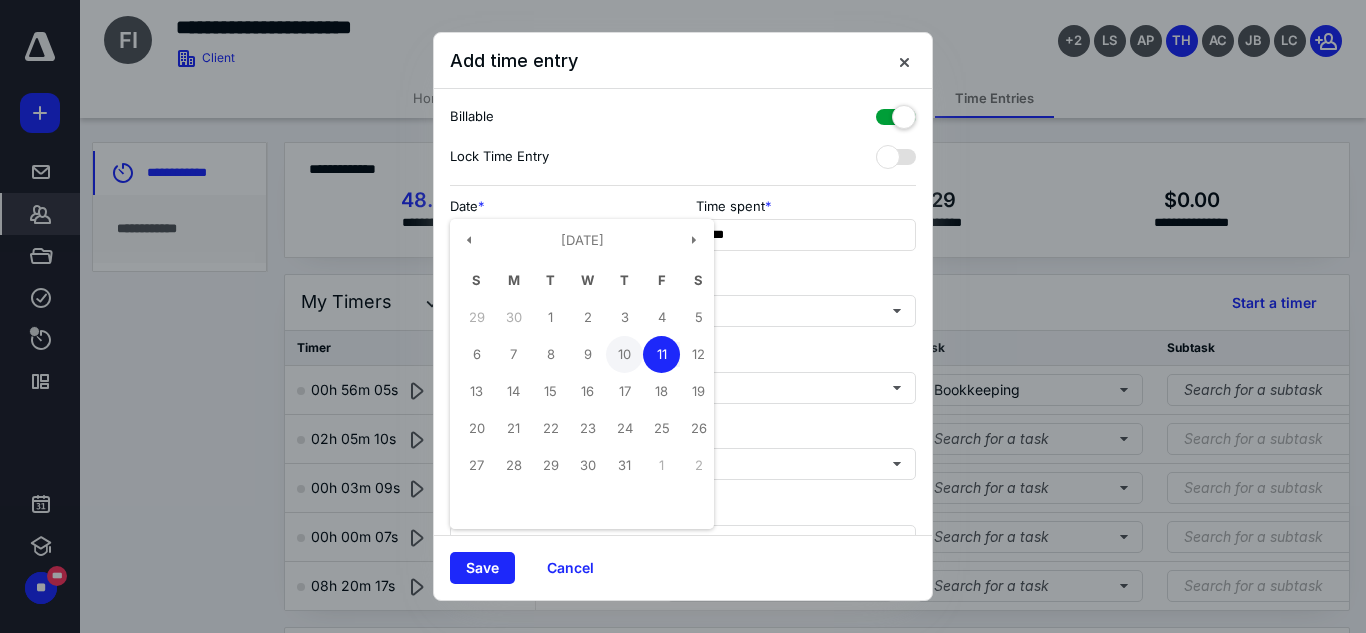 type on "**********" 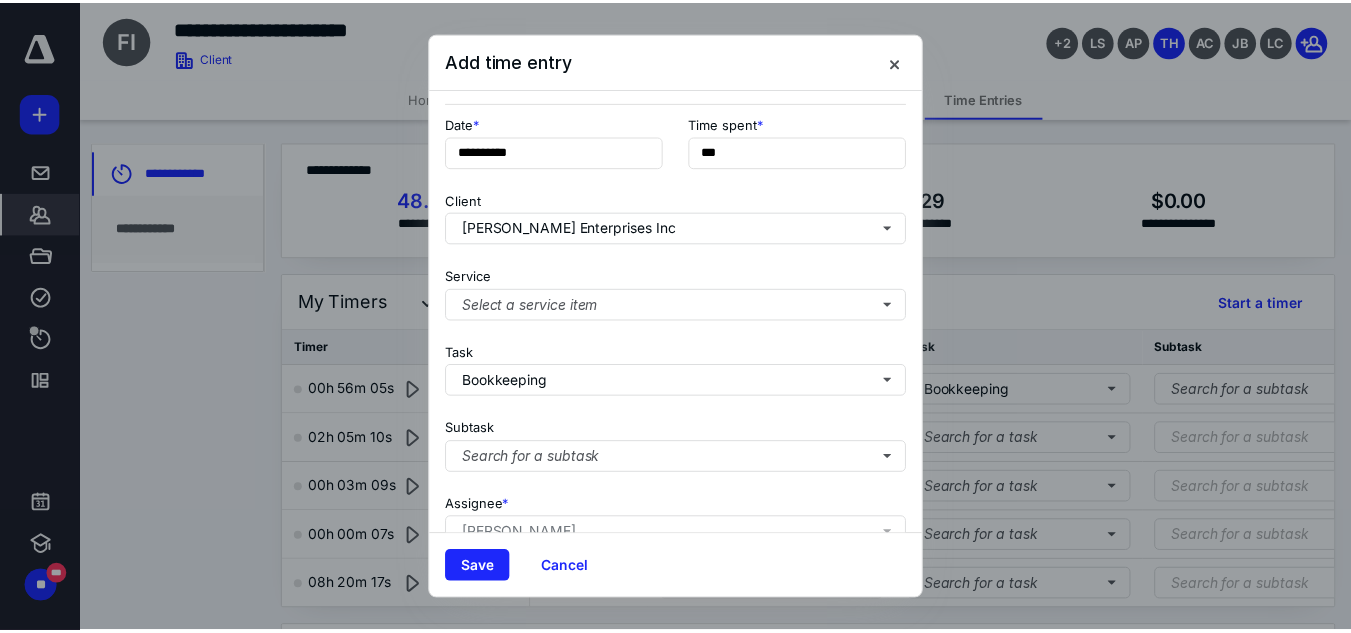 scroll, scrollTop: 200, scrollLeft: 0, axis: vertical 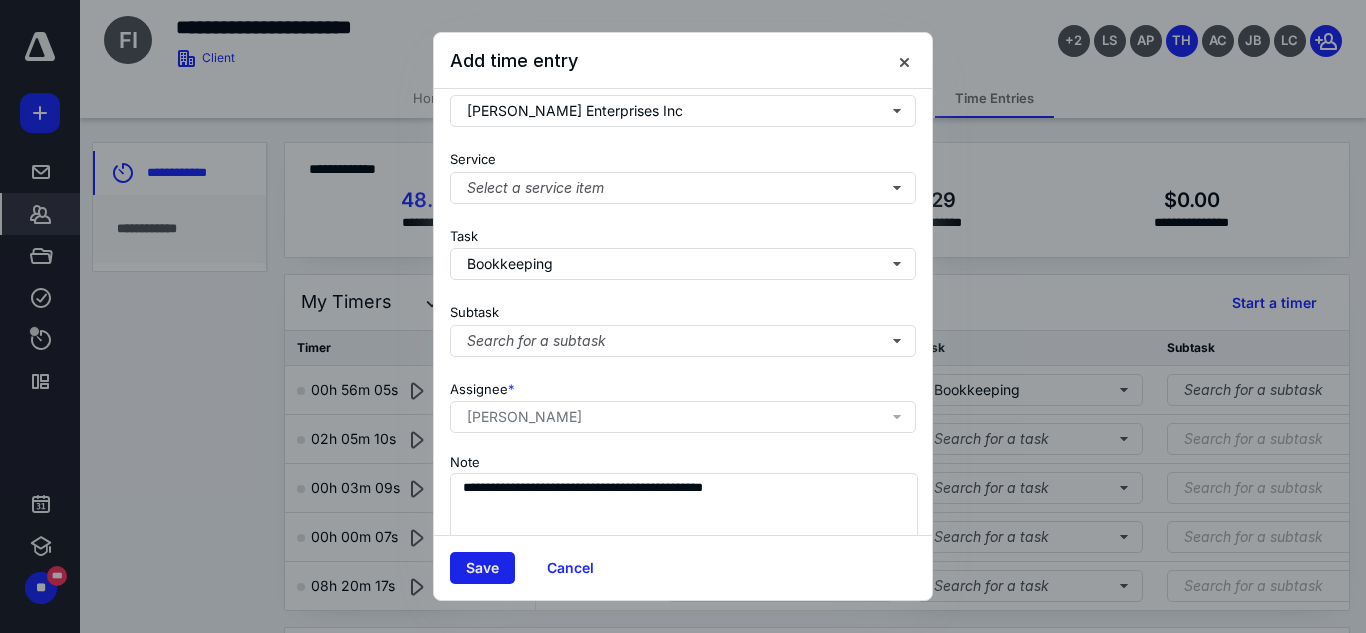 click on "Save" at bounding box center [482, 568] 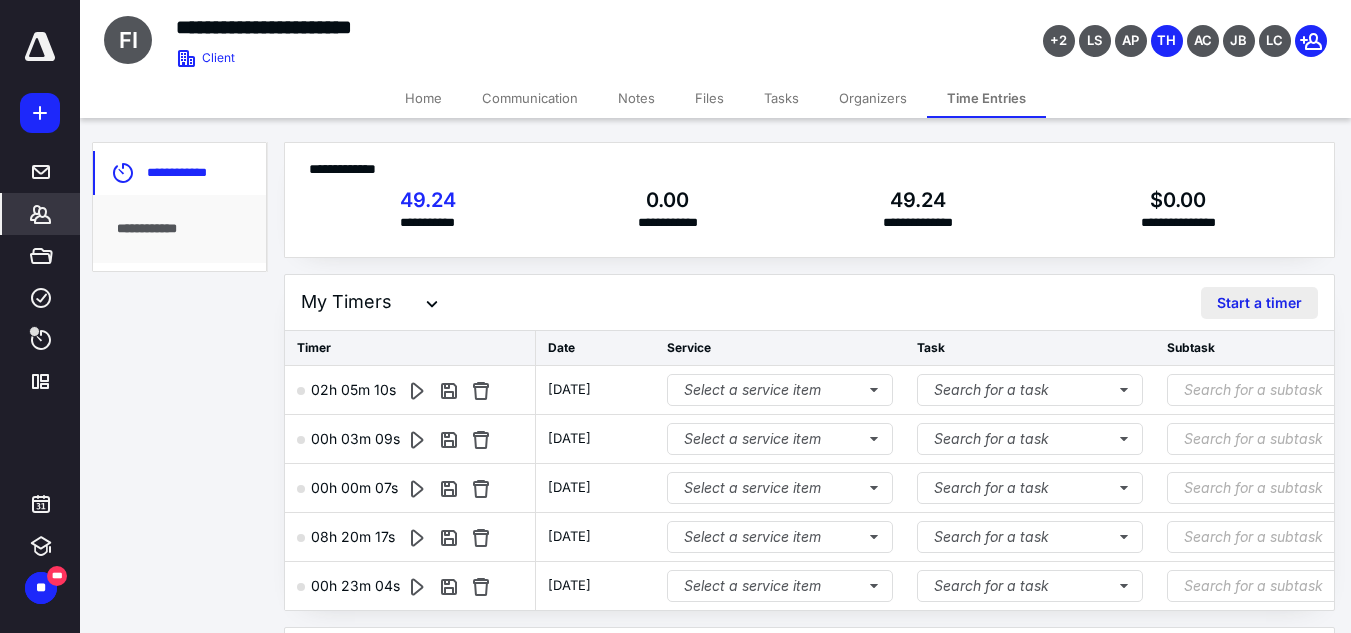 click on "Start a timer" at bounding box center (1259, 303) 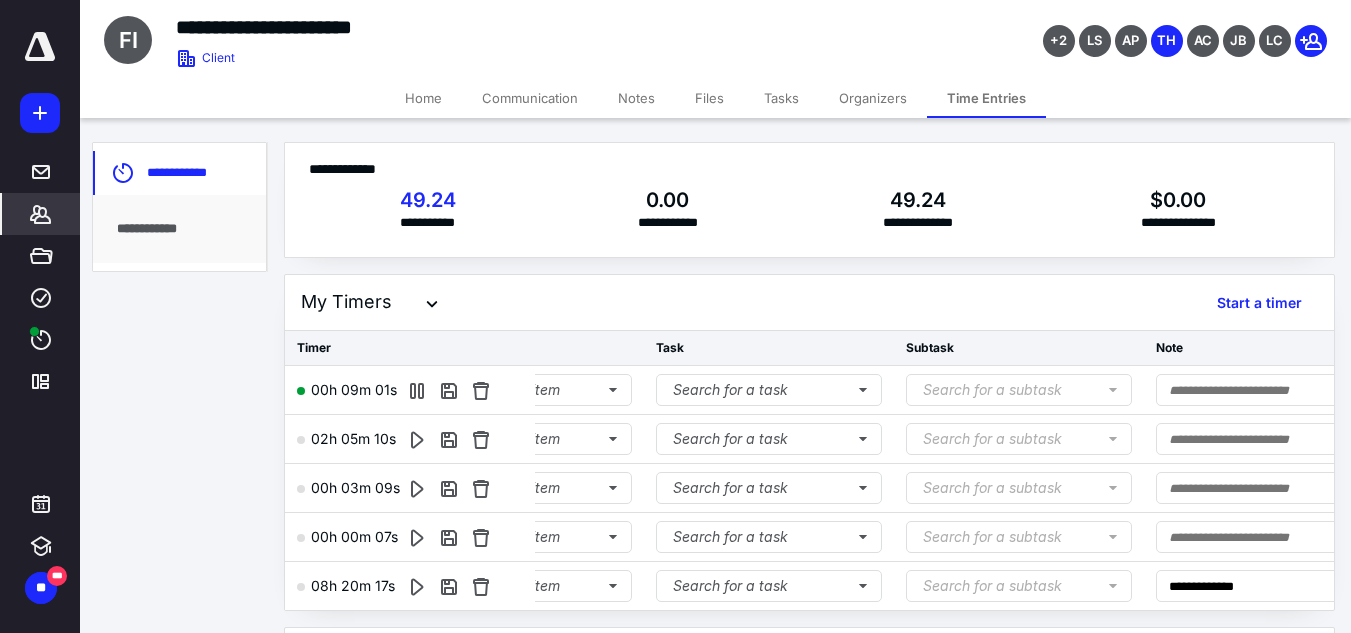 scroll, scrollTop: 0, scrollLeft: 486, axis: horizontal 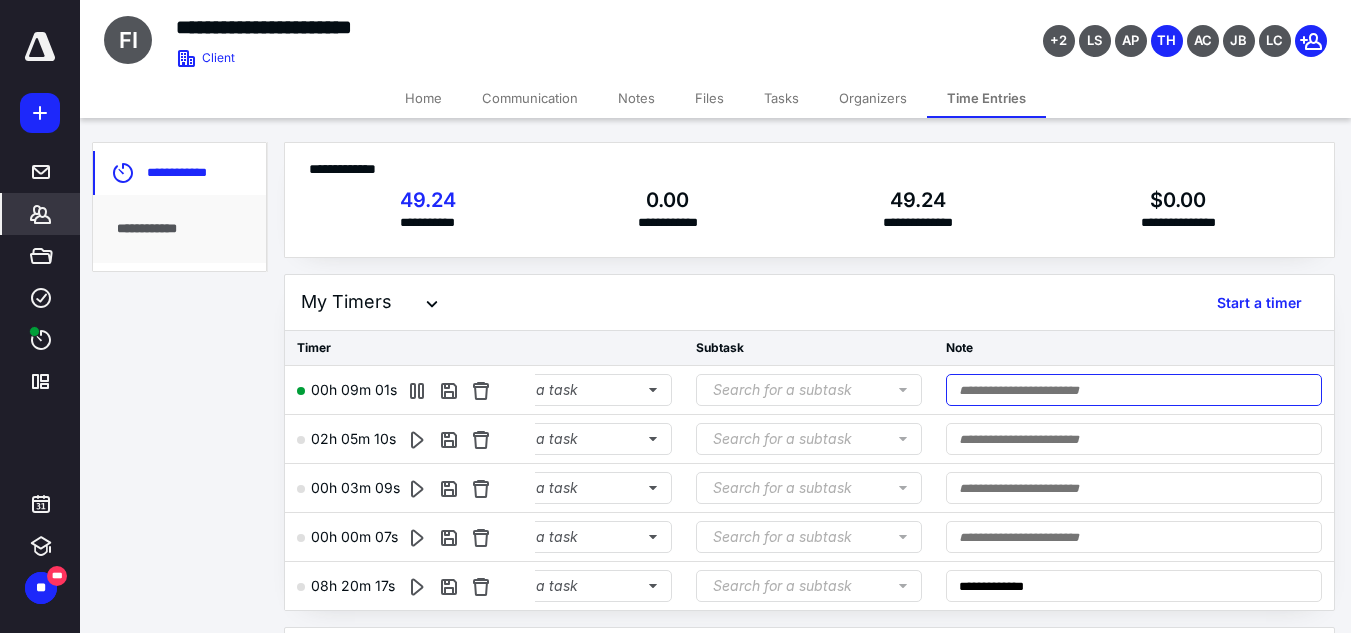 click at bounding box center (1134, 390) 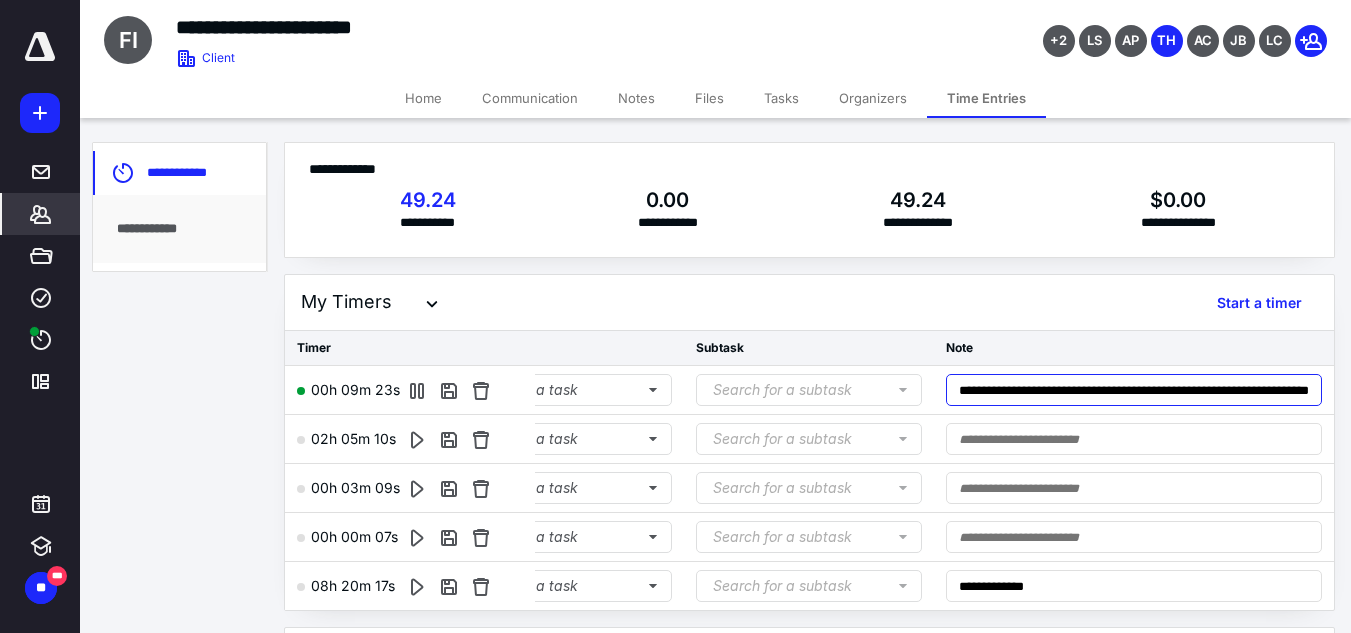 scroll, scrollTop: 0, scrollLeft: 106, axis: horizontal 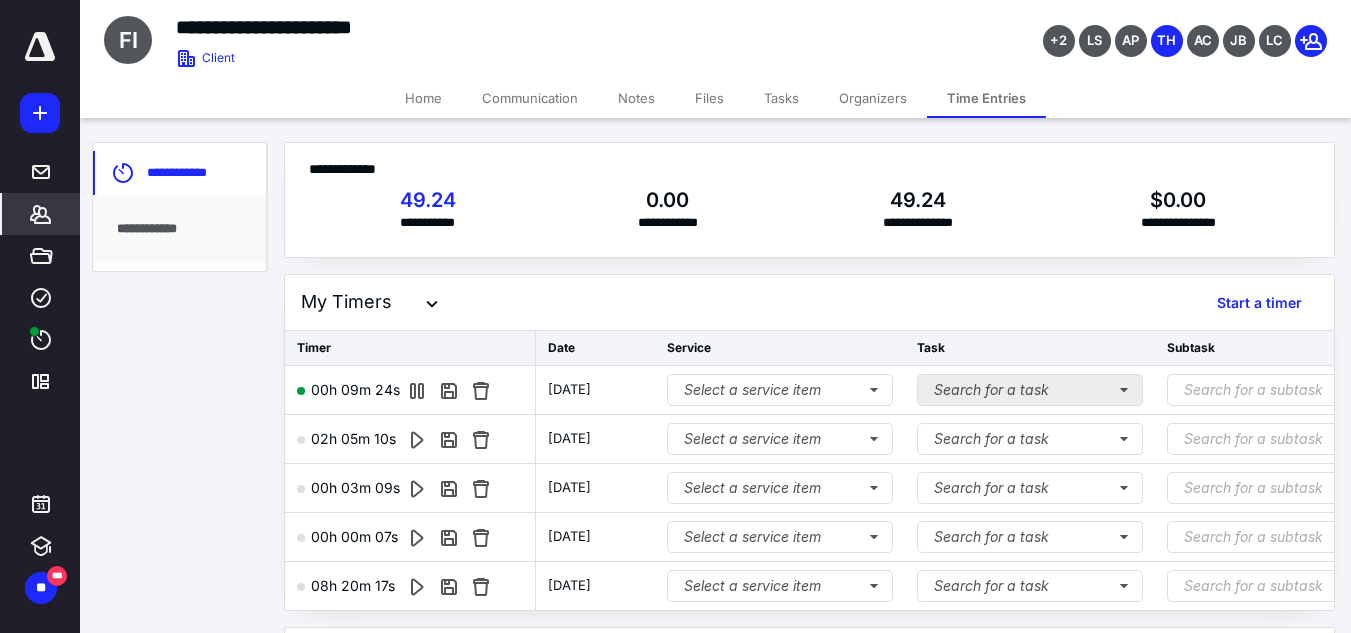 type on "**********" 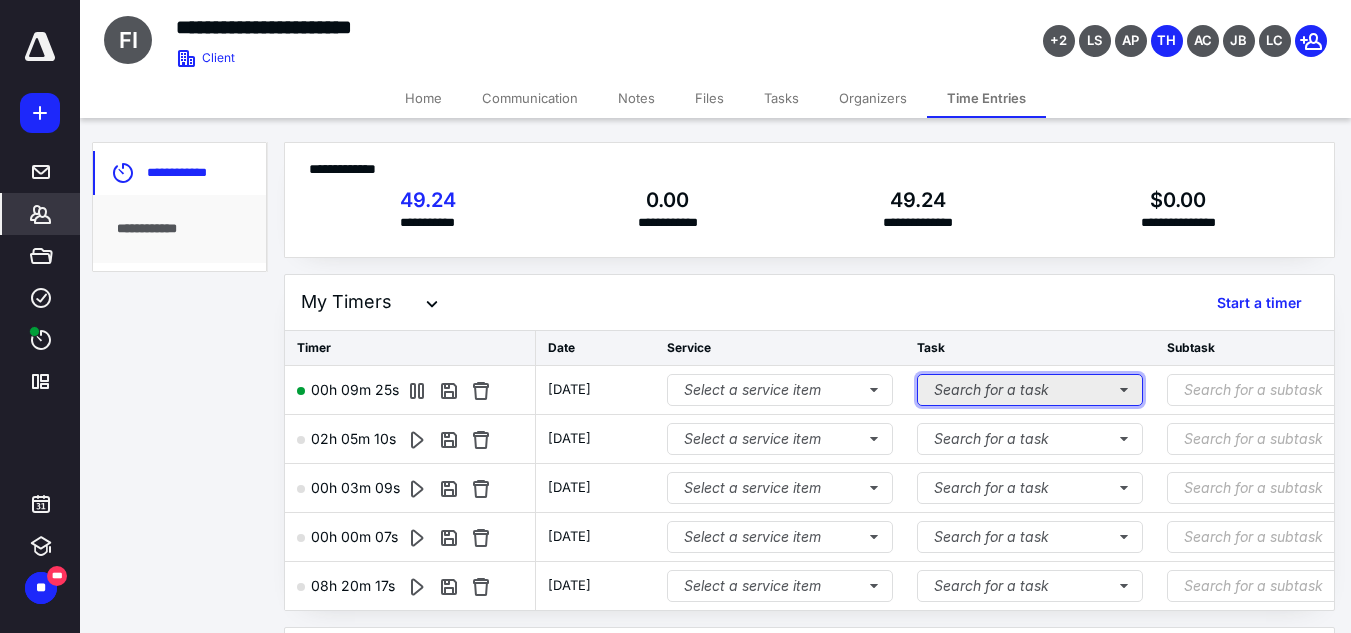 click on "Search for a task" at bounding box center [1030, 390] 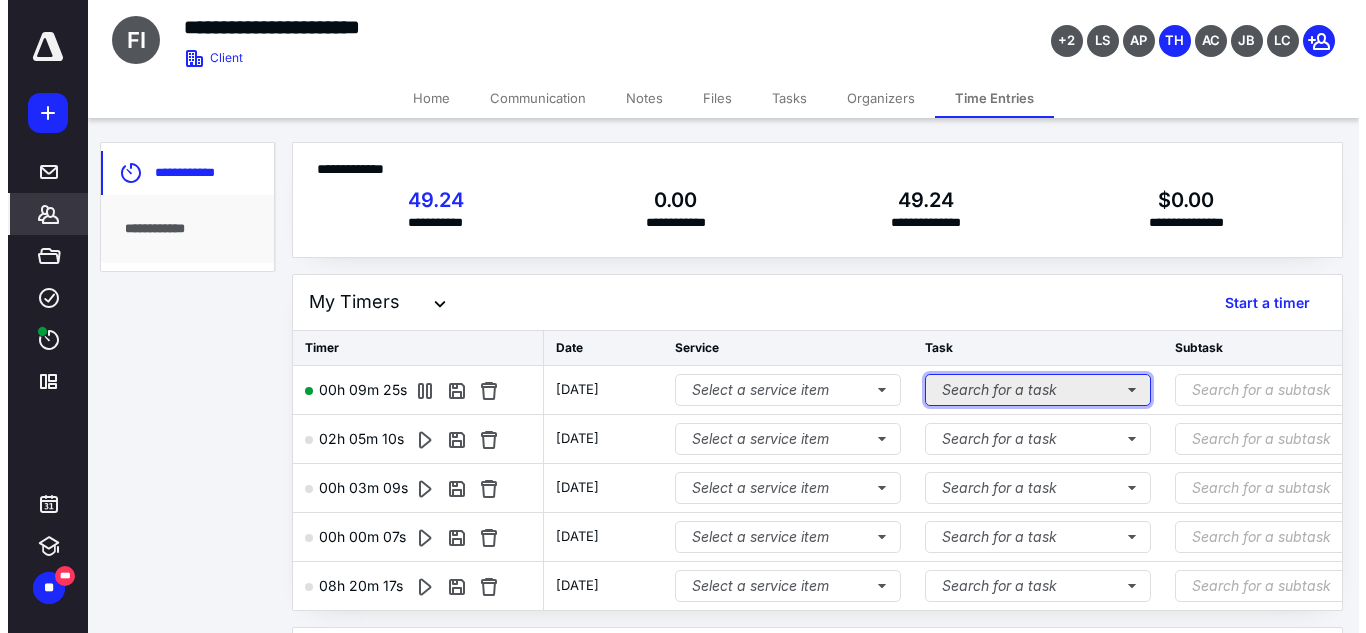 scroll, scrollTop: 0, scrollLeft: 0, axis: both 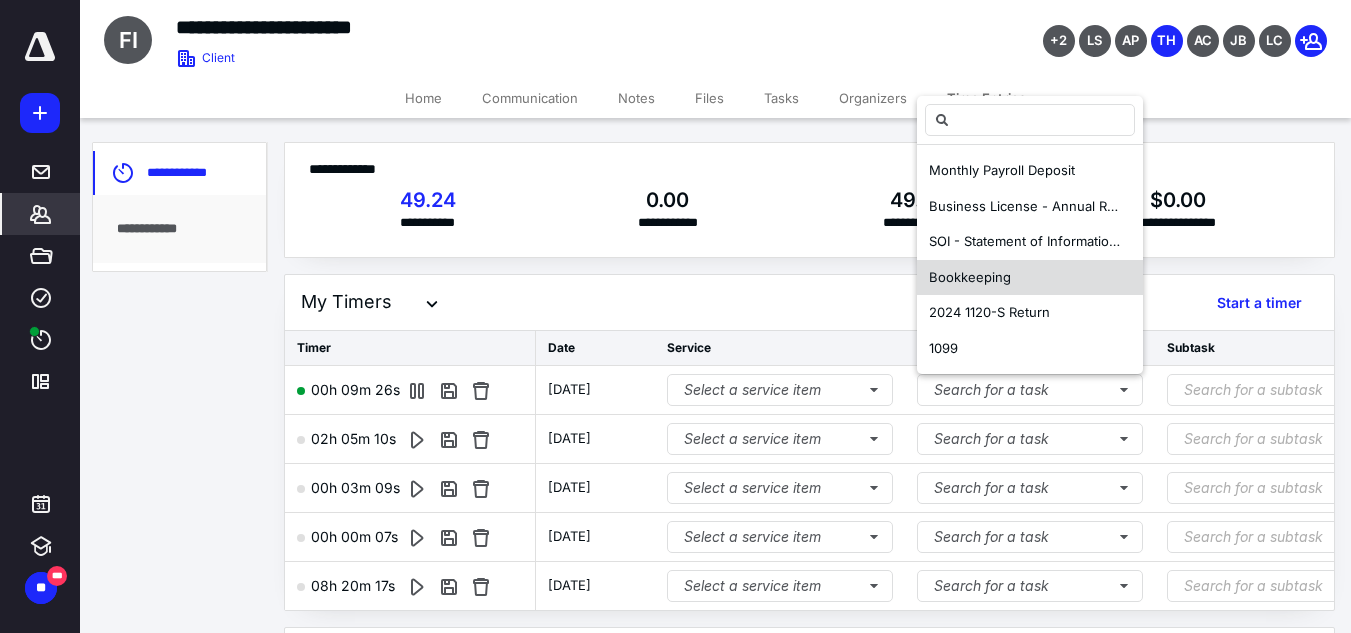 click on "Bookkeeping" at bounding box center (970, 277) 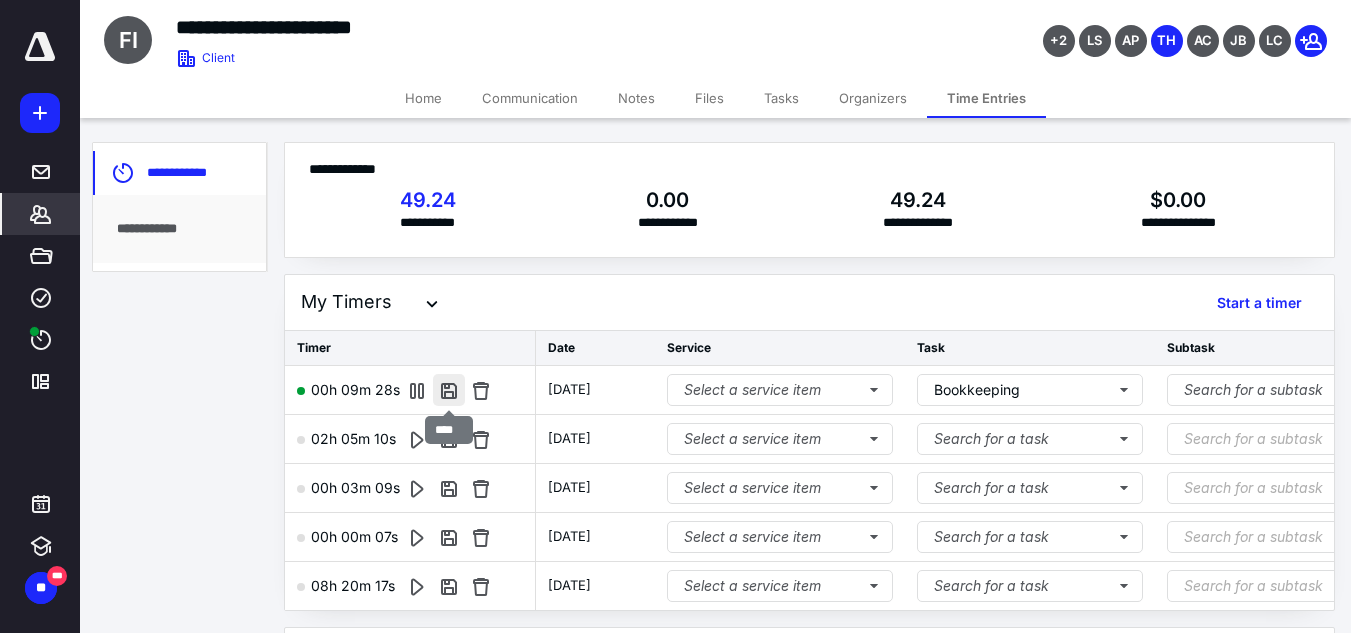 click at bounding box center (449, 390) 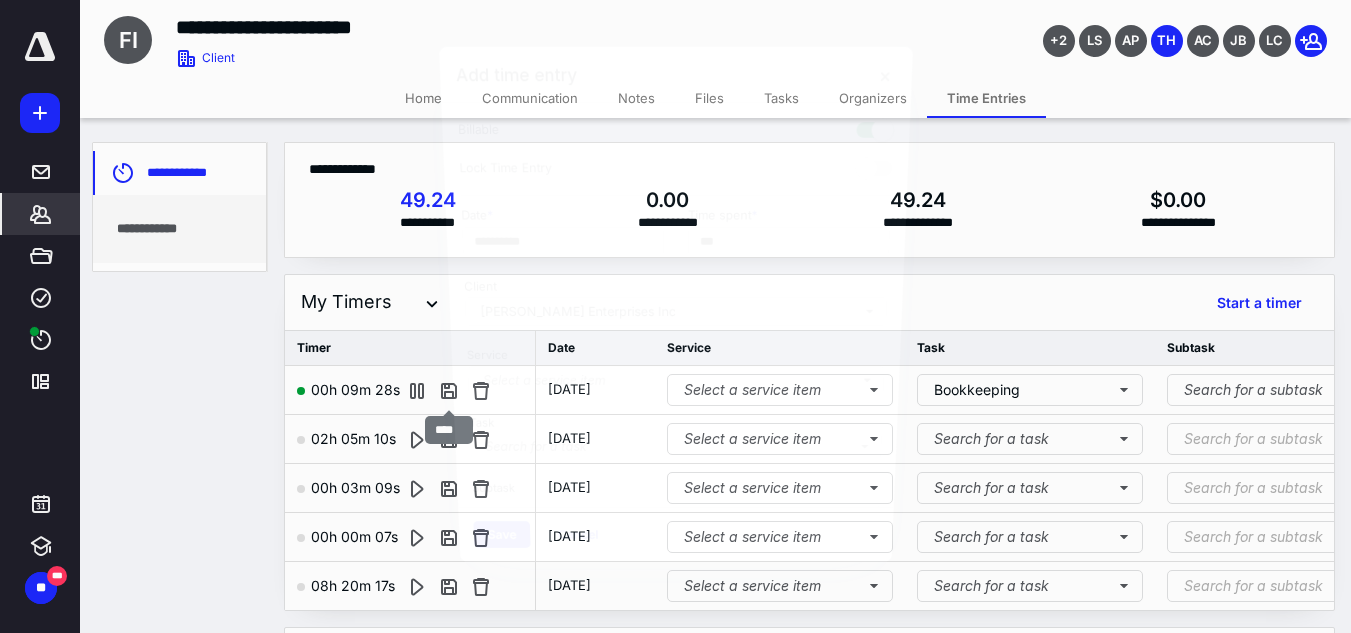 type on "***" 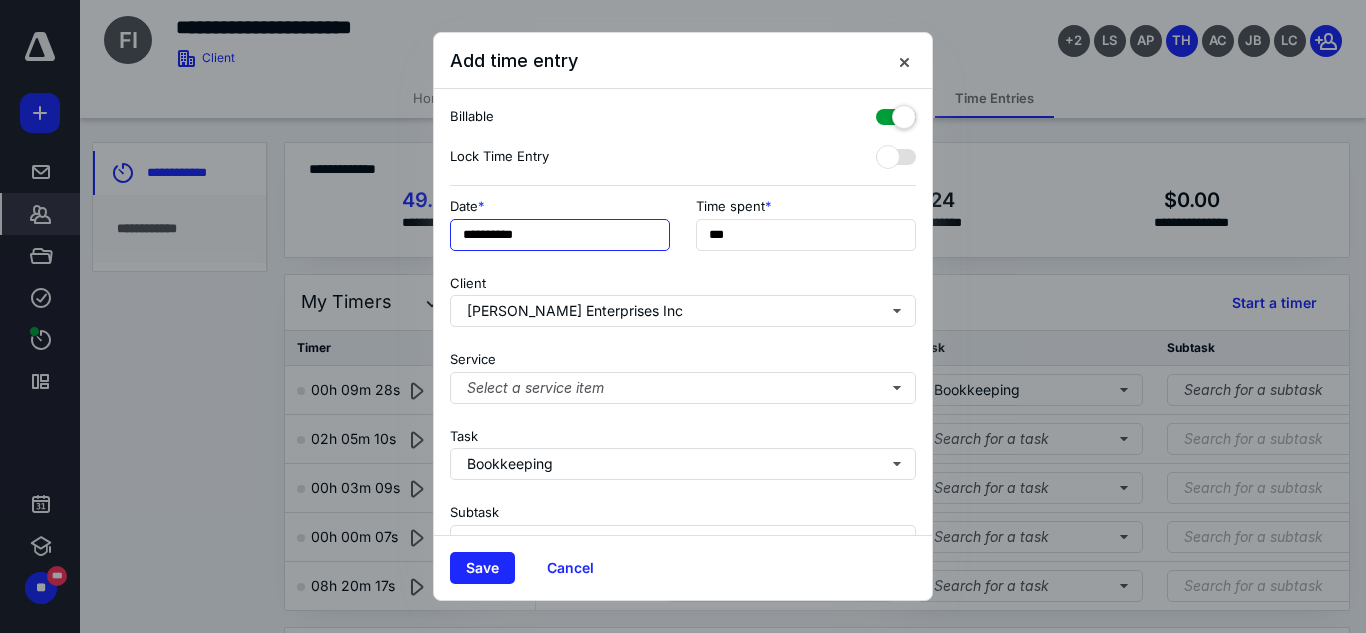 click on "**********" at bounding box center (560, 235) 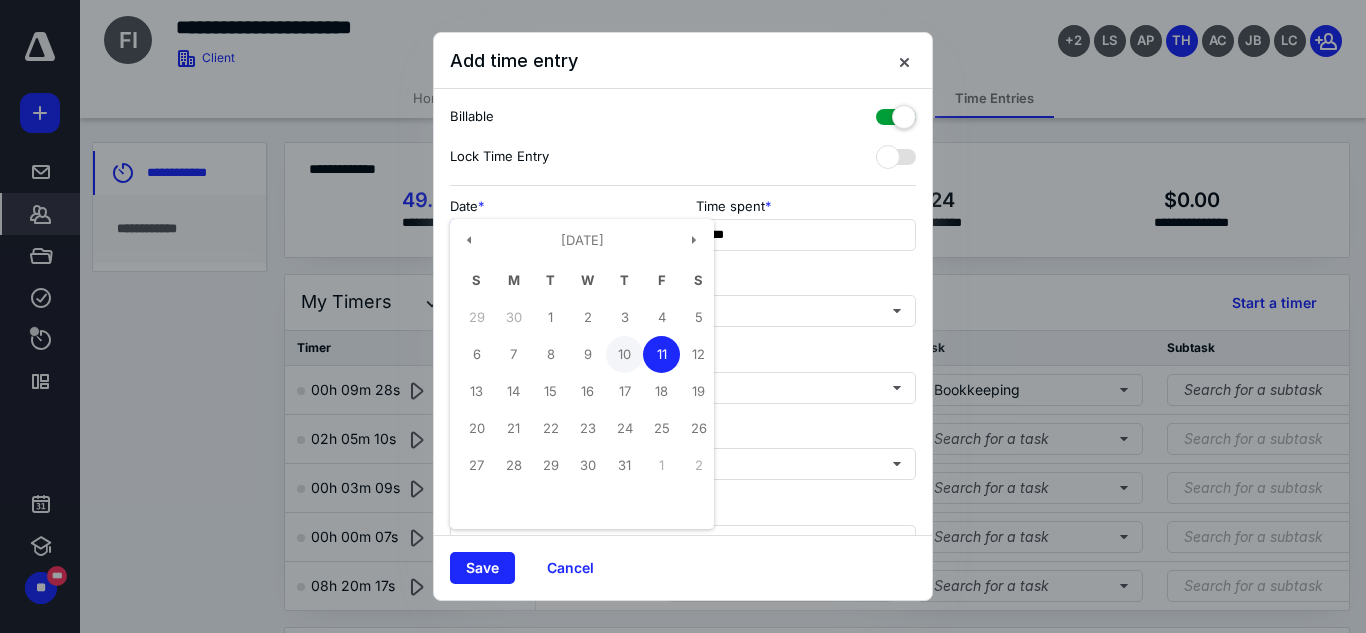 click on "10" at bounding box center (624, 354) 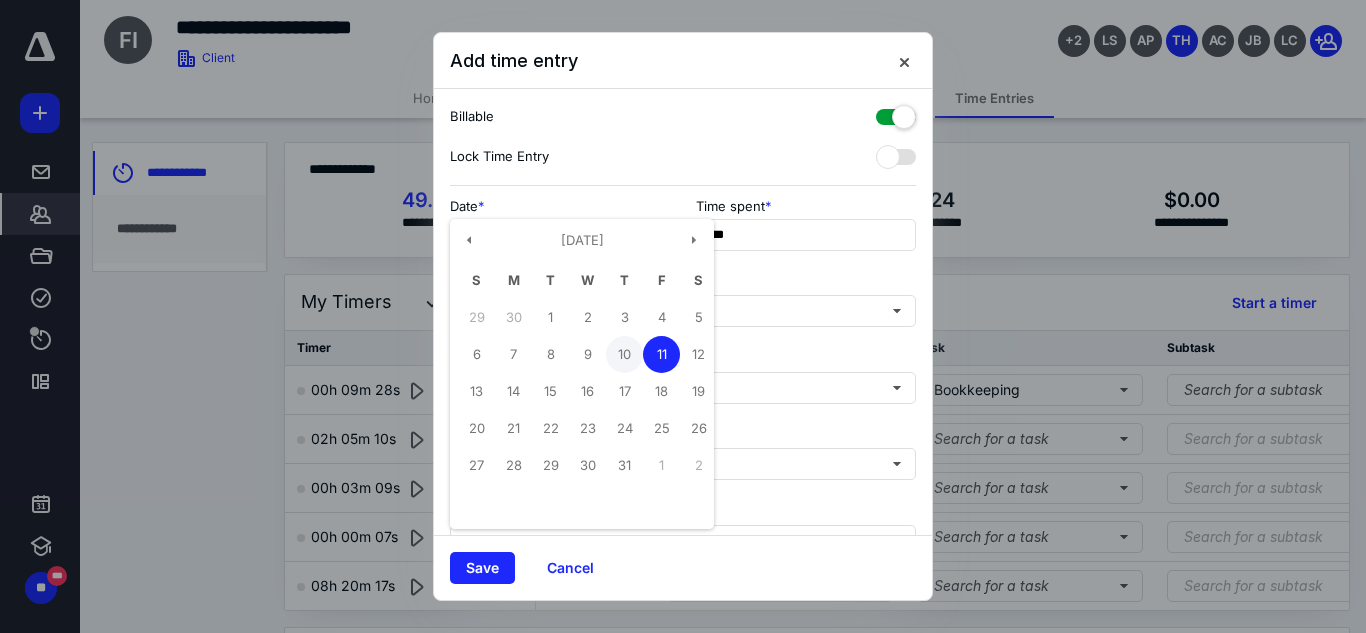 type on "**********" 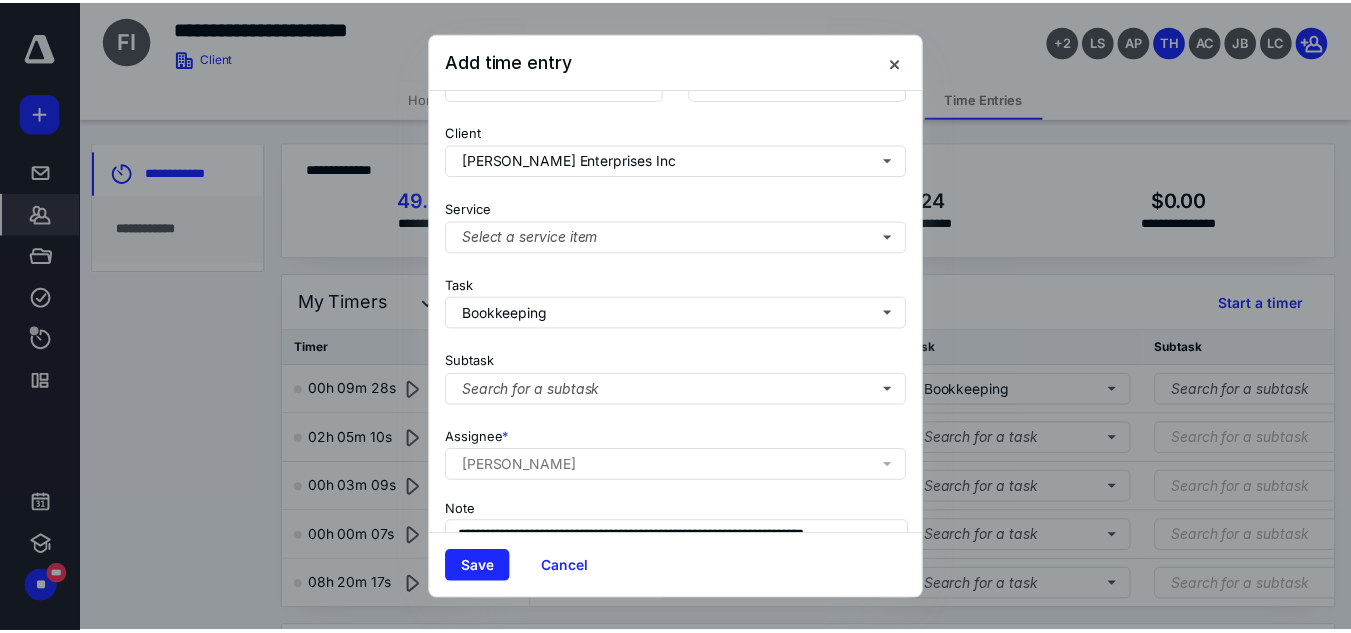 scroll, scrollTop: 269, scrollLeft: 0, axis: vertical 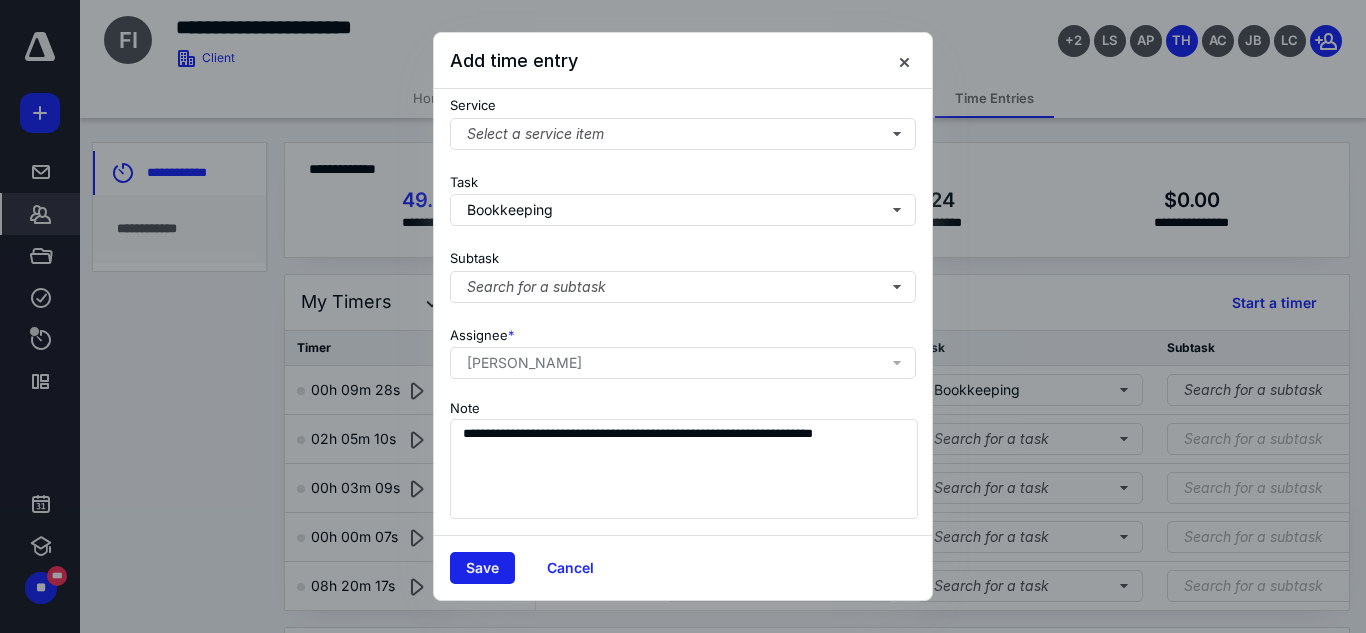click on "Save" at bounding box center [482, 568] 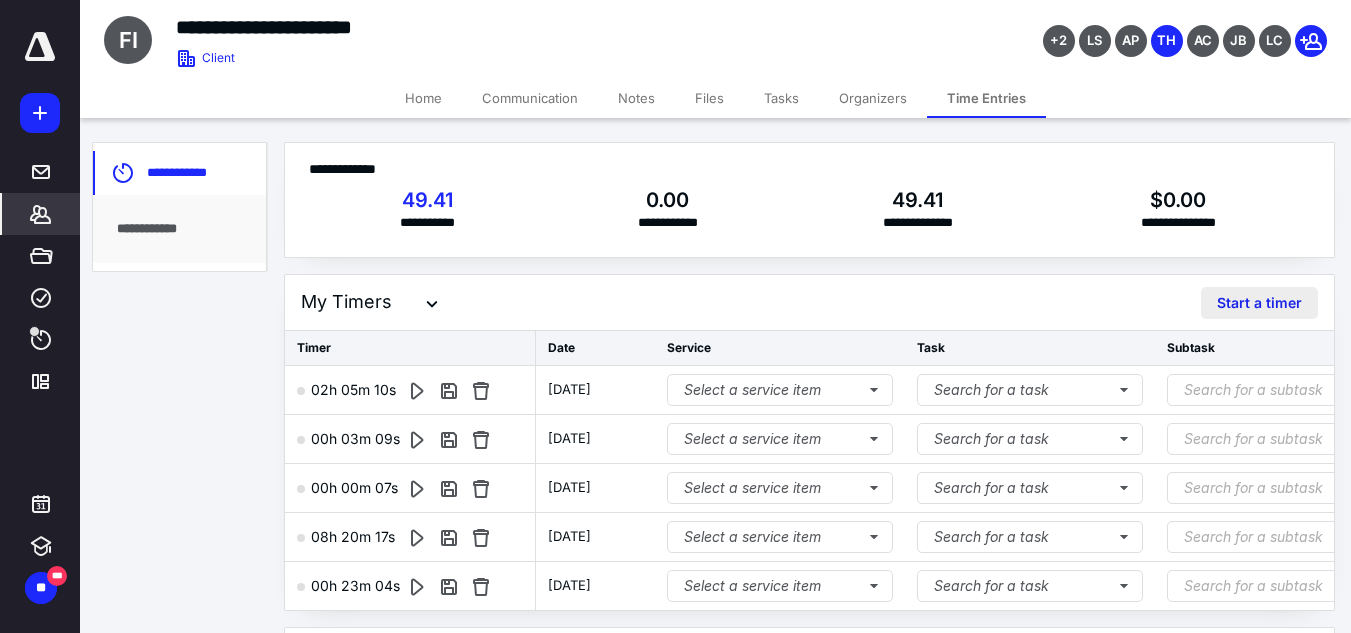 click on "Start a timer" at bounding box center [1259, 303] 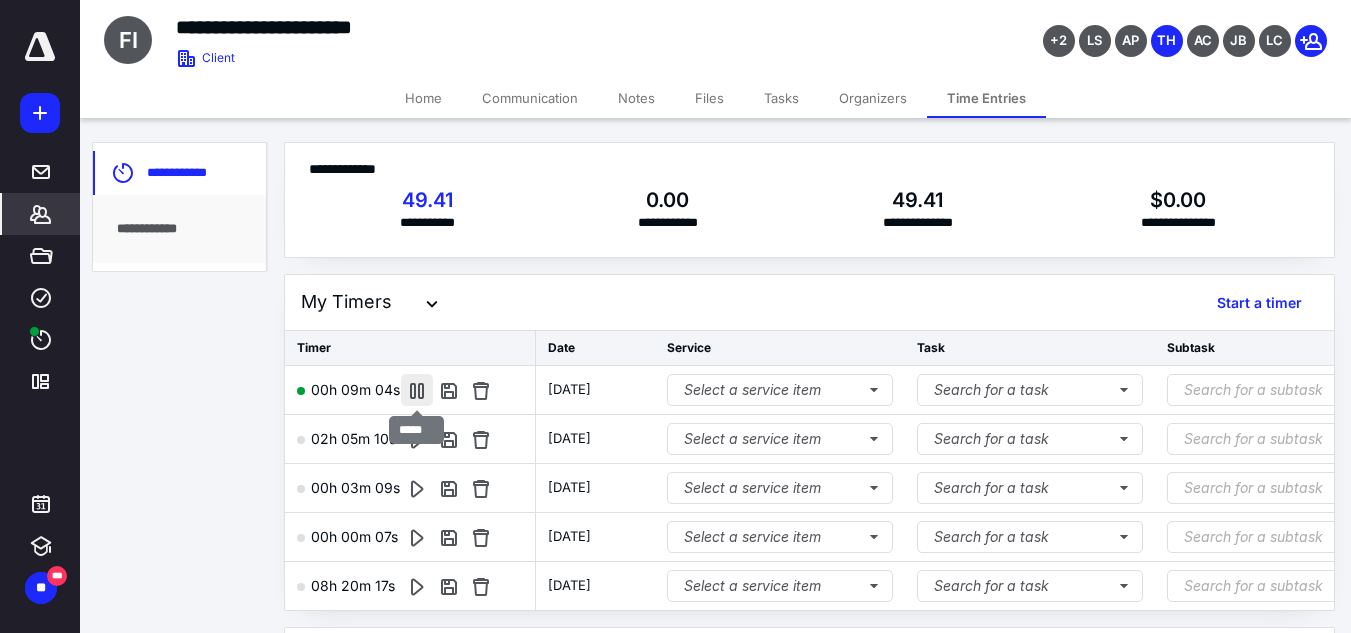 click at bounding box center (417, 390) 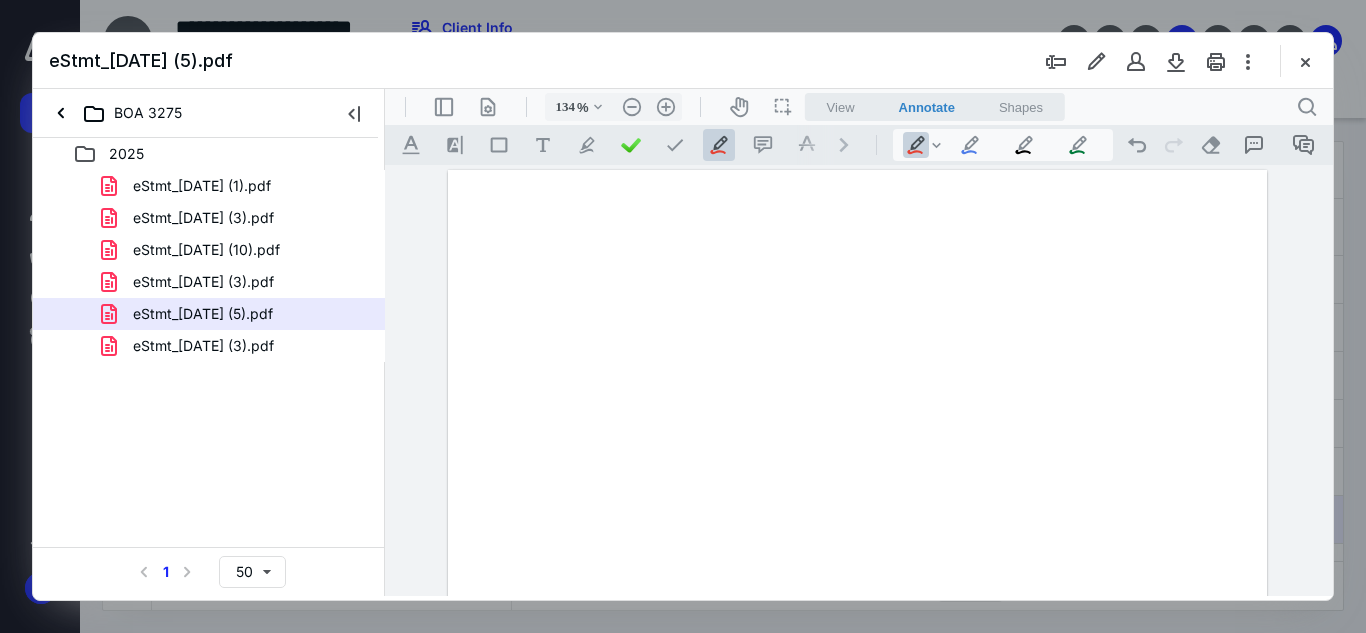 scroll, scrollTop: 0, scrollLeft: 0, axis: both 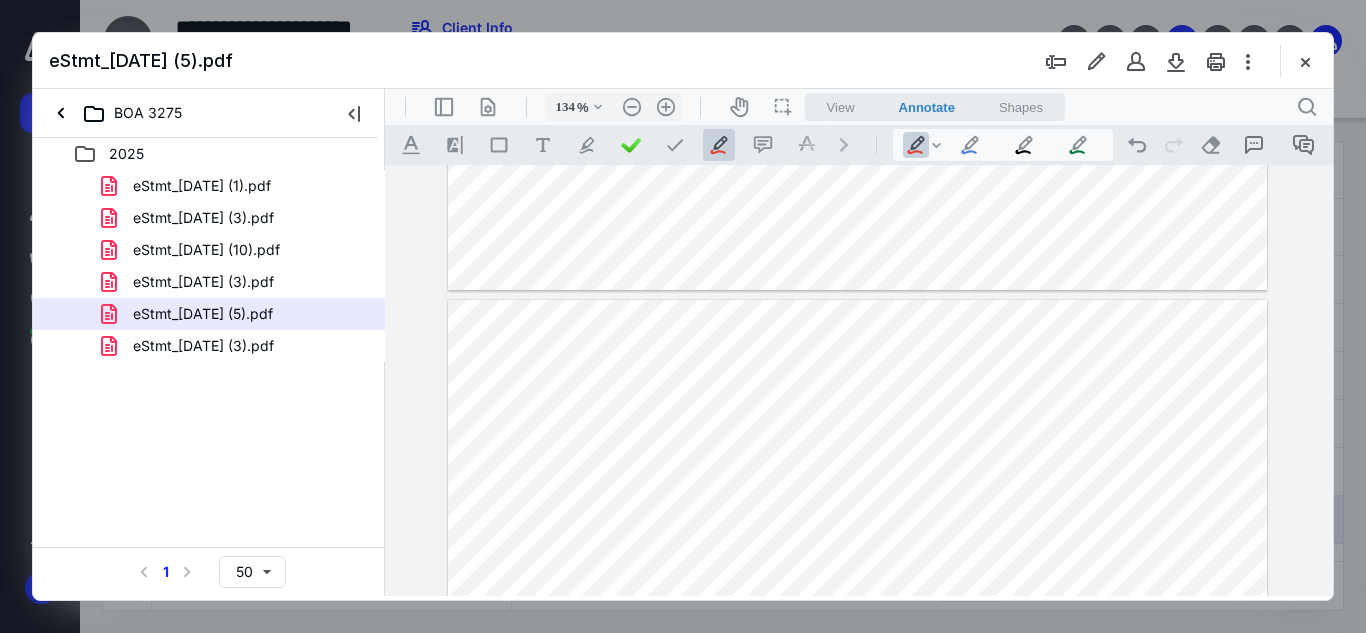 drag, startPoint x: 1222, startPoint y: 582, endPoint x: 1215, endPoint y: 553, distance: 29.832869 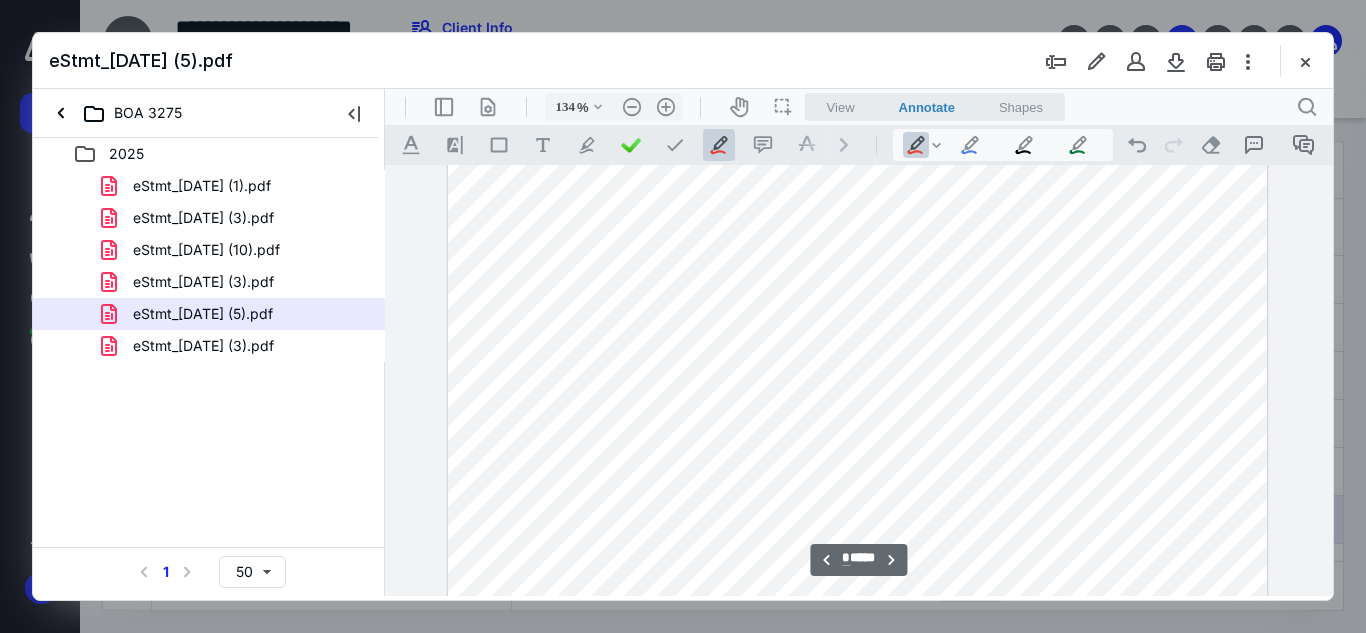 scroll, scrollTop: 8760, scrollLeft: 0, axis: vertical 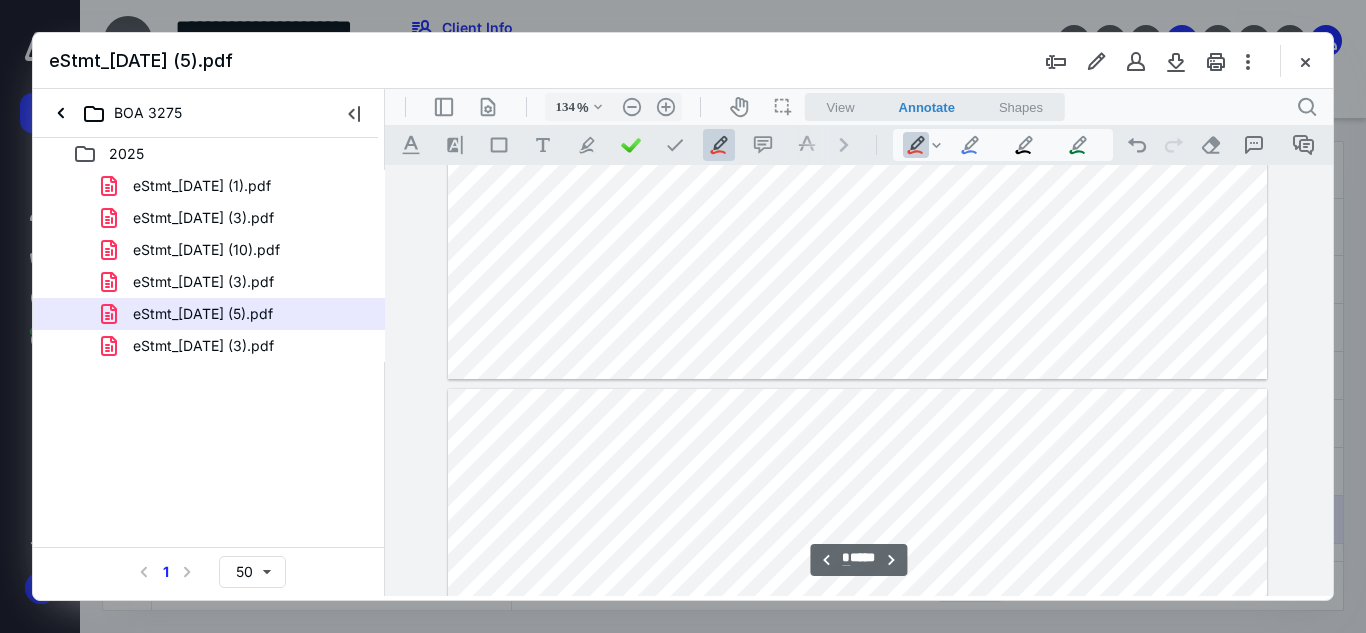 type on "**" 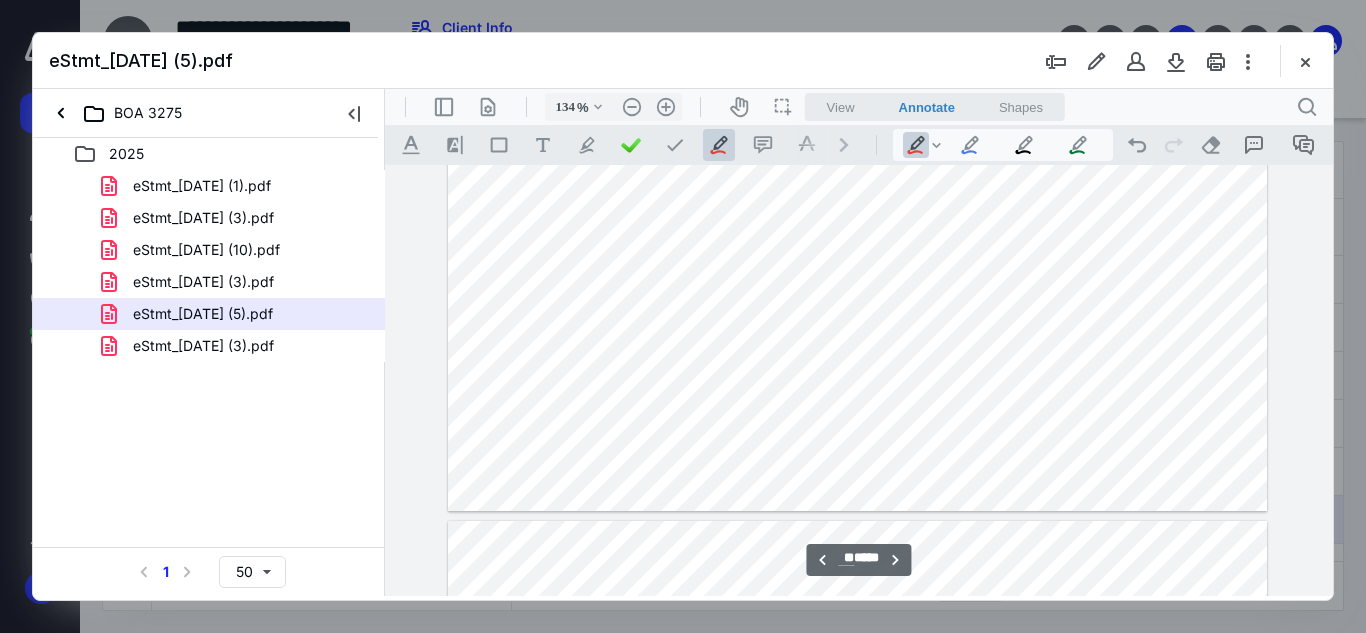 scroll, scrollTop: 10360, scrollLeft: 0, axis: vertical 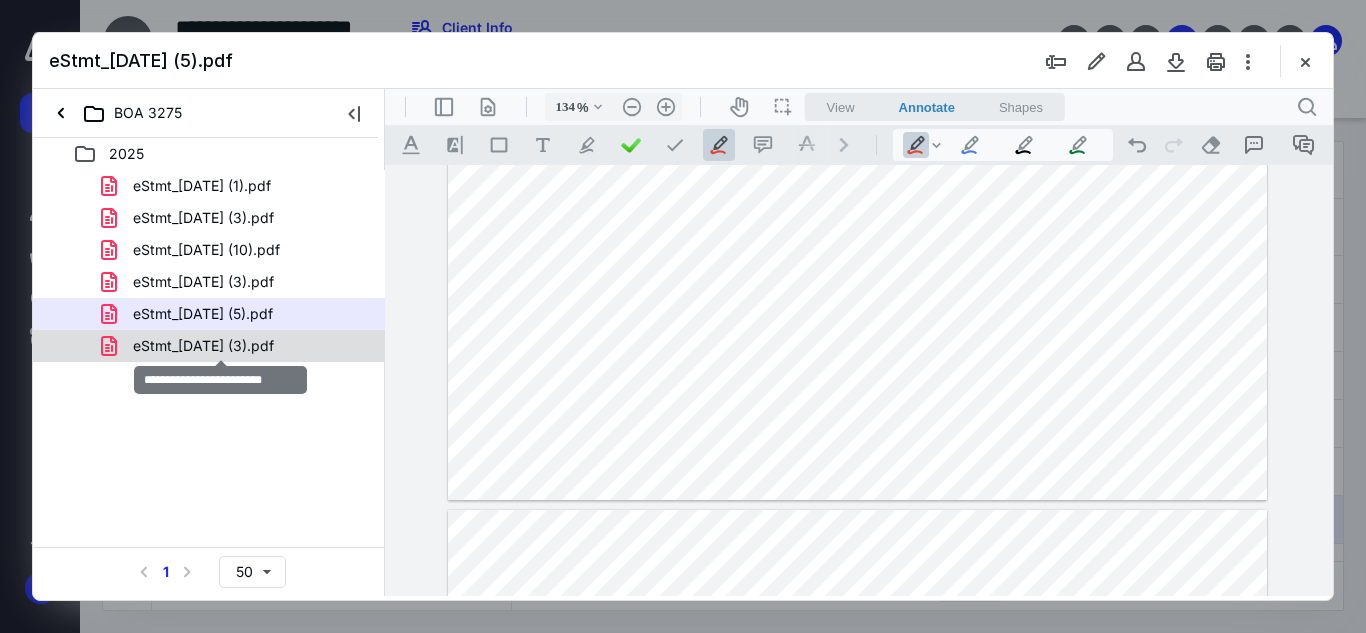 click on "eStmt_2025-06-30 (3).pdf" at bounding box center [203, 346] 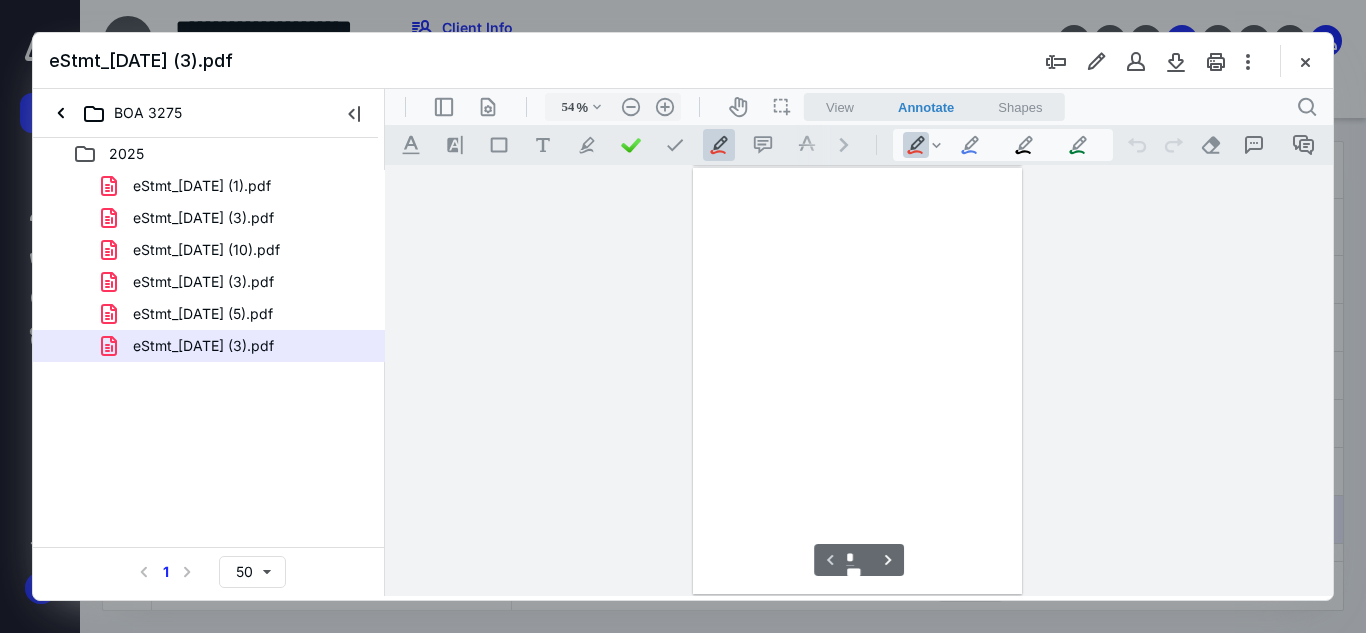 scroll, scrollTop: 78, scrollLeft: 0, axis: vertical 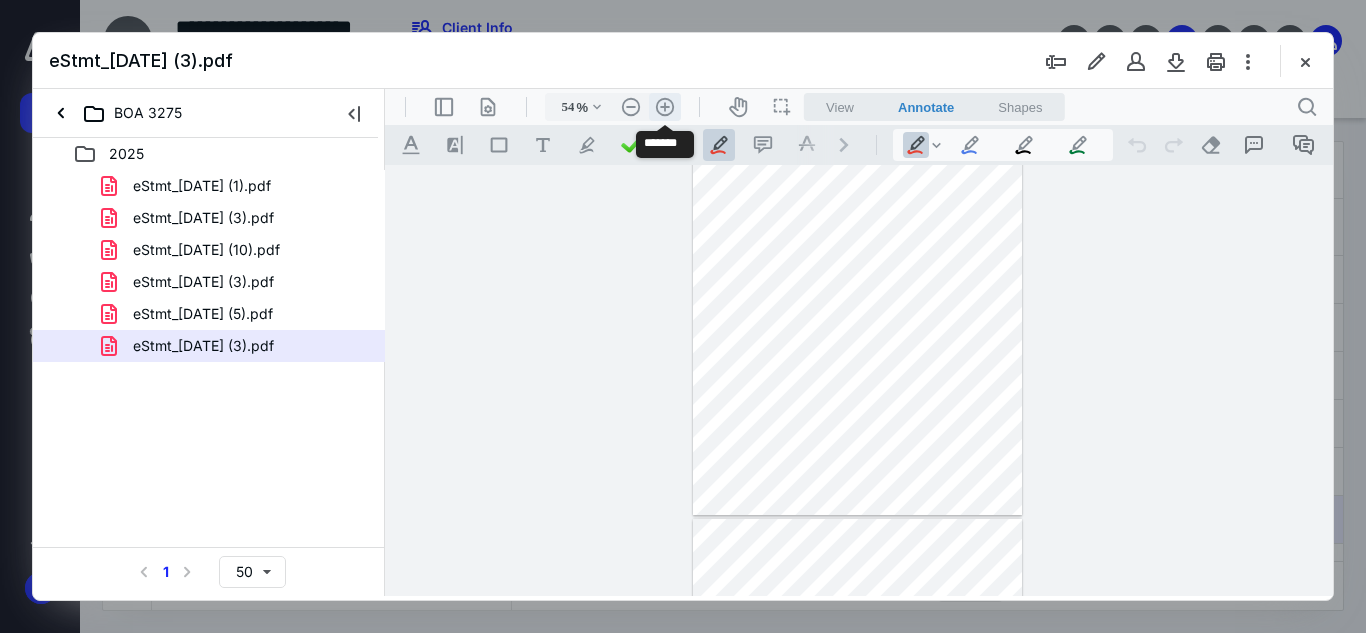 click on ".cls-1{fill:#abb0c4;} icon - header - zoom - in - line" at bounding box center [665, 107] 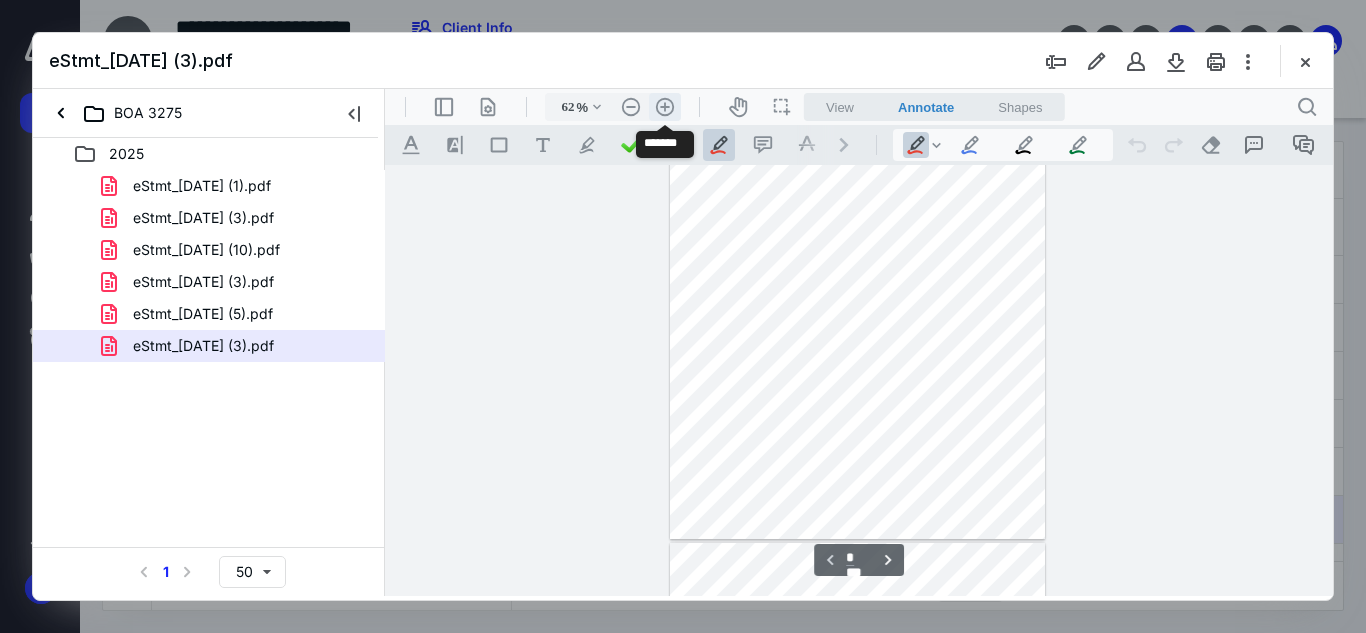 click on ".cls-1{fill:#abb0c4;} icon - header - zoom - in - line" at bounding box center (665, 107) 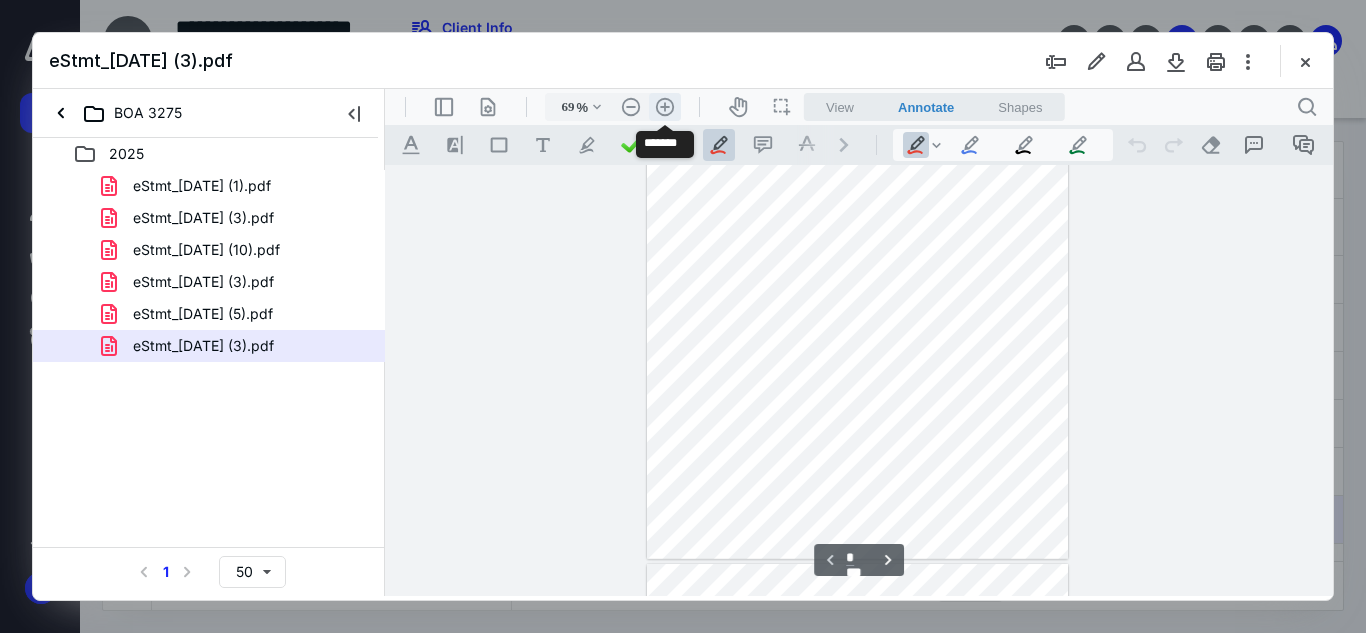 click on ".cls-1{fill:#abb0c4;} icon - header - zoom - in - line" at bounding box center (665, 107) 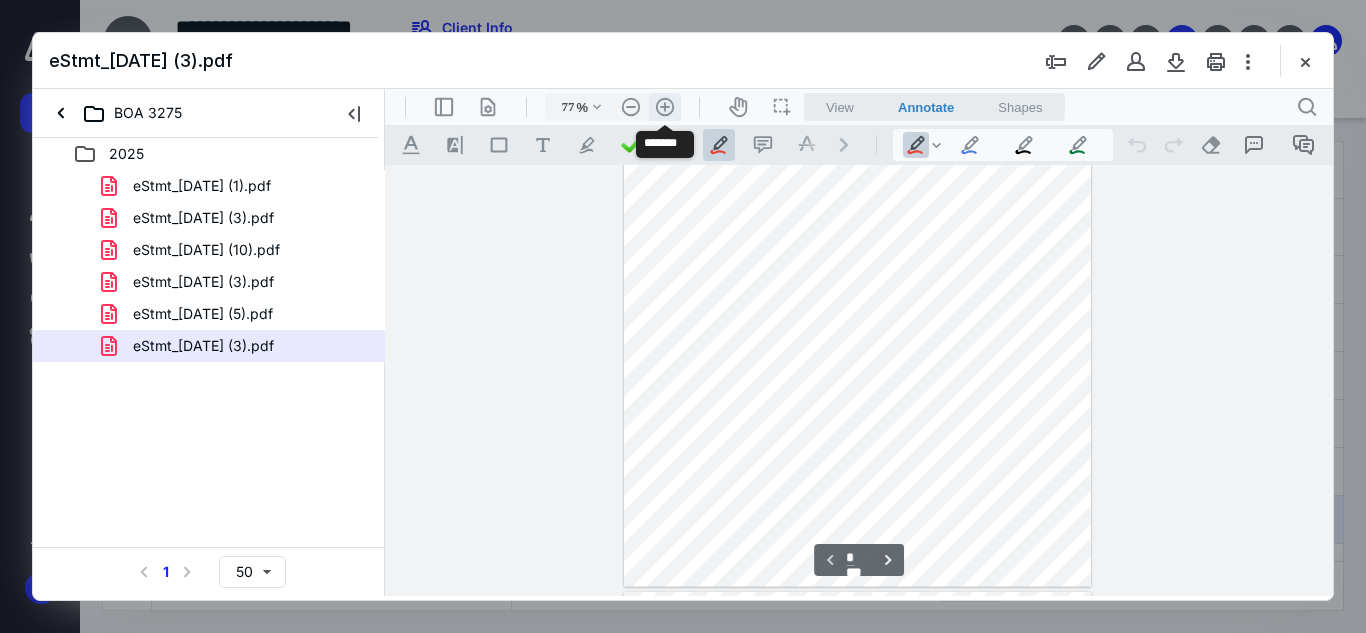 click on ".cls-1{fill:#abb0c4;} icon - header - zoom - in - line" at bounding box center (665, 107) 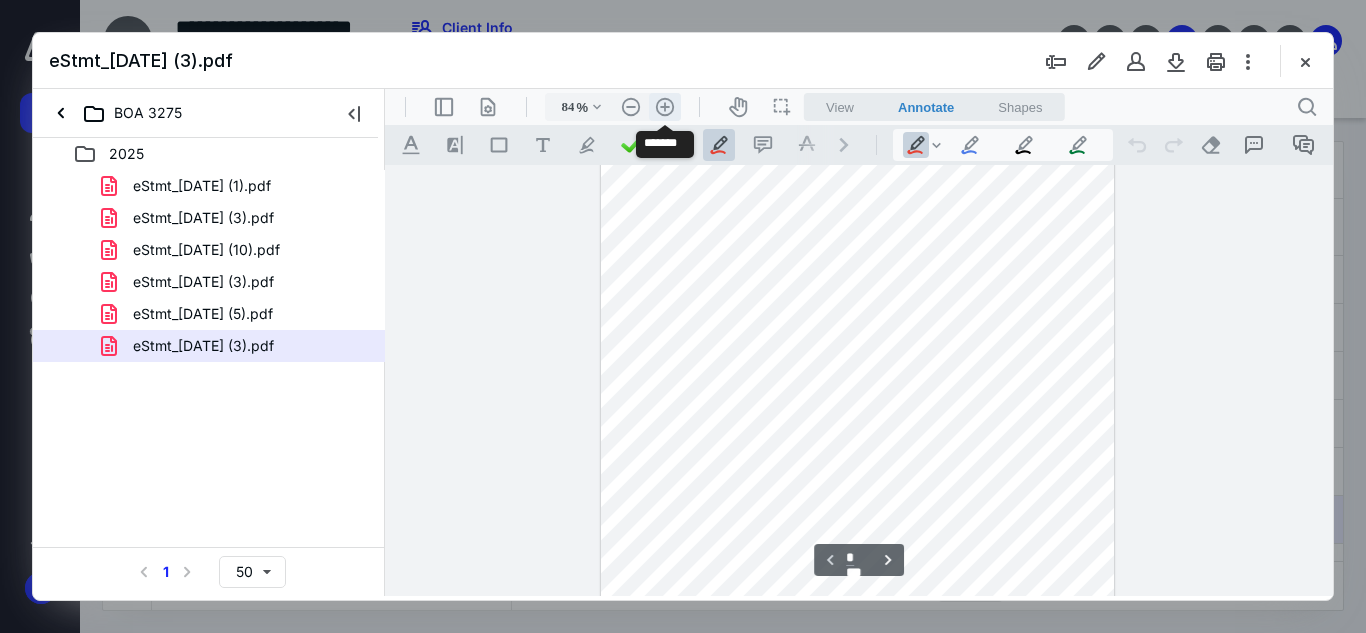 click on ".cls-1{fill:#abb0c4;} icon - header - zoom - in - line" at bounding box center (665, 107) 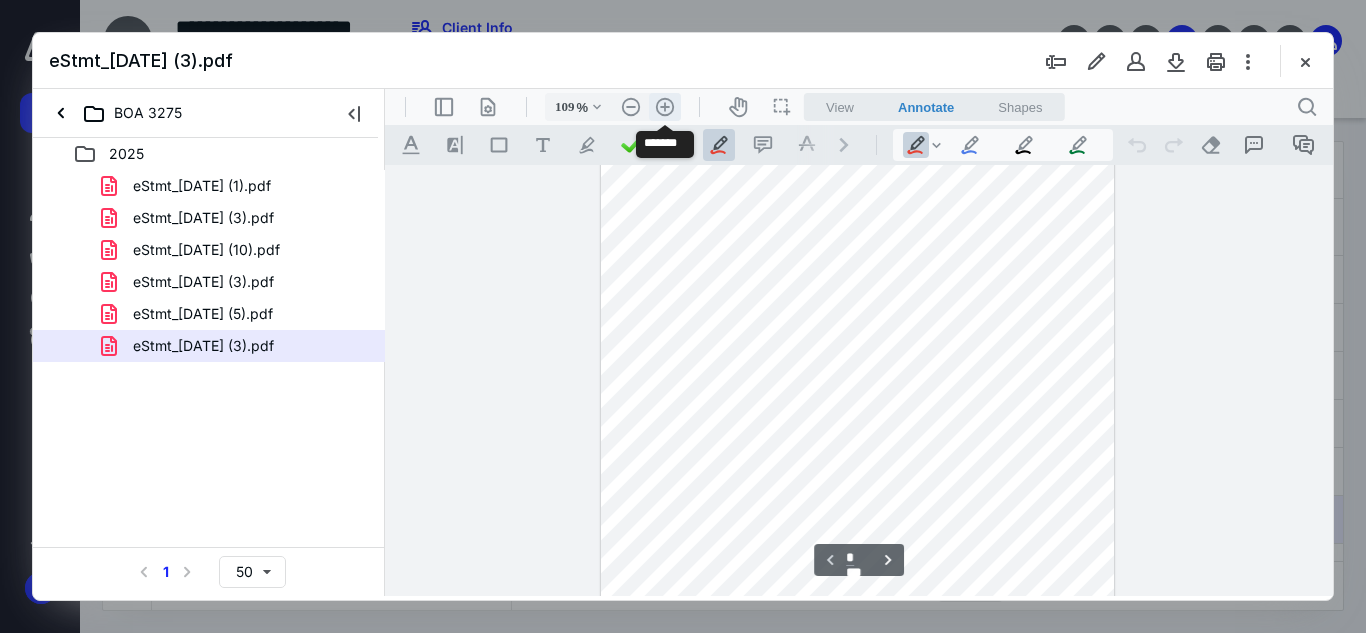 scroll, scrollTop: 341, scrollLeft: 0, axis: vertical 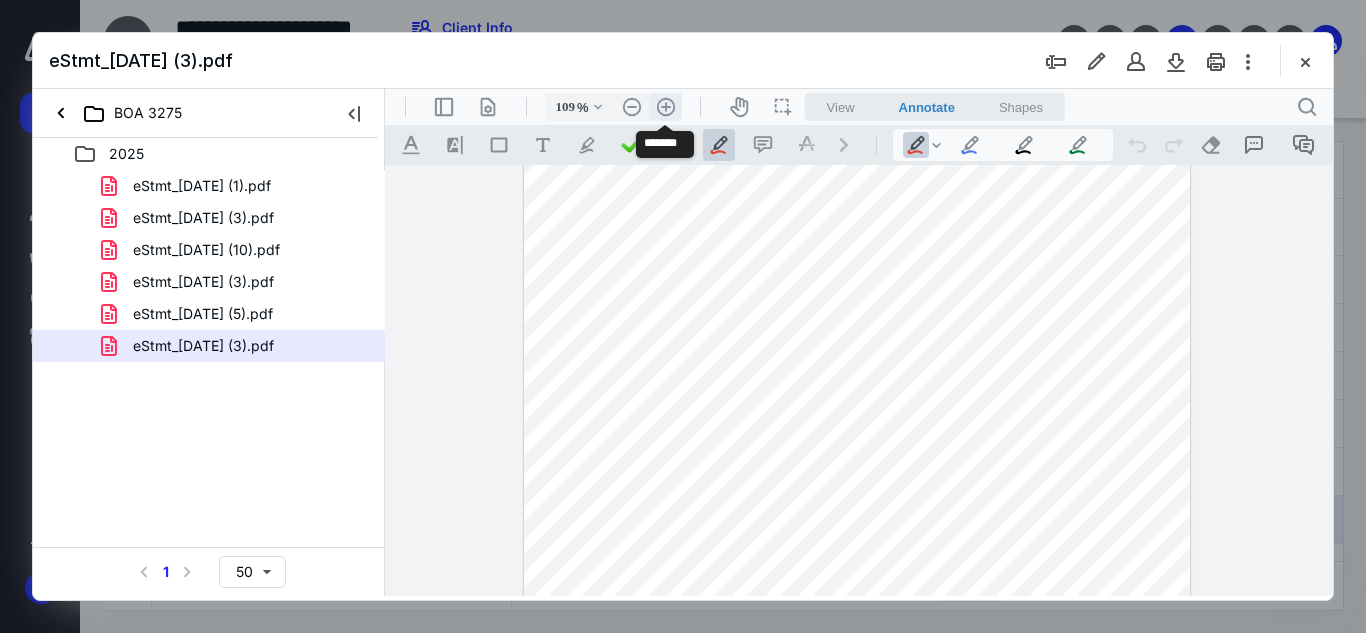 click on ".cls-1{fill:#abb0c4;} icon - header - zoom - in - line" at bounding box center [666, 107] 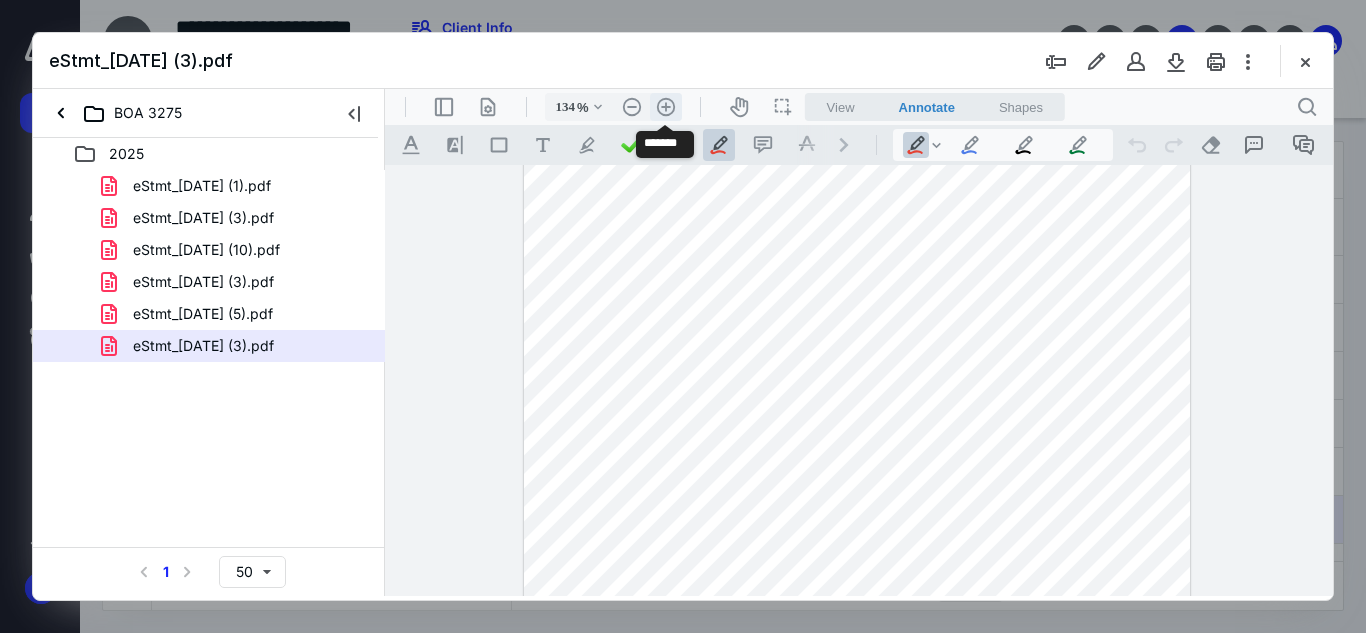 click on ".cls-1{fill:#abb0c4;} icon - header - zoom - in - line" at bounding box center (666, 107) 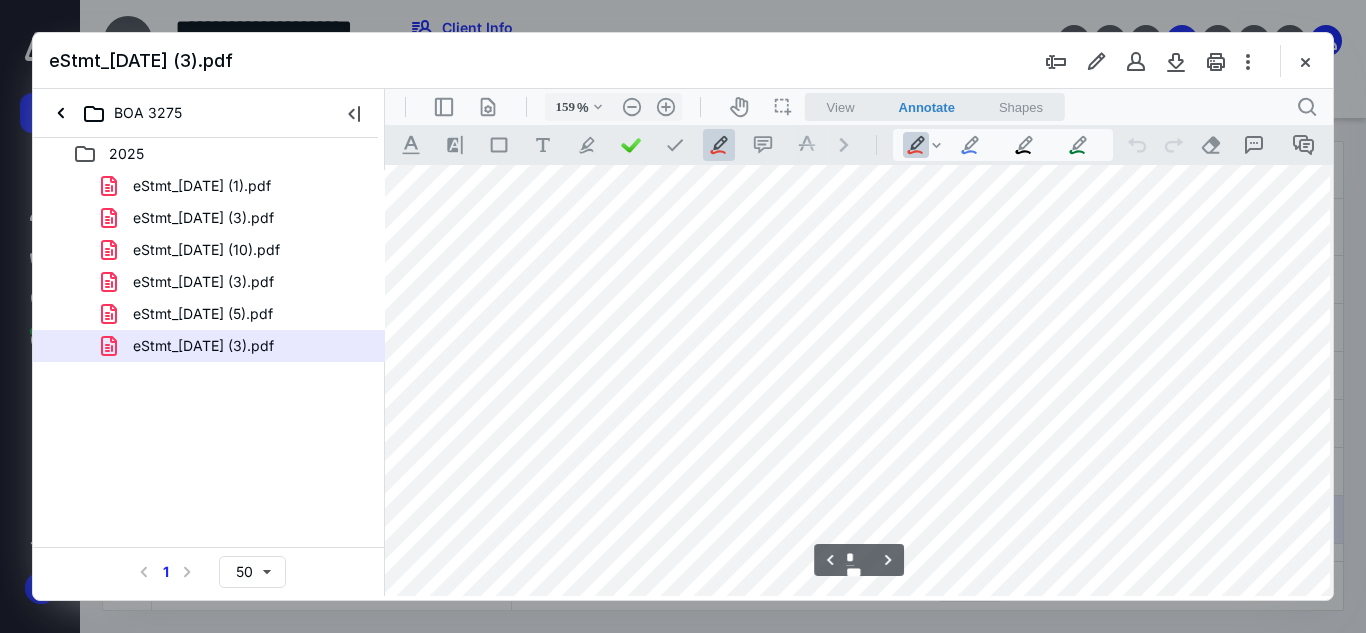 scroll, scrollTop: 2879, scrollLeft: 24, axis: both 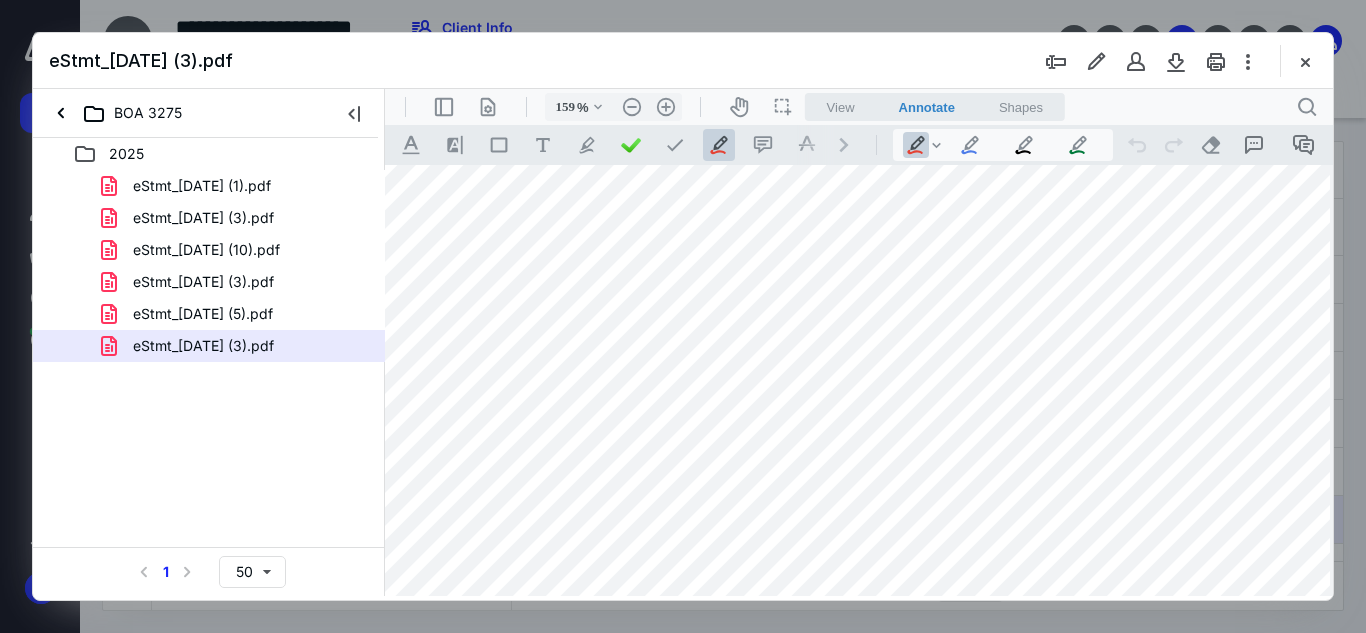drag, startPoint x: 1224, startPoint y: 394, endPoint x: 1242, endPoint y: 381, distance: 22.203604 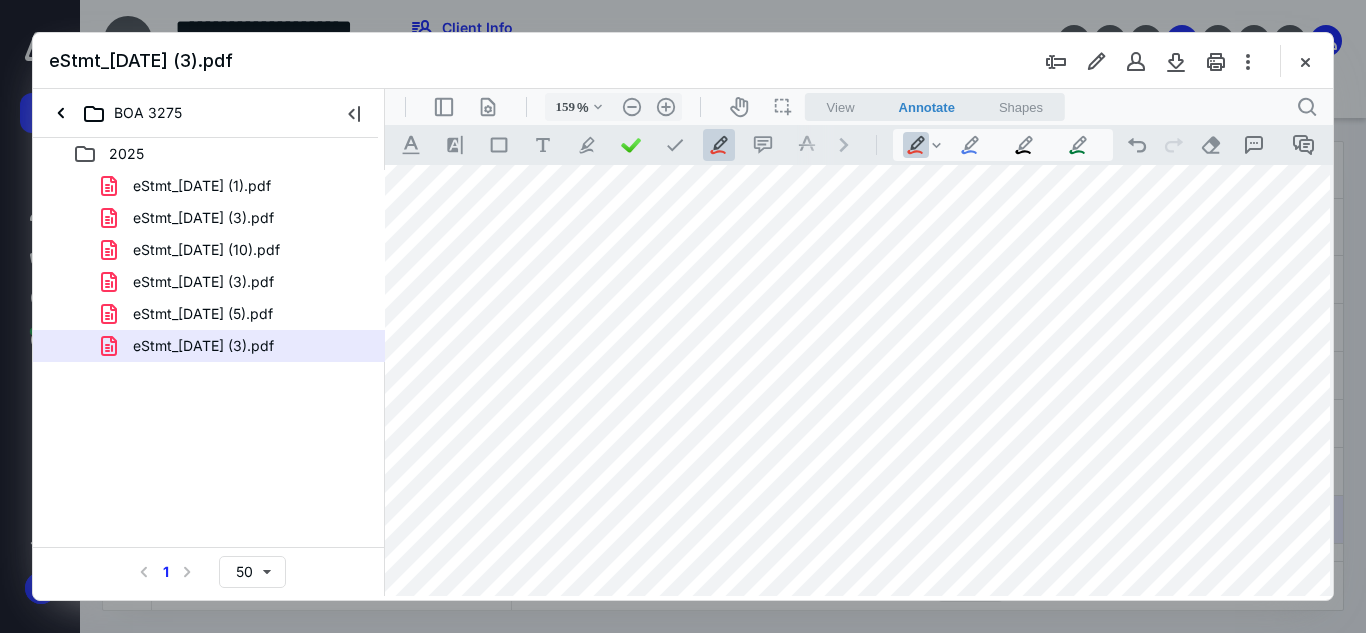 drag, startPoint x: 1189, startPoint y: 510, endPoint x: 1212, endPoint y: 491, distance: 29.832869 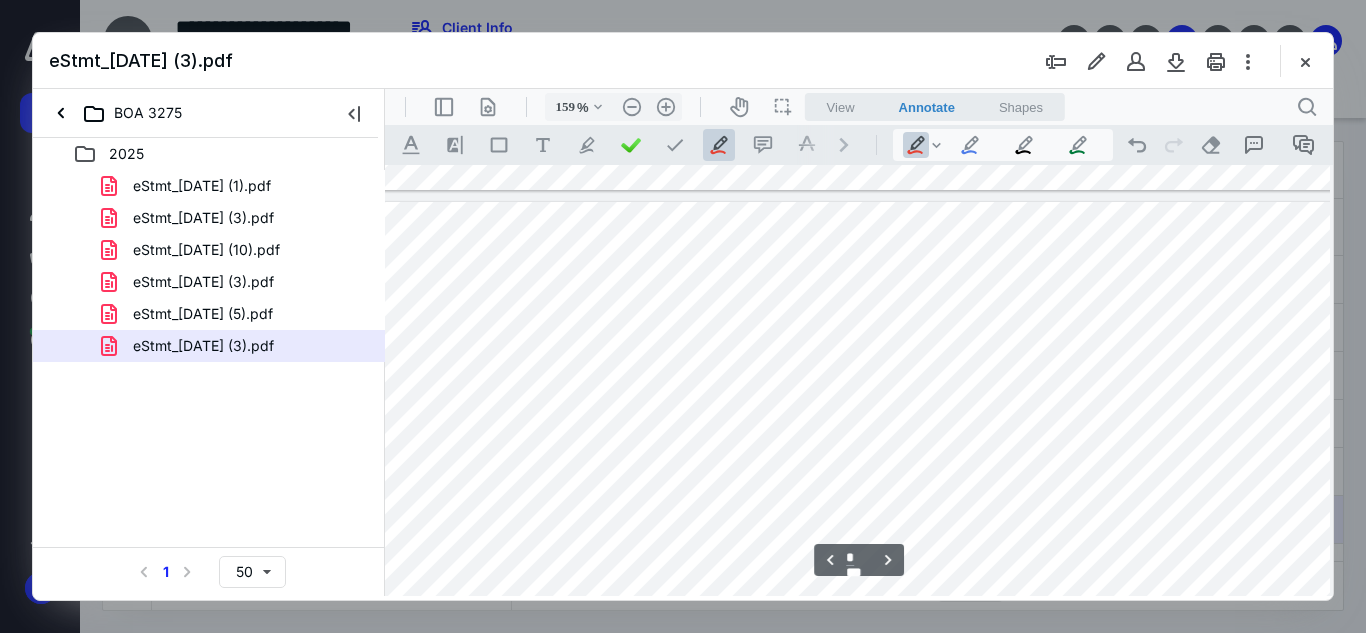 scroll, scrollTop: 3979, scrollLeft: 24, axis: both 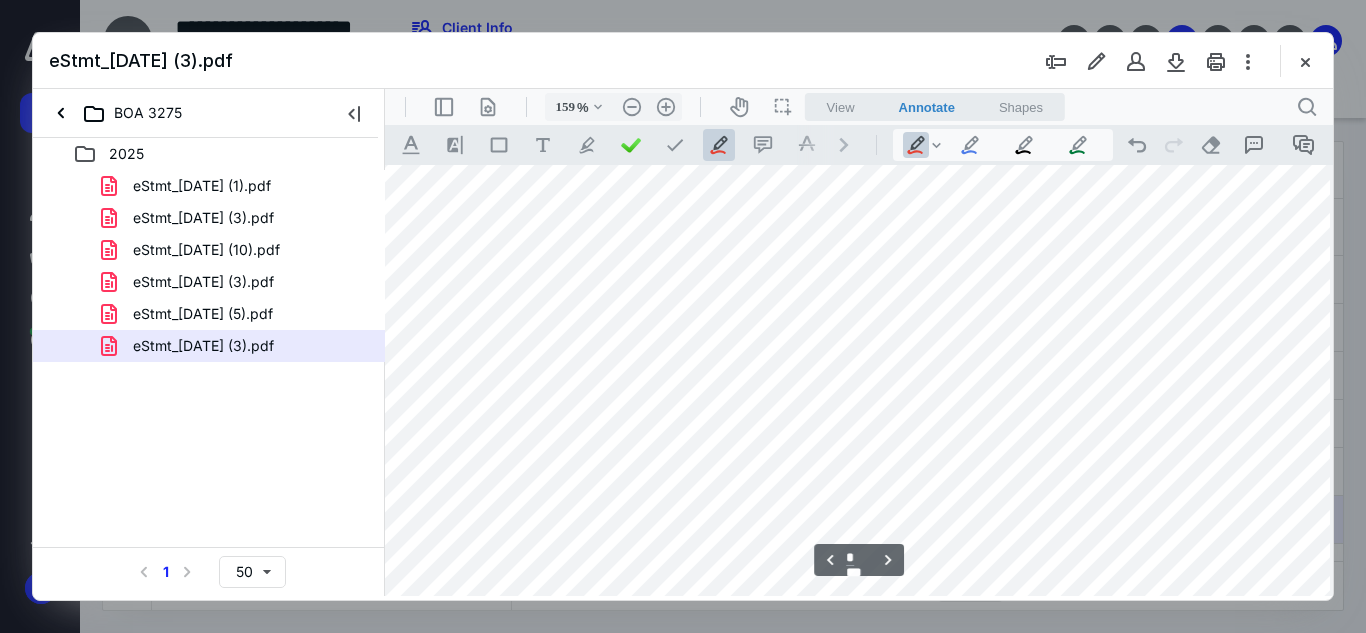 drag, startPoint x: 1288, startPoint y: 320, endPoint x: 1247, endPoint y: 334, distance: 43.32436 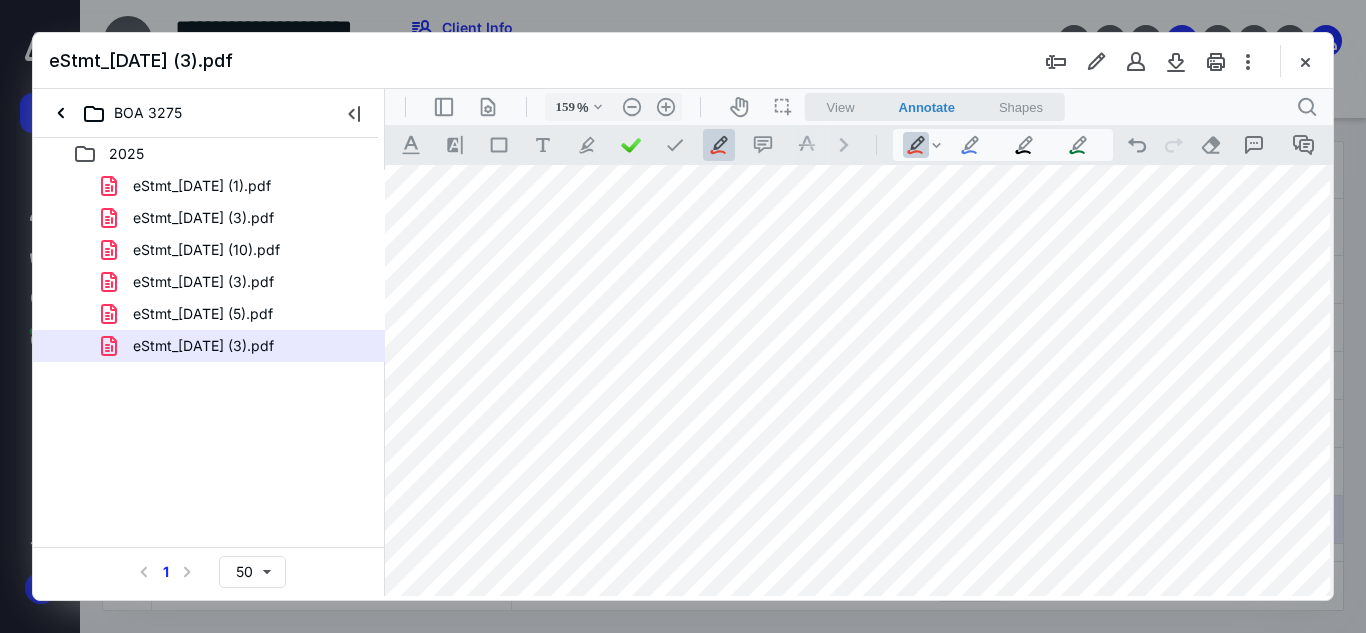 drag, startPoint x: 1295, startPoint y: 329, endPoint x: 1314, endPoint y: 305, distance: 30.610456 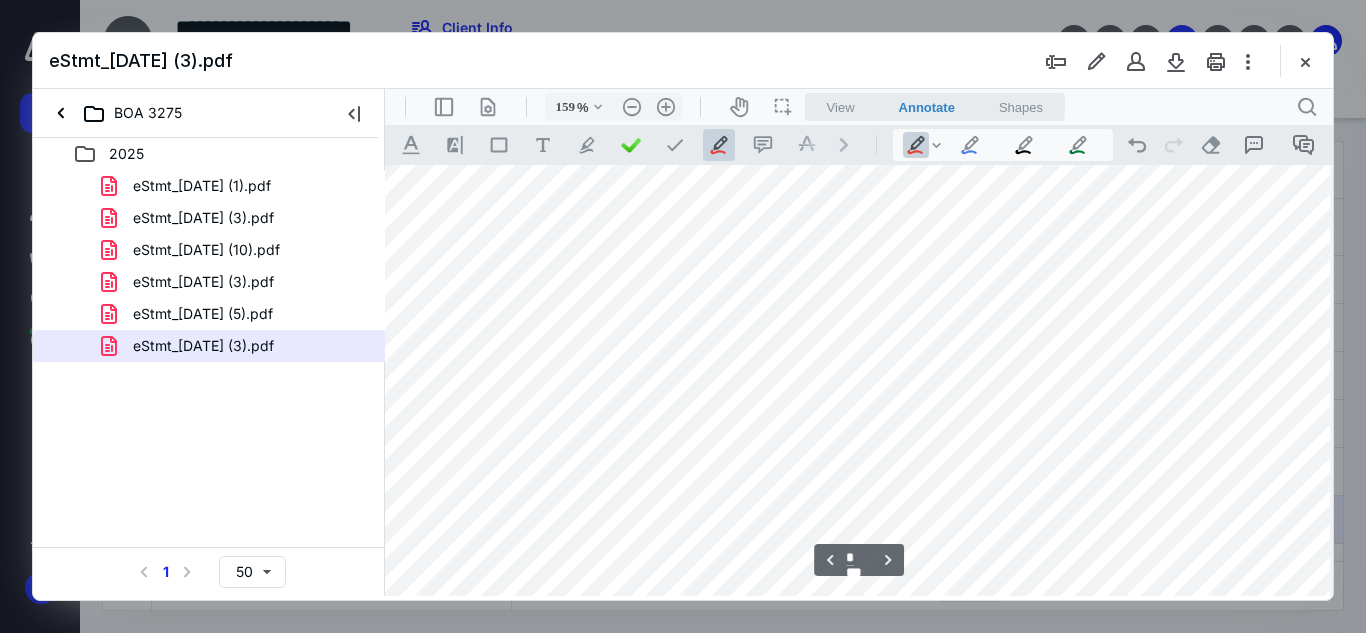 scroll, scrollTop: 3979, scrollLeft: 24, axis: both 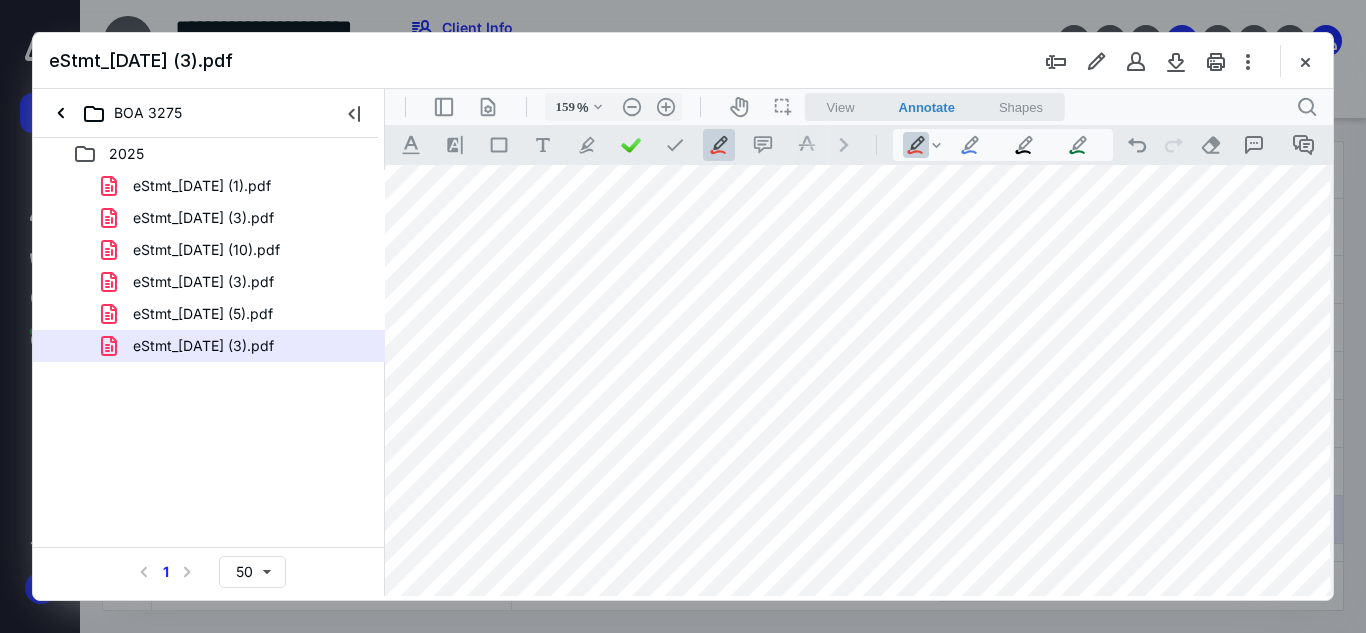 drag, startPoint x: 1288, startPoint y: 550, endPoint x: 1307, endPoint y: 542, distance: 20.615528 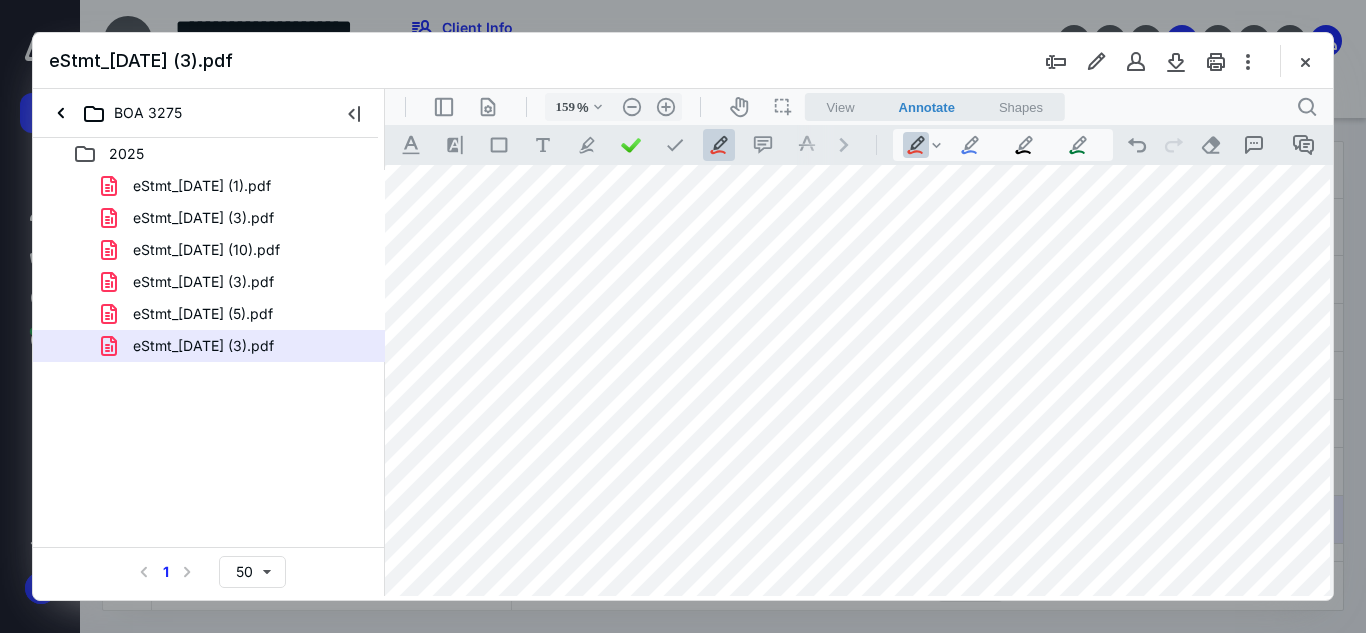 drag, startPoint x: 1282, startPoint y: 563, endPoint x: 1278, endPoint y: 536, distance: 27.294687 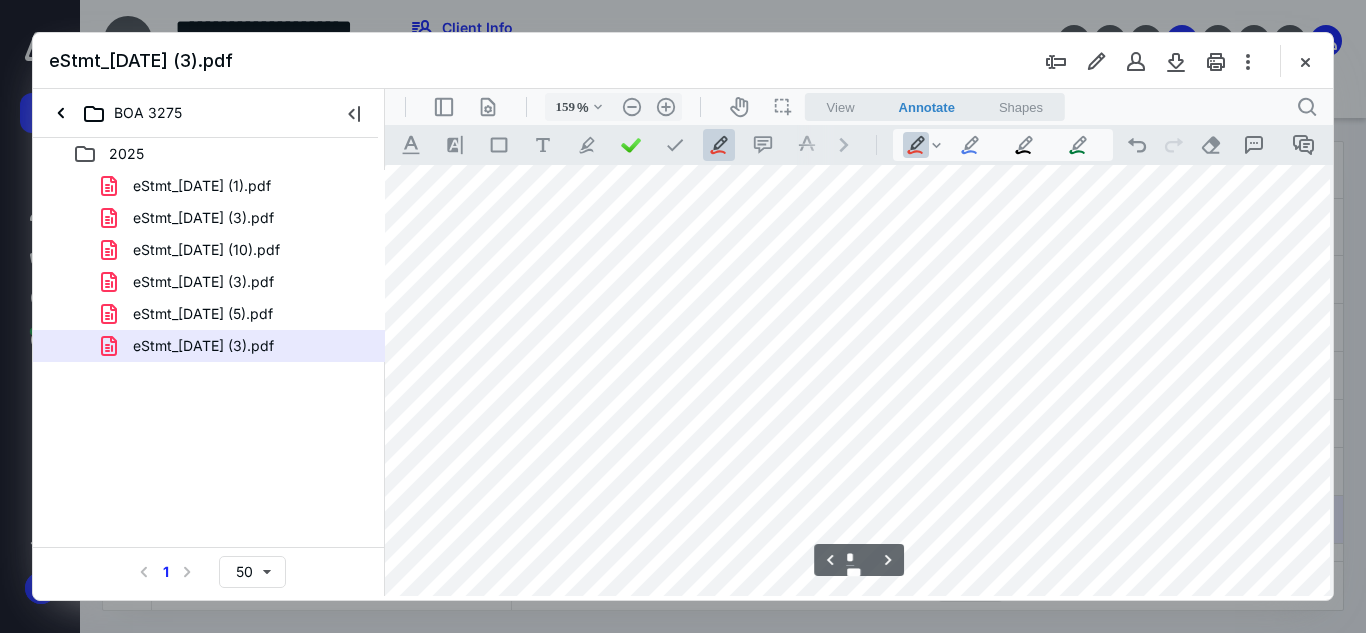 scroll, scrollTop: 4179, scrollLeft: 24, axis: both 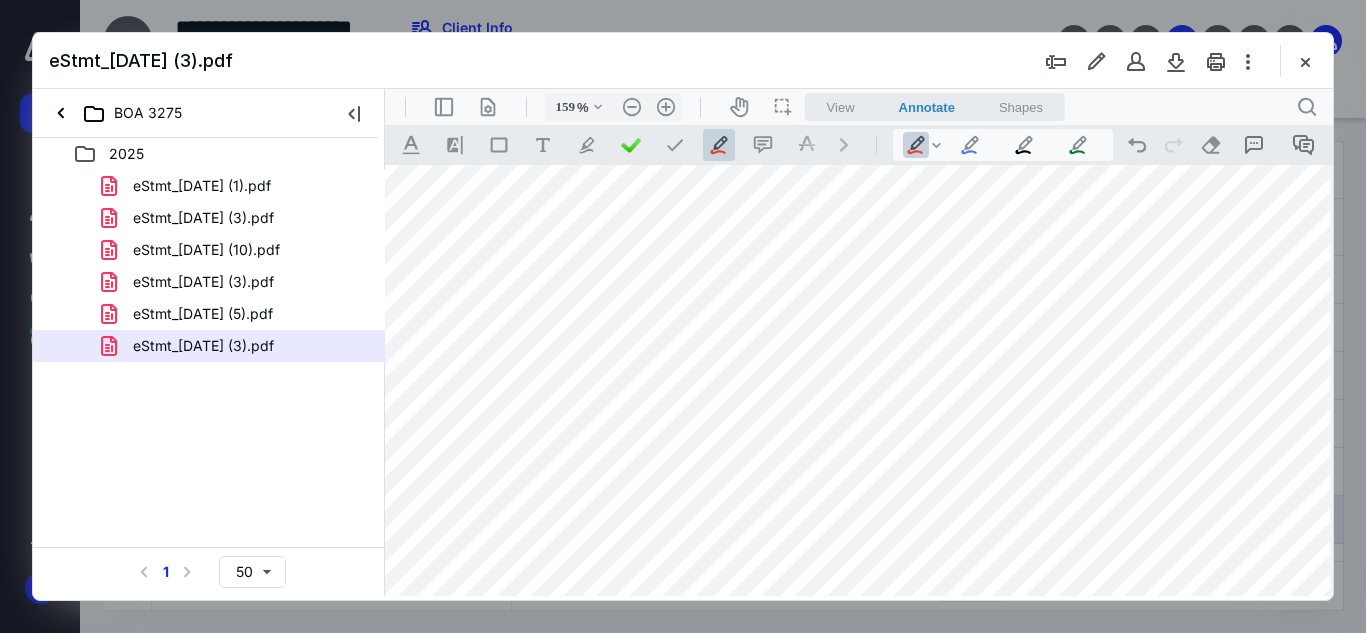 drag, startPoint x: 1279, startPoint y: 575, endPoint x: 1314, endPoint y: 562, distance: 37.336308 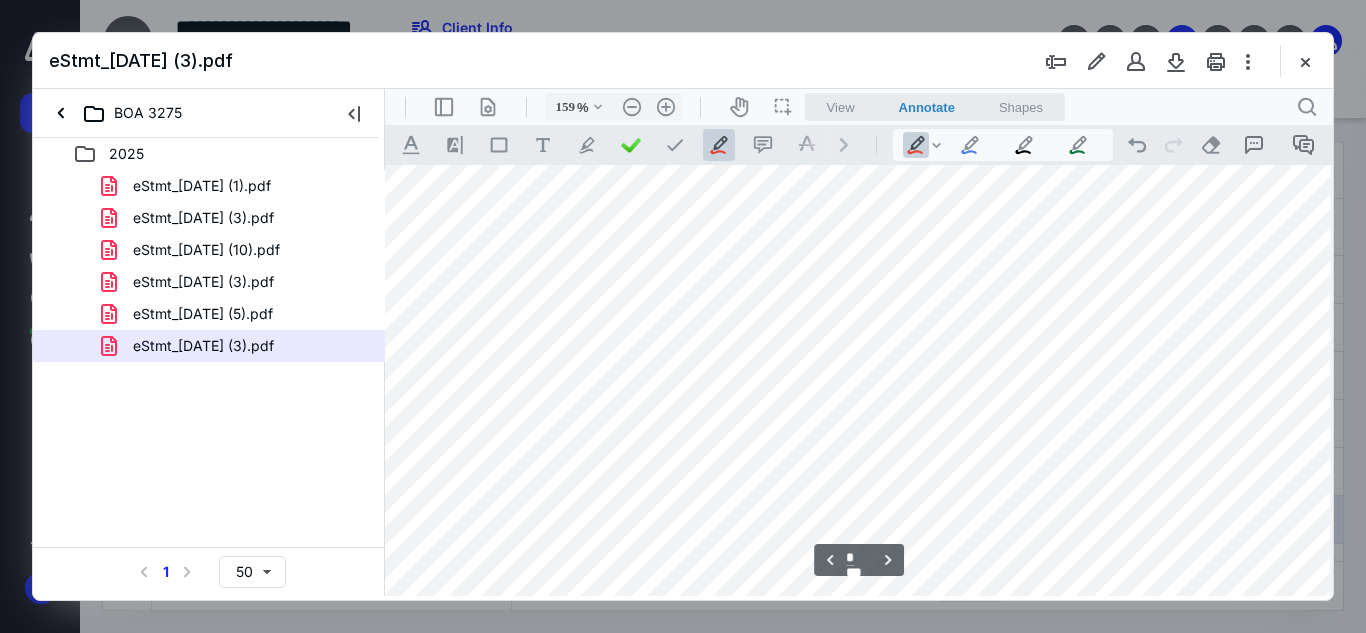 scroll, scrollTop: 4479, scrollLeft: 24, axis: both 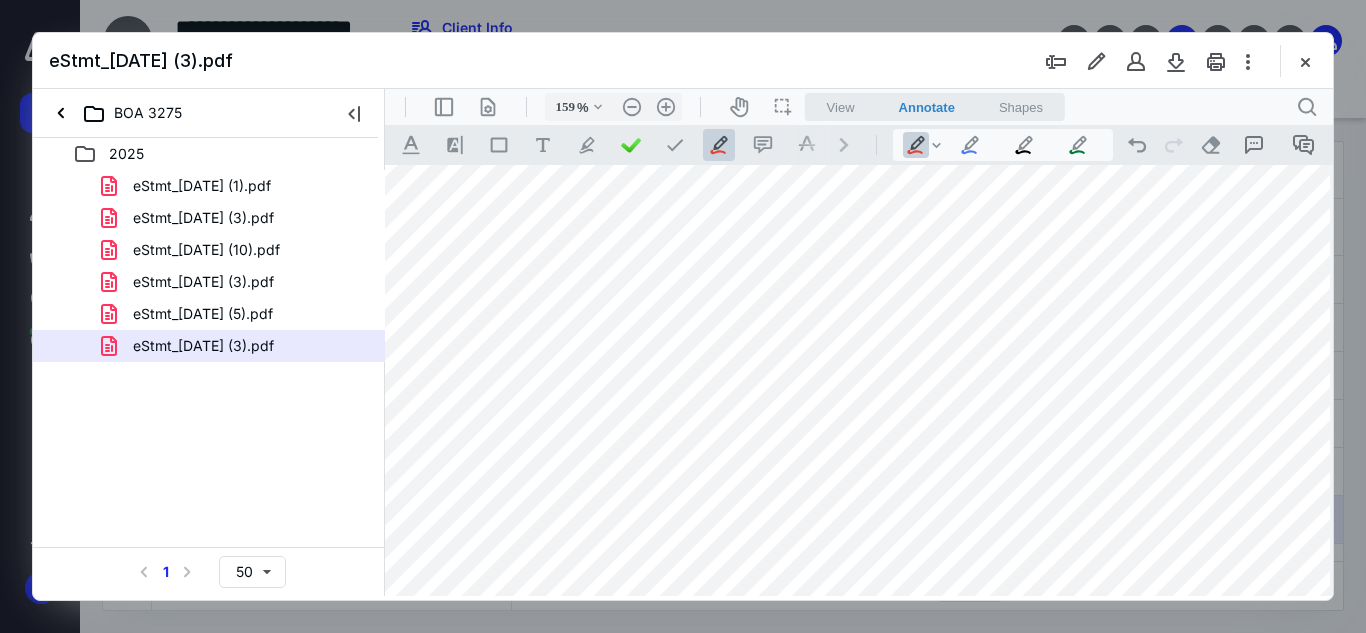 drag, startPoint x: 1290, startPoint y: 338, endPoint x: 1050, endPoint y: 300, distance: 242.98972 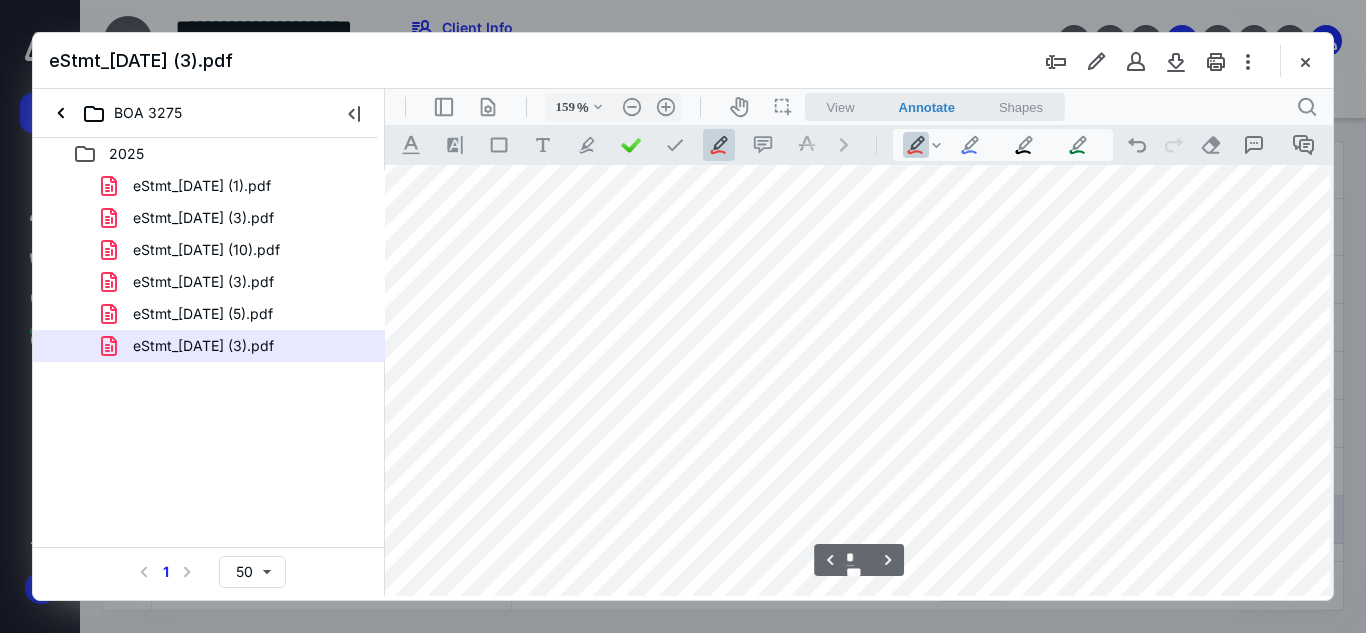 scroll, scrollTop: 4579, scrollLeft: 24, axis: both 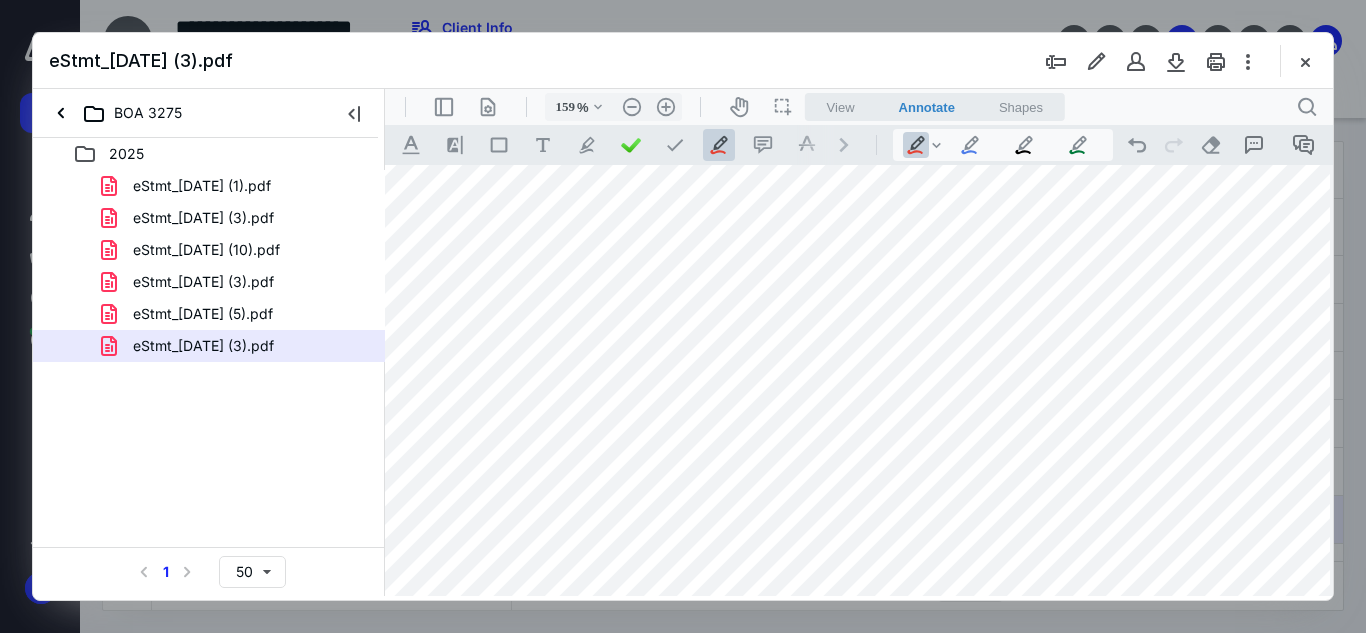 drag, startPoint x: 1291, startPoint y: 569, endPoint x: 1257, endPoint y: 538, distance: 46.010868 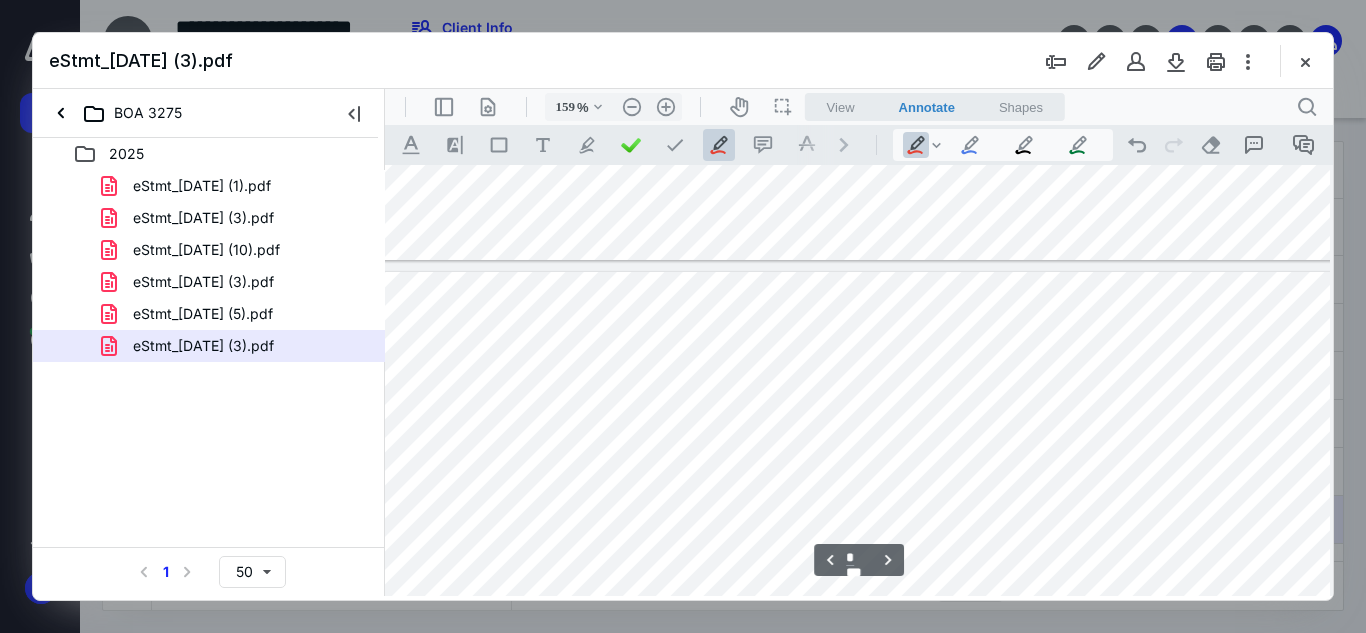 scroll, scrollTop: 5179, scrollLeft: 24, axis: both 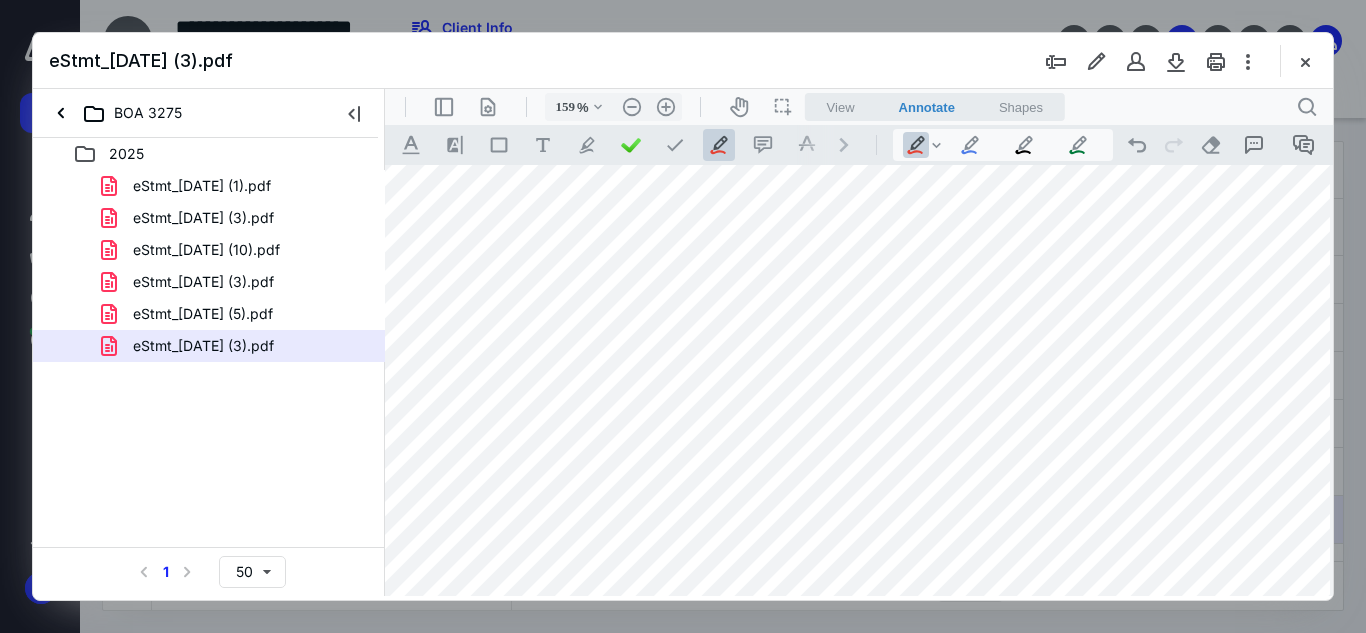 drag, startPoint x: 1291, startPoint y: 446, endPoint x: 1323, endPoint y: 416, distance: 43.863426 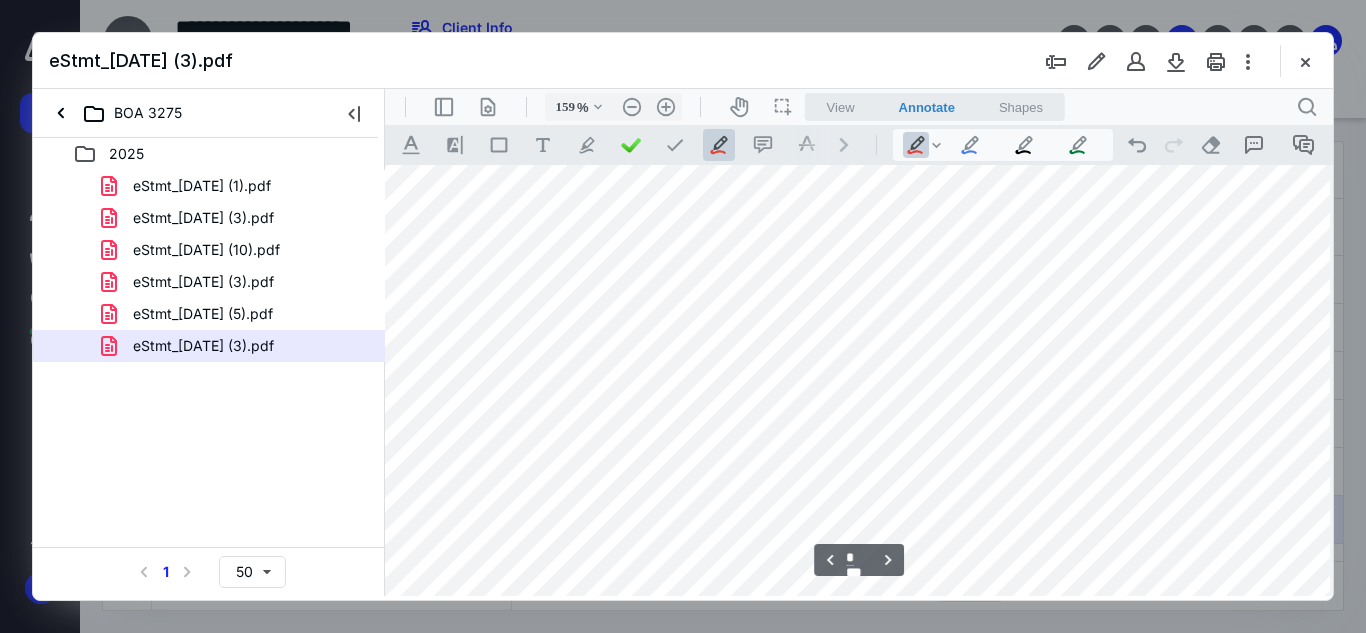 scroll, scrollTop: 5279, scrollLeft: 24, axis: both 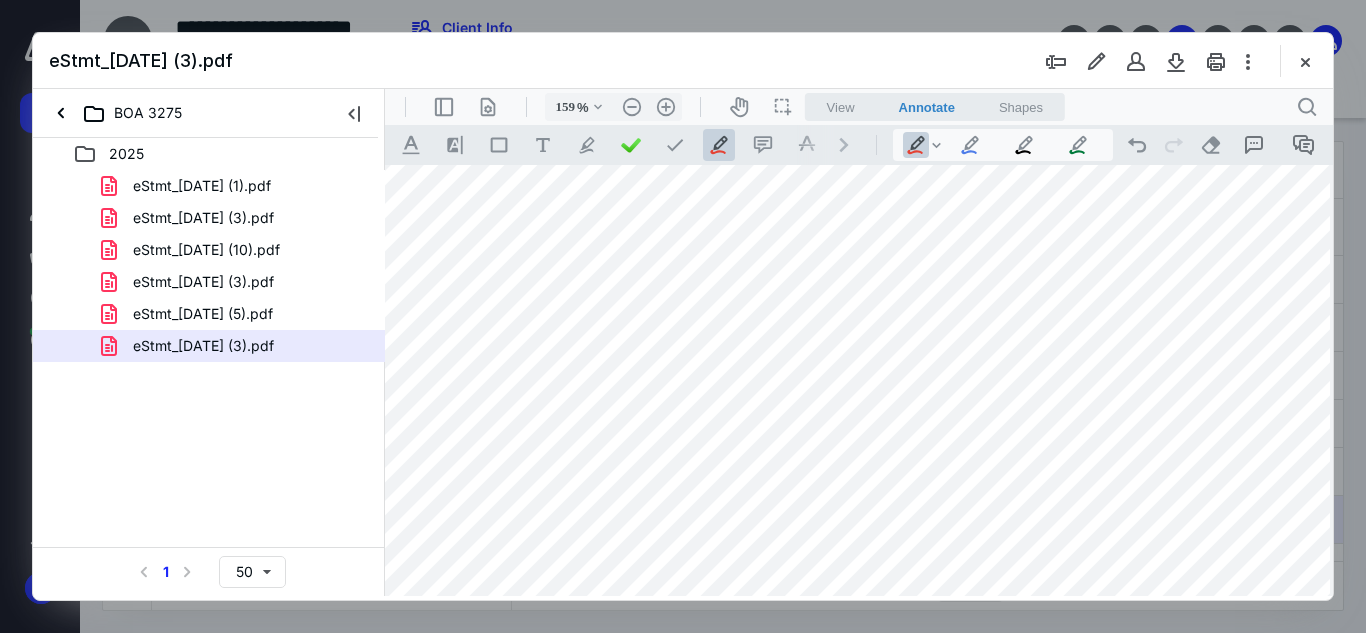 click at bounding box center [853, 601] 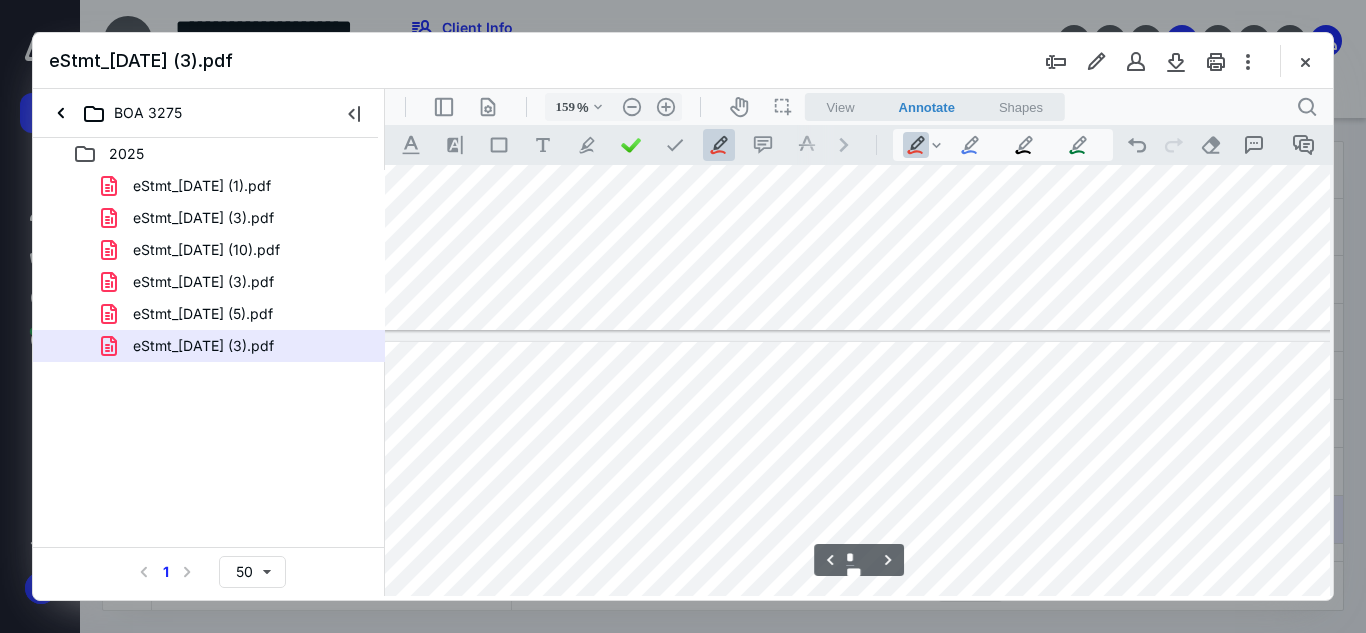 scroll, scrollTop: 6279, scrollLeft: 24, axis: both 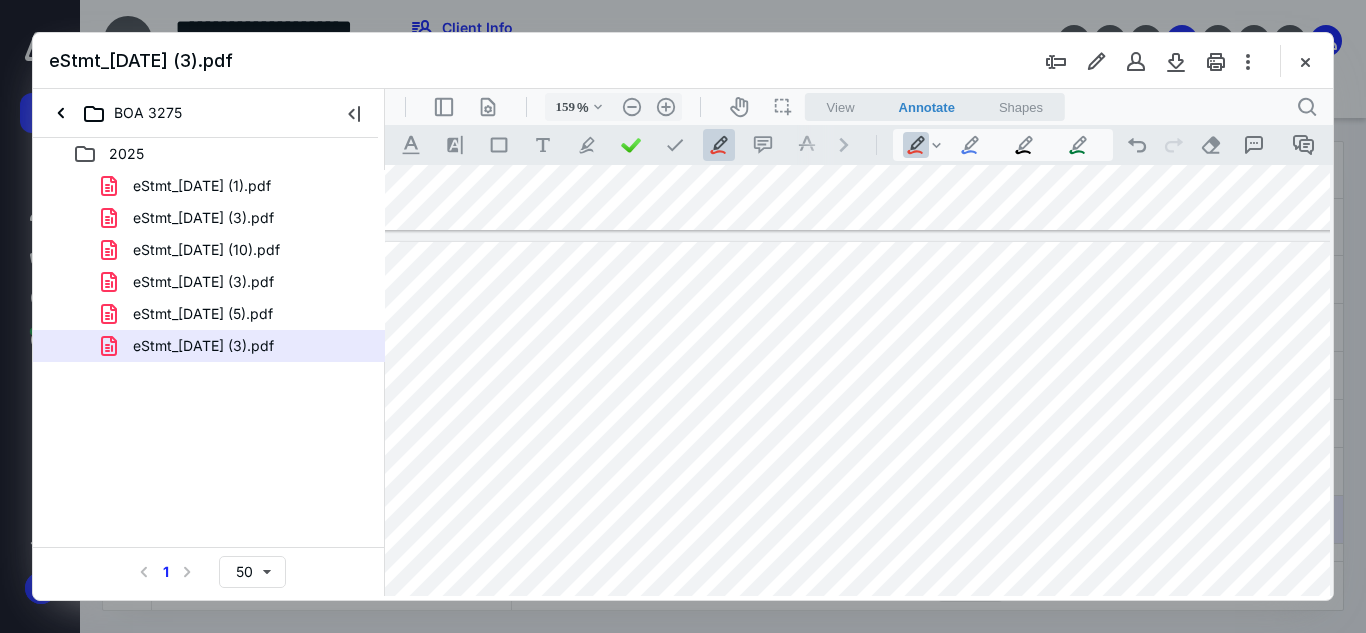 drag, startPoint x: 1291, startPoint y: 528, endPoint x: 1034, endPoint y: 474, distance: 262.61188 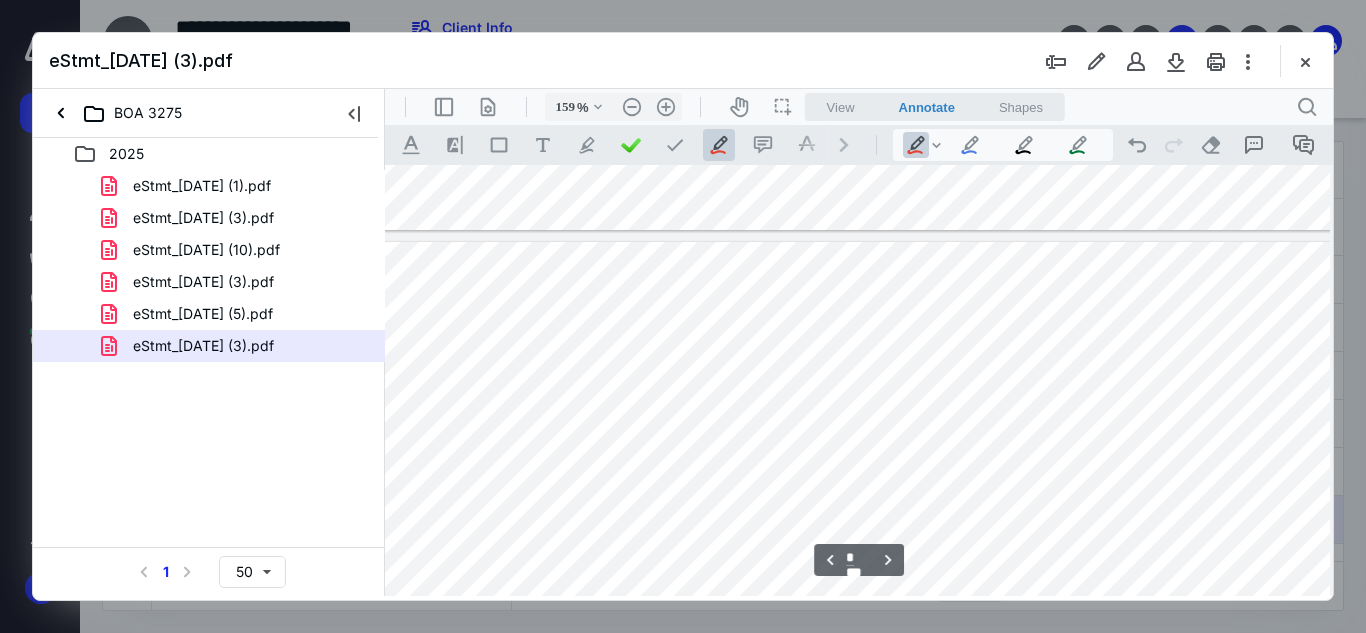 scroll, scrollTop: 6379, scrollLeft: 24, axis: both 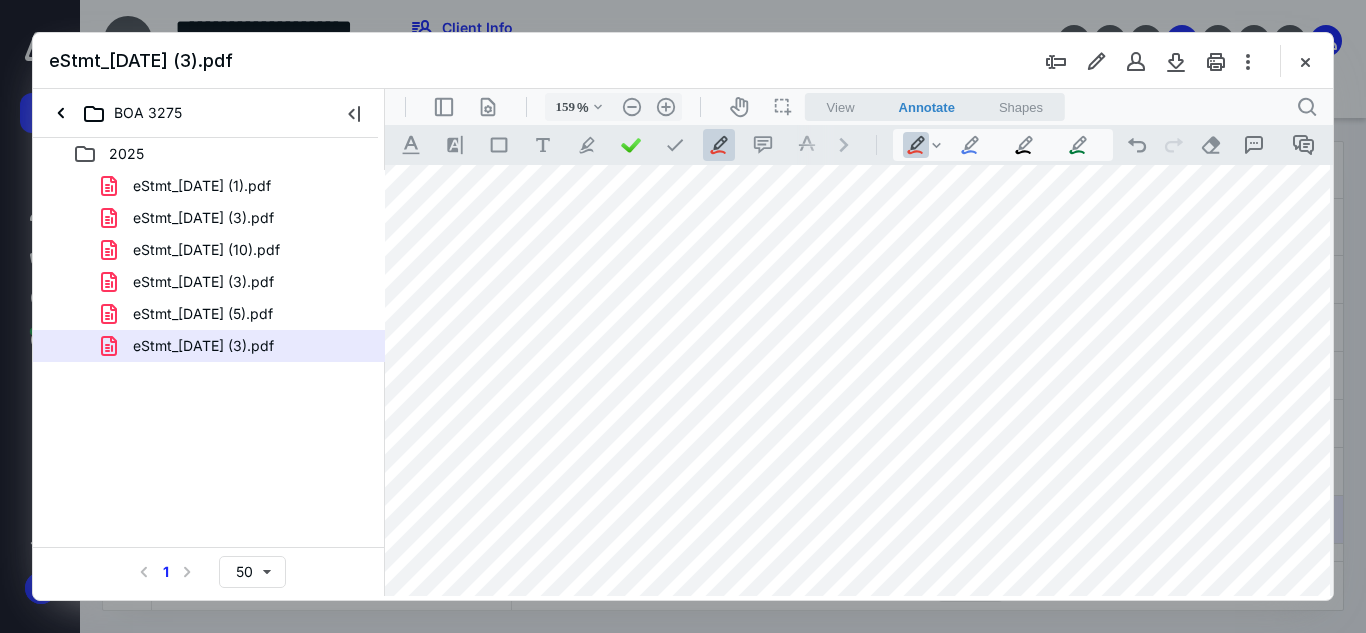 drag, startPoint x: 1305, startPoint y: 540, endPoint x: 1290, endPoint y: 535, distance: 15.811388 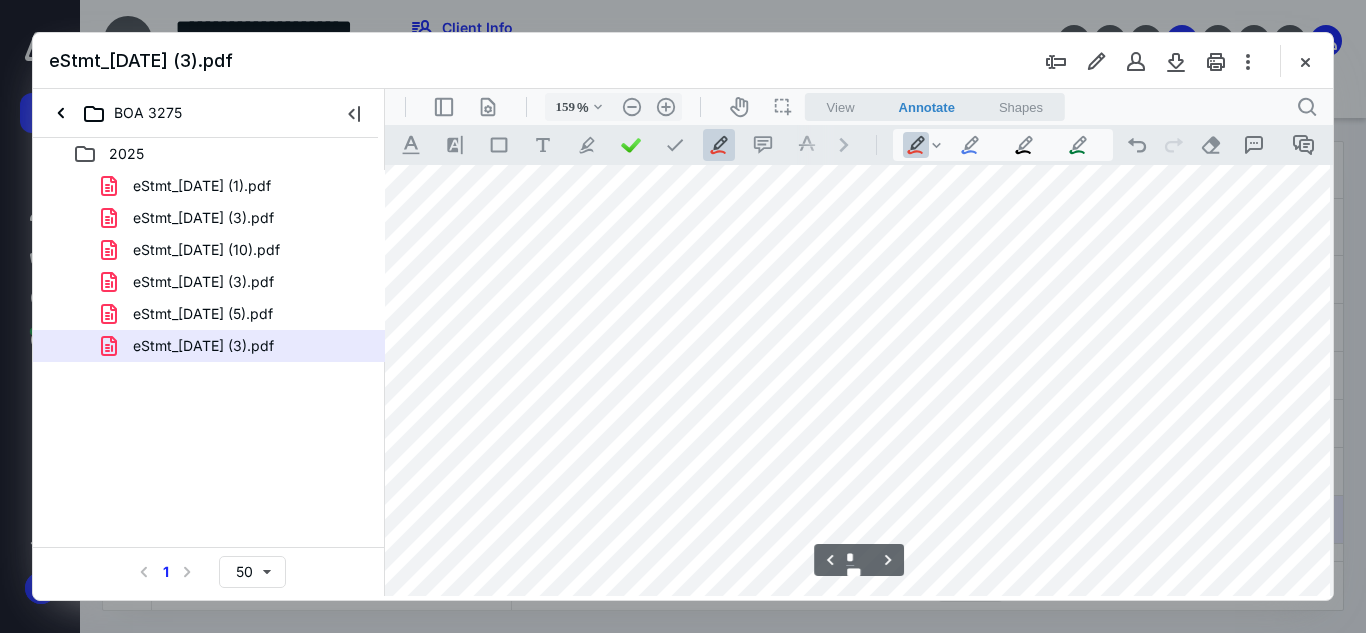 scroll, scrollTop: 6479, scrollLeft: 24, axis: both 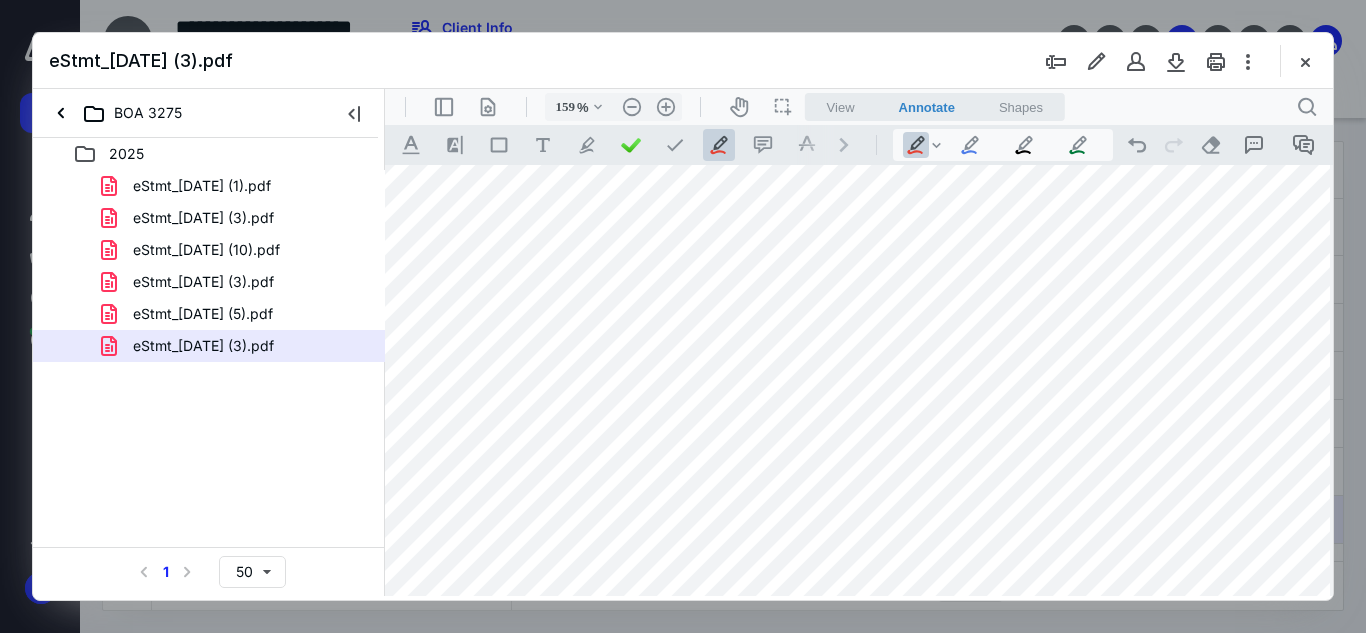 drag, startPoint x: 1290, startPoint y: 486, endPoint x: 1063, endPoint y: 467, distance: 227.79376 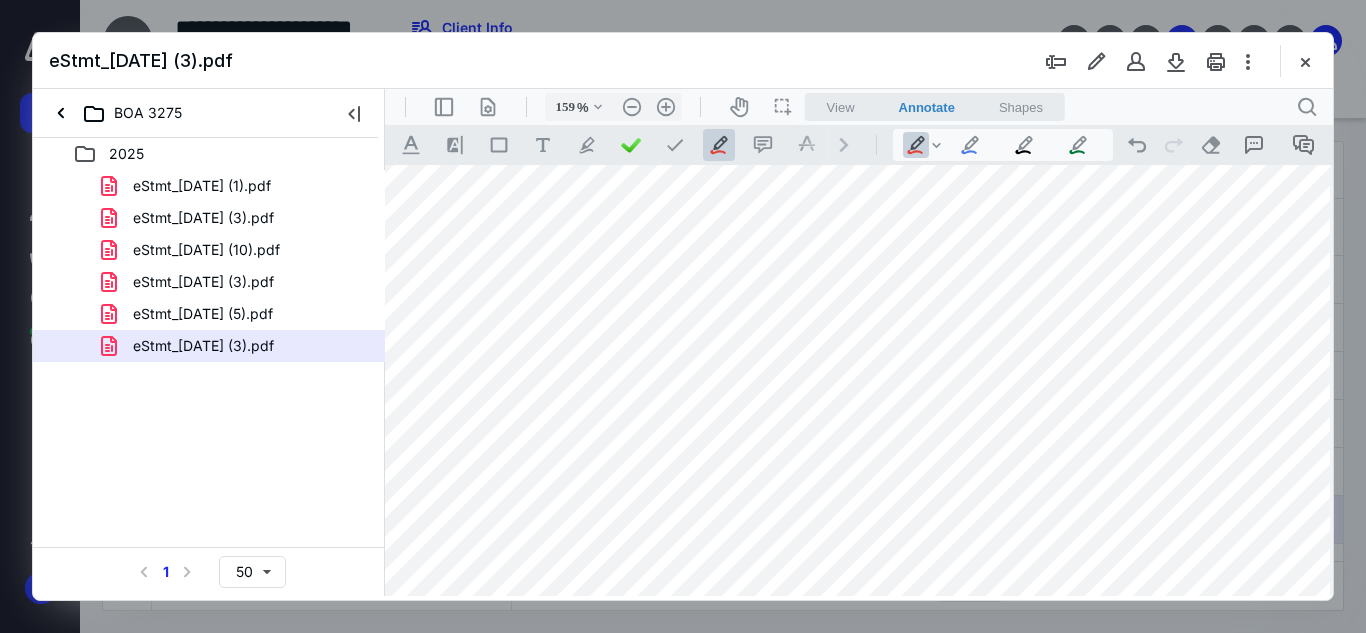 drag, startPoint x: 1291, startPoint y: 508, endPoint x: 1310, endPoint y: 496, distance: 22.472204 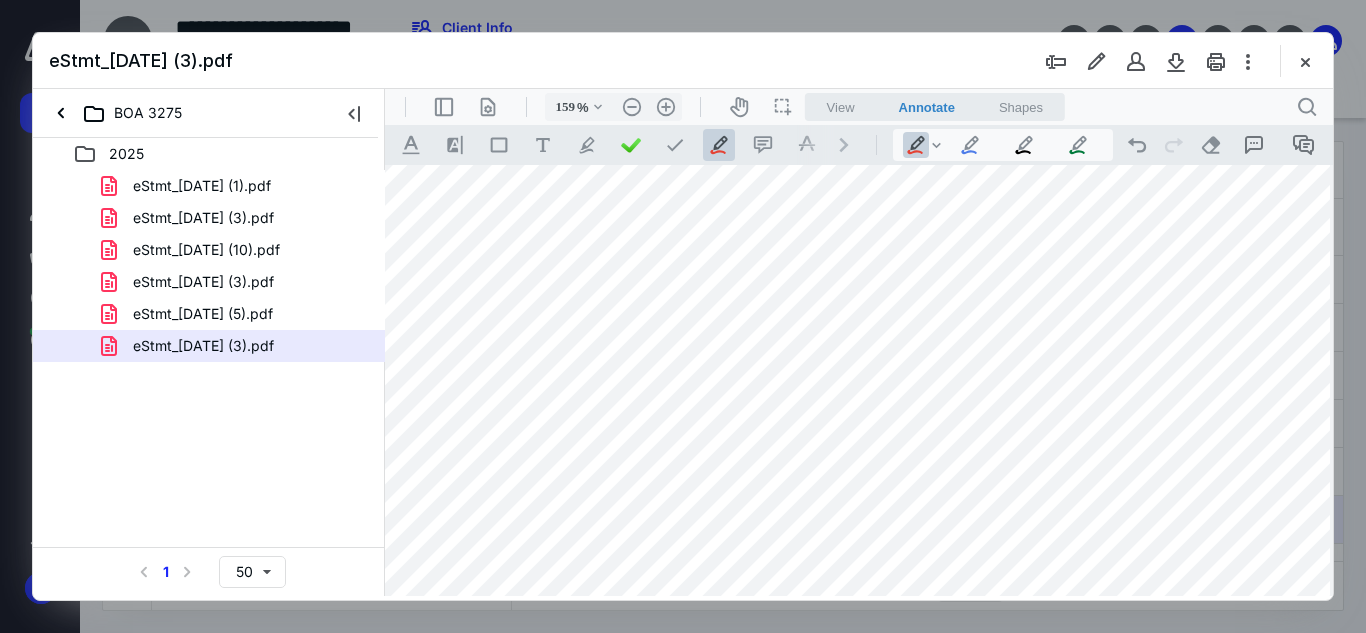 drag, startPoint x: 1291, startPoint y: 541, endPoint x: 1043, endPoint y: 471, distance: 257.68973 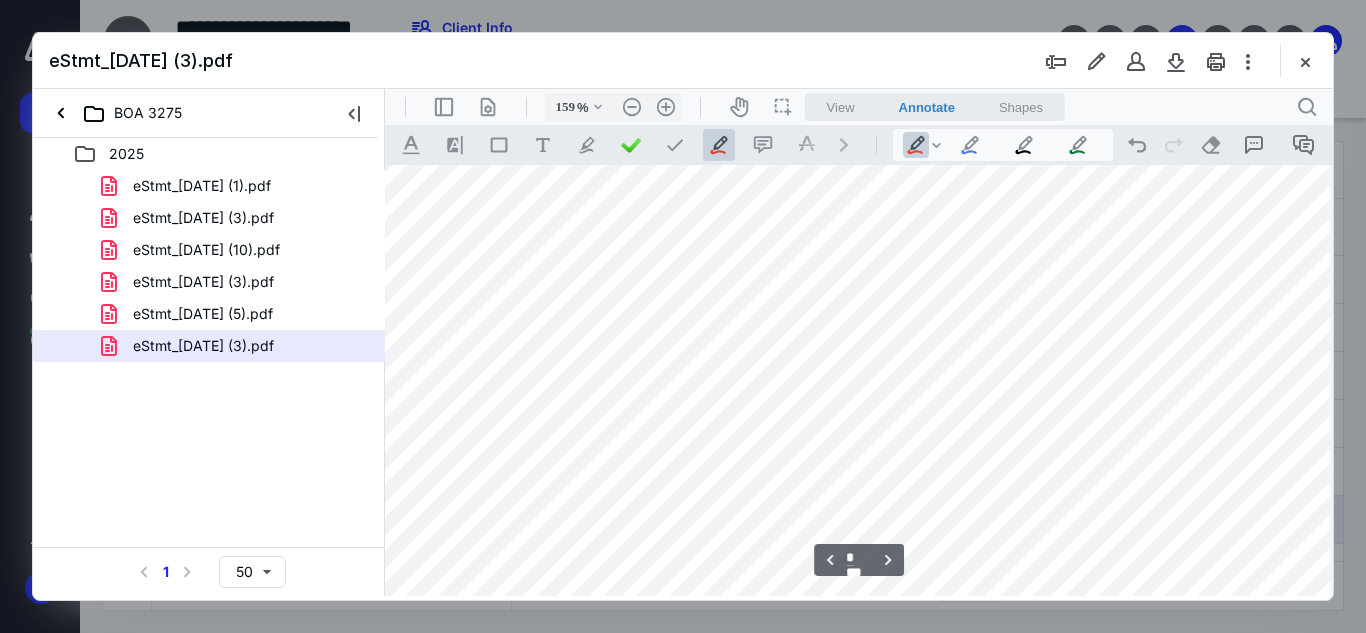 scroll, scrollTop: 6779, scrollLeft: 24, axis: both 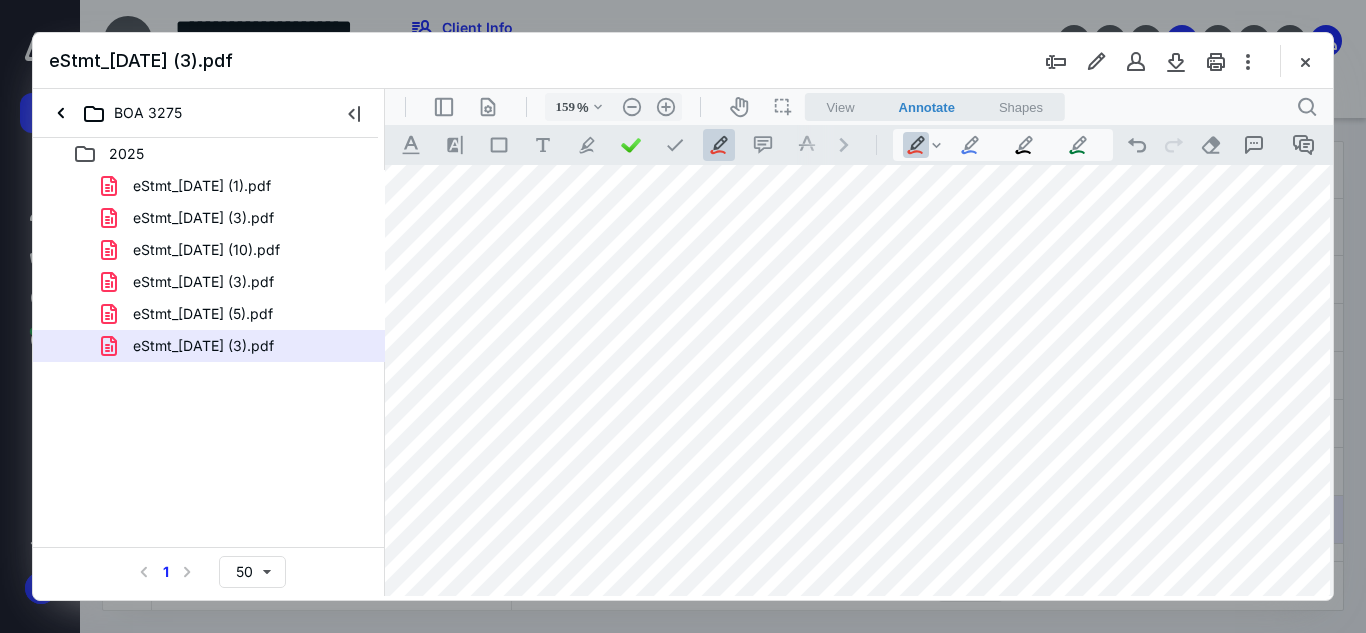 drag, startPoint x: 1298, startPoint y: 472, endPoint x: 1310, endPoint y: 461, distance: 16.27882 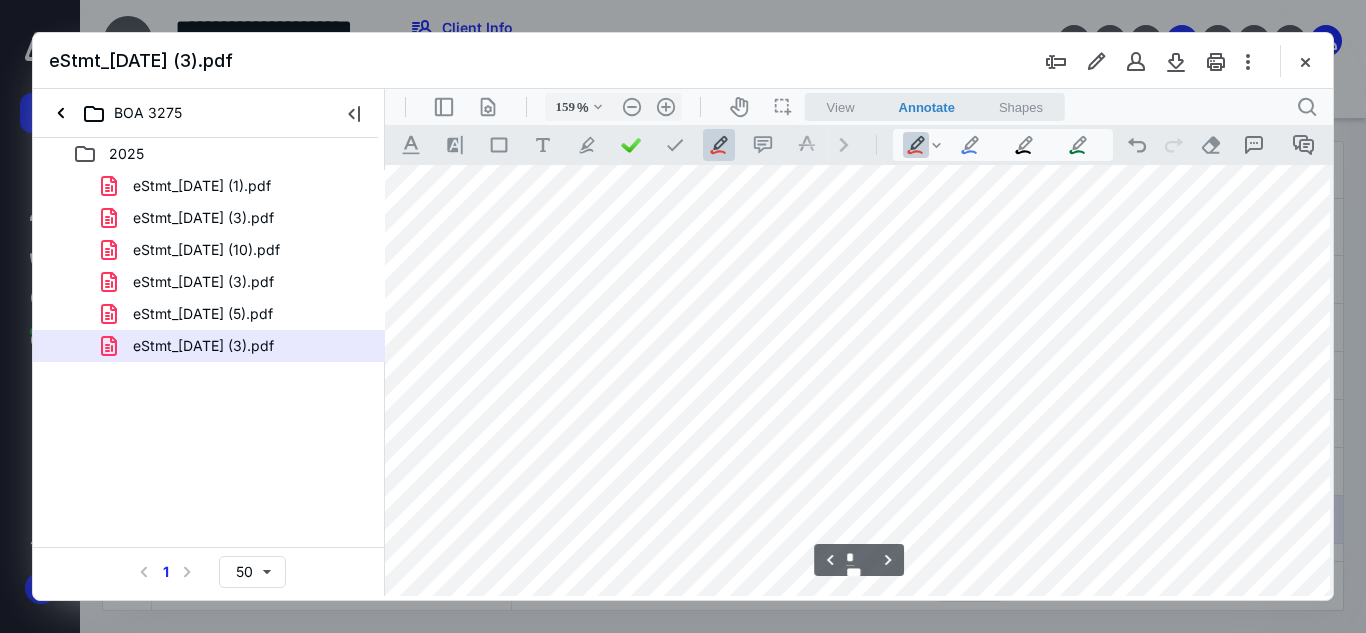 scroll, scrollTop: 6879, scrollLeft: 24, axis: both 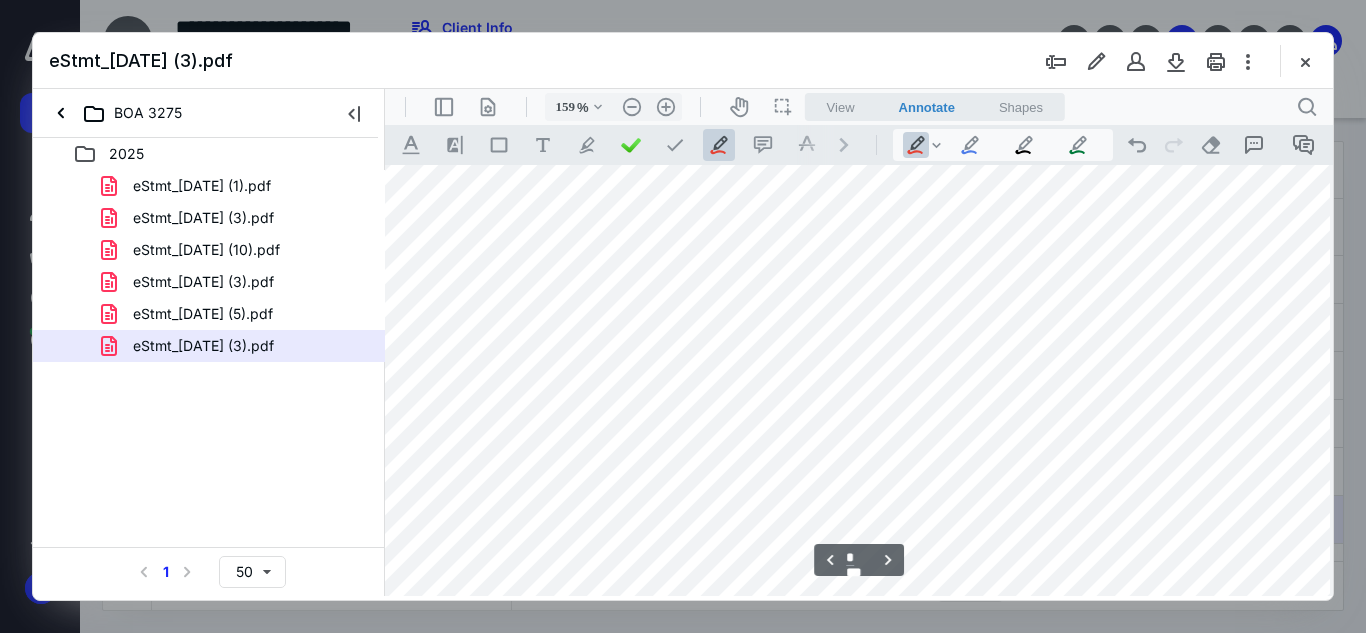 drag, startPoint x: 1291, startPoint y: 417, endPoint x: 1269, endPoint y: 397, distance: 29.732138 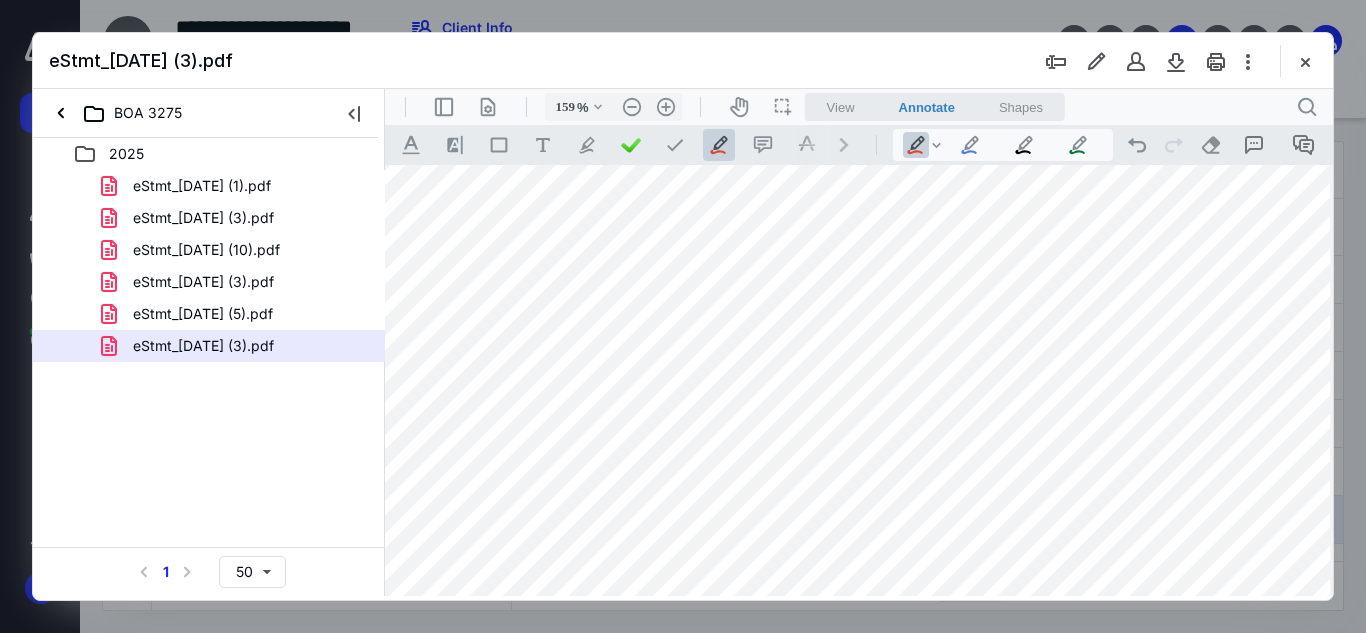 drag, startPoint x: 1286, startPoint y: 435, endPoint x: 1311, endPoint y: 420, distance: 29.15476 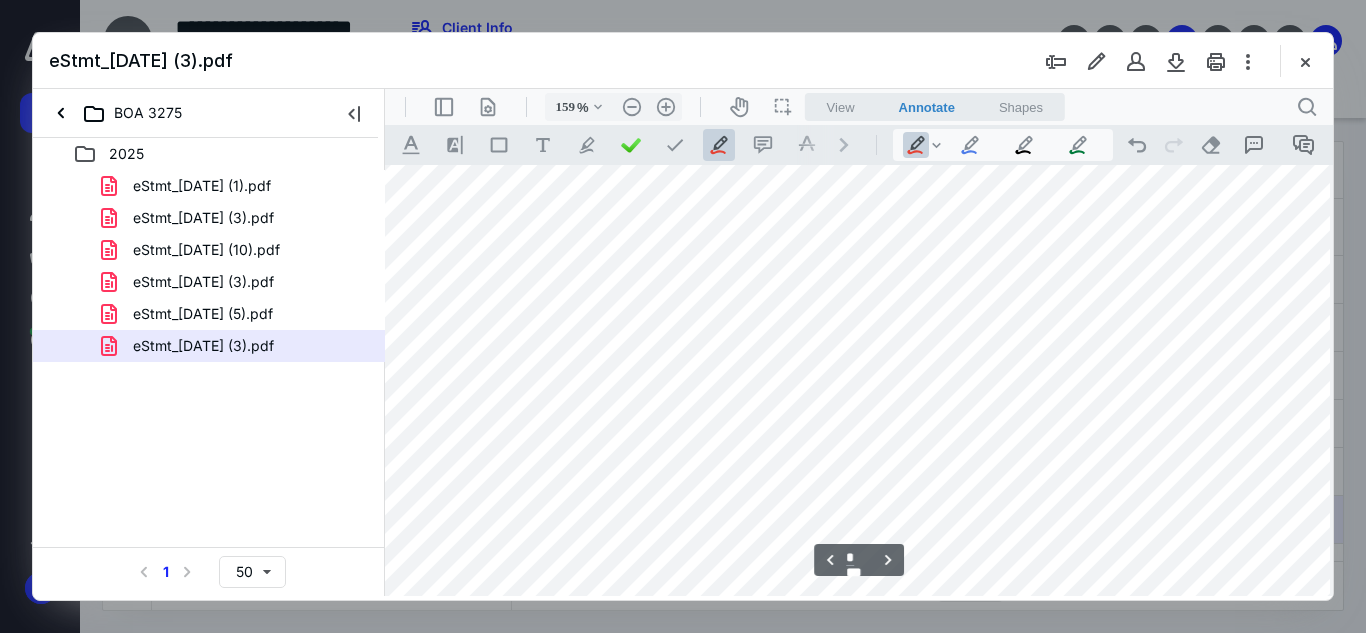scroll, scrollTop: 6979, scrollLeft: 24, axis: both 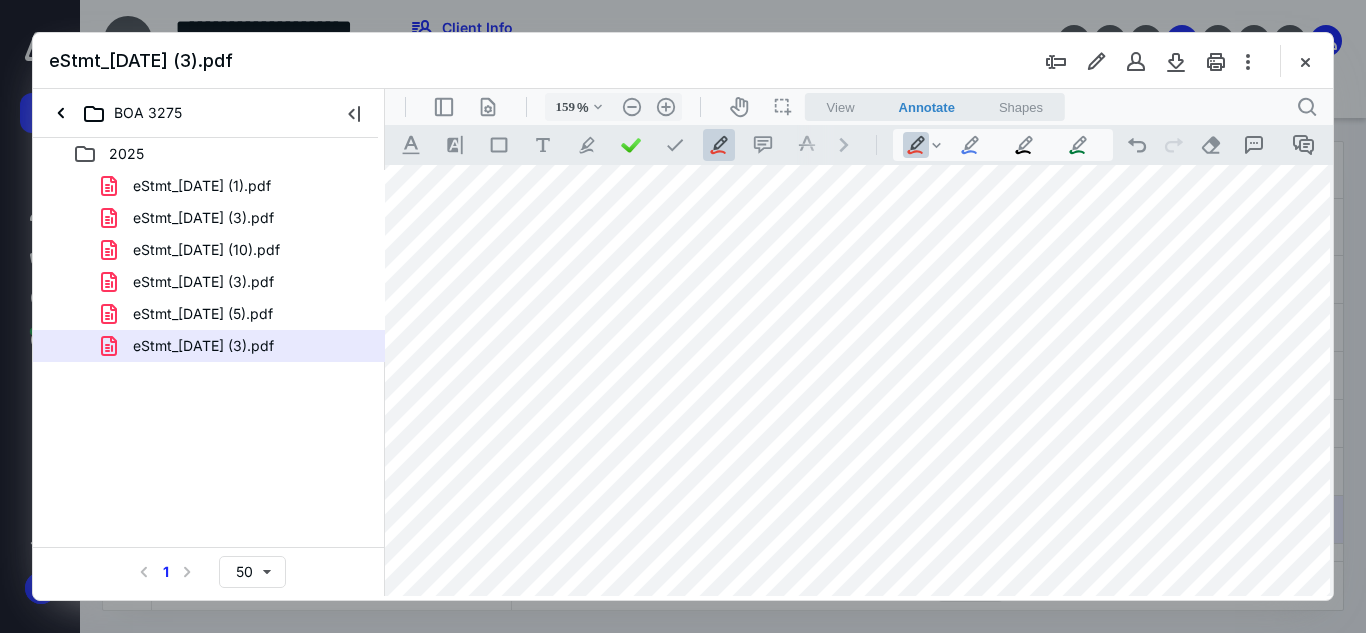 drag, startPoint x: 1283, startPoint y: 381, endPoint x: 1313, endPoint y: 367, distance: 33.105892 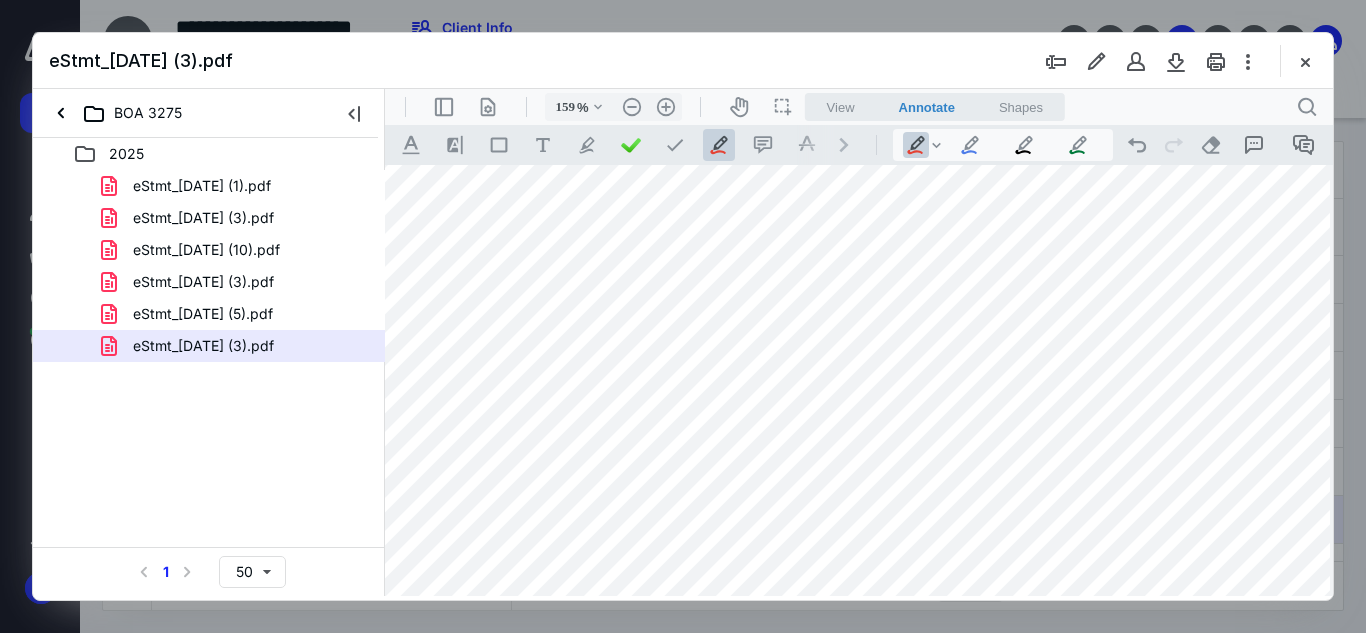 scroll, scrollTop: 7079, scrollLeft: 24, axis: both 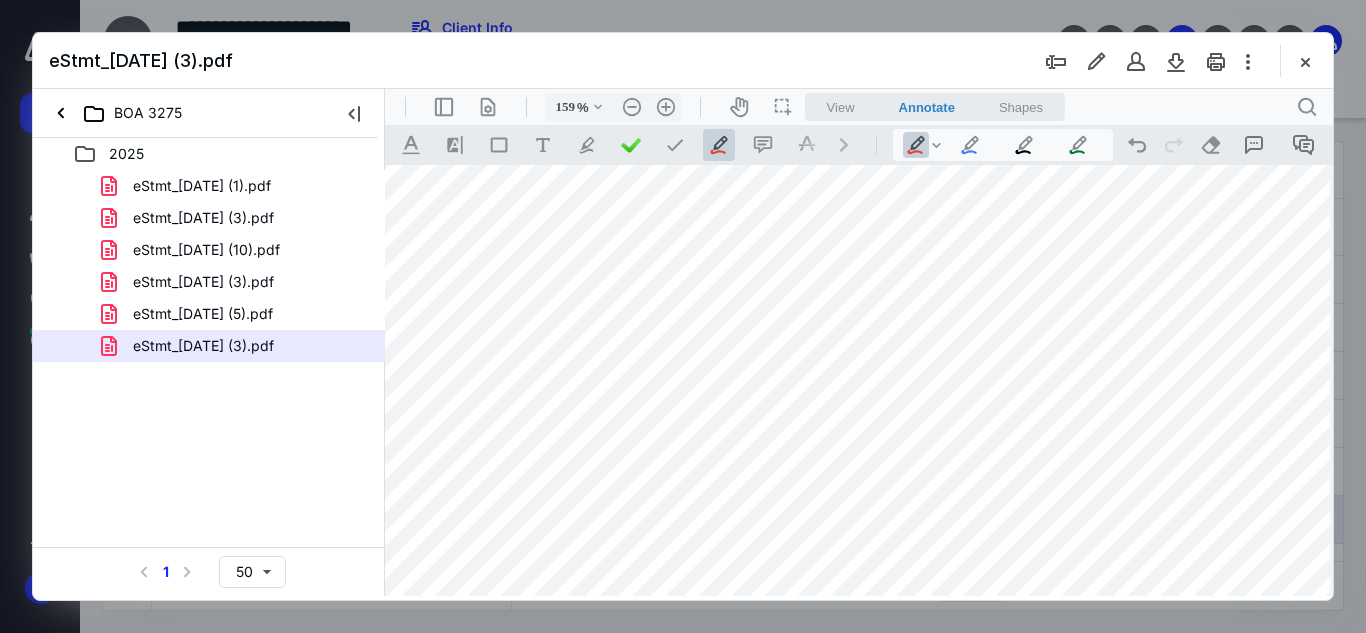 drag, startPoint x: 1286, startPoint y: 506, endPoint x: 1119, endPoint y: 459, distance: 173.48775 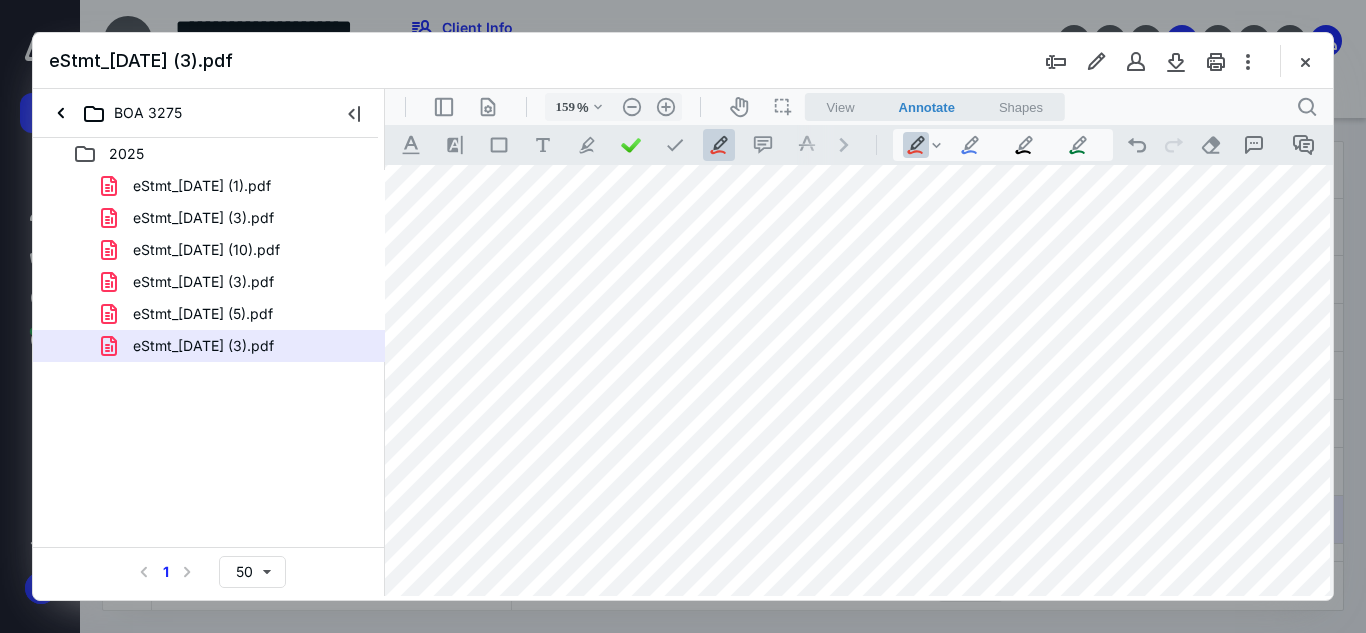 drag, startPoint x: 1282, startPoint y: 448, endPoint x: 1308, endPoint y: 440, distance: 27.202942 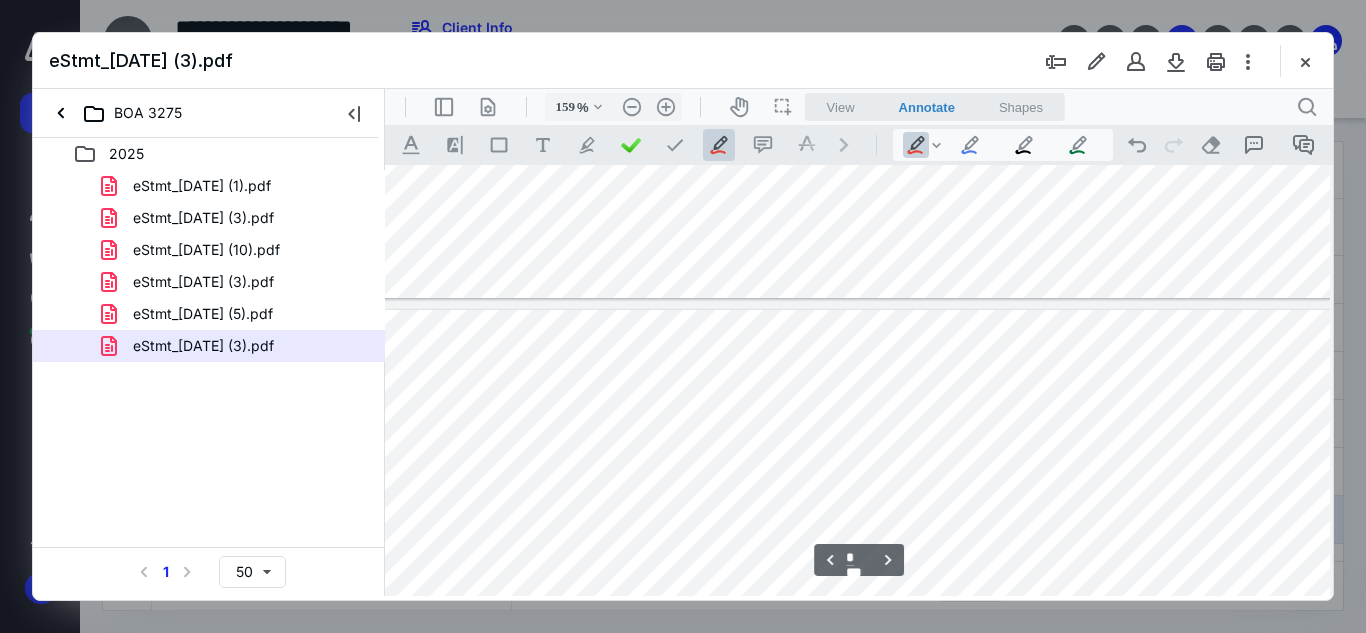 scroll, scrollTop: 7779, scrollLeft: 24, axis: both 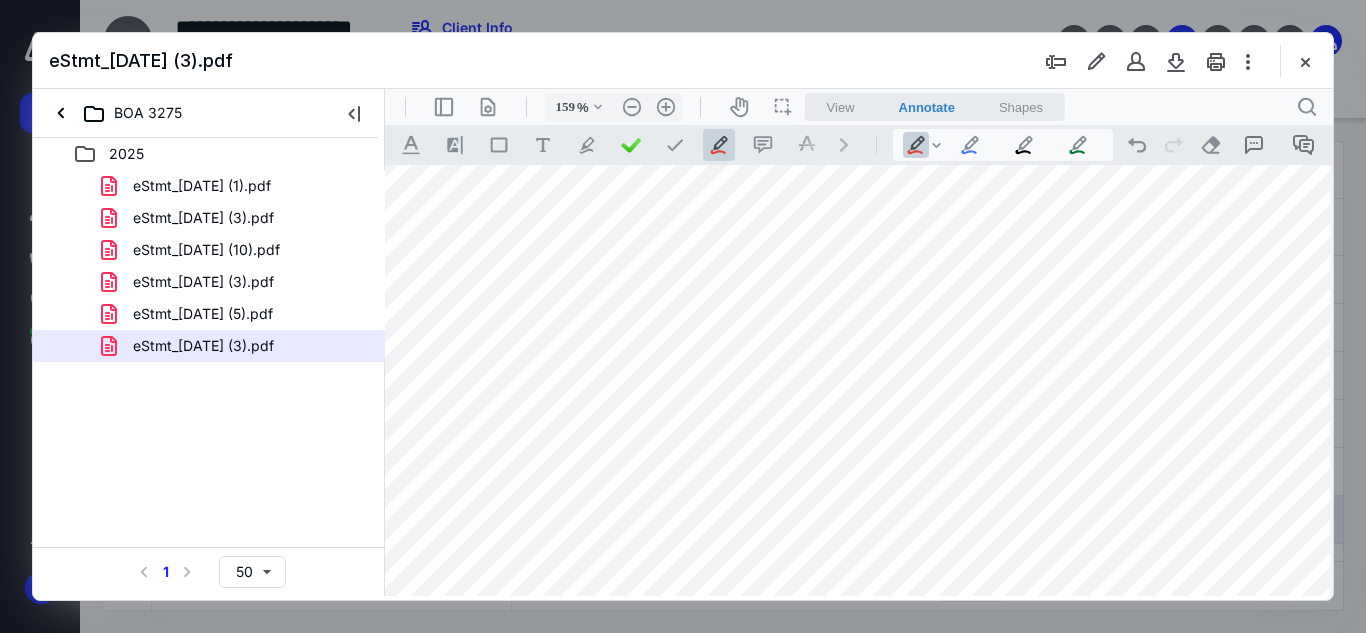 drag, startPoint x: 1276, startPoint y: 388, endPoint x: 1294, endPoint y: 373, distance: 23.43075 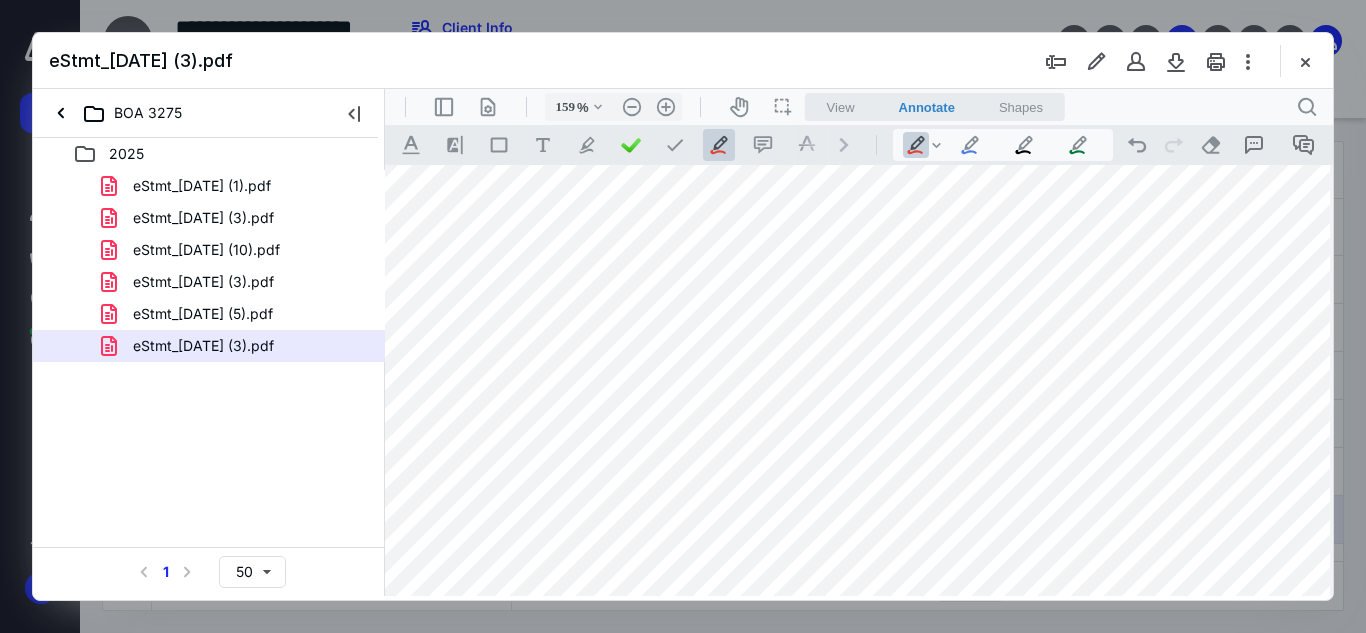 drag, startPoint x: 1283, startPoint y: 421, endPoint x: 991, endPoint y: 415, distance: 292.06165 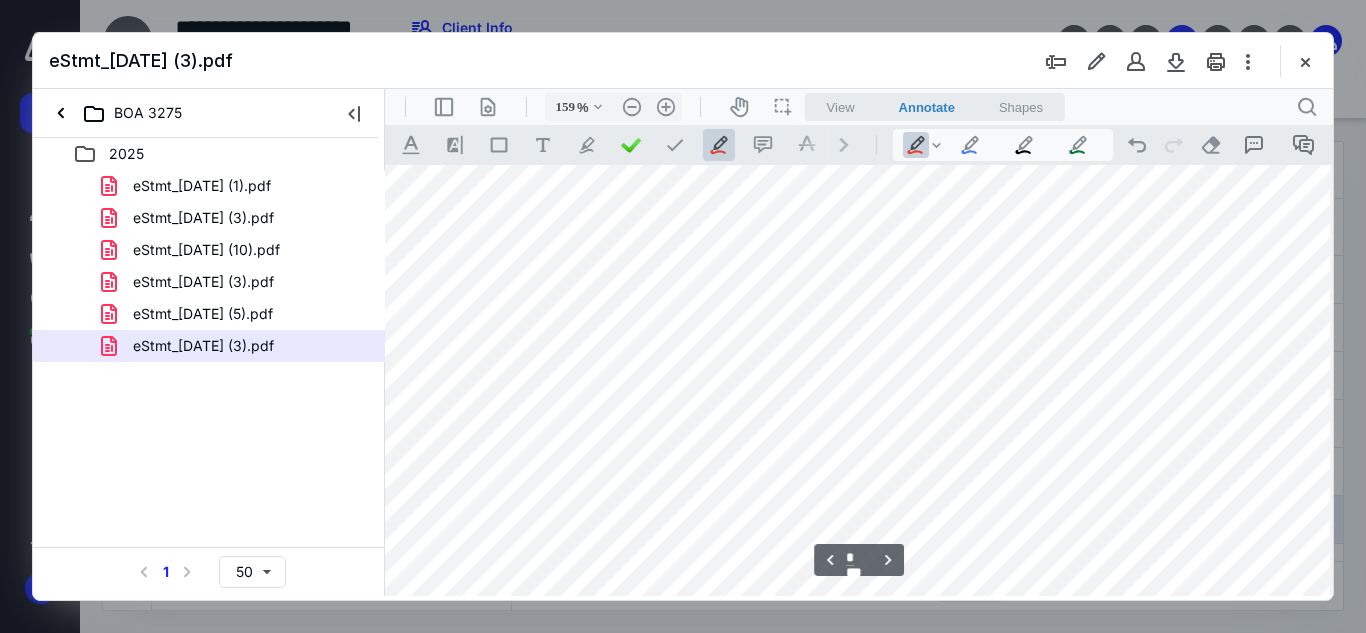 scroll, scrollTop: 7879, scrollLeft: 24, axis: both 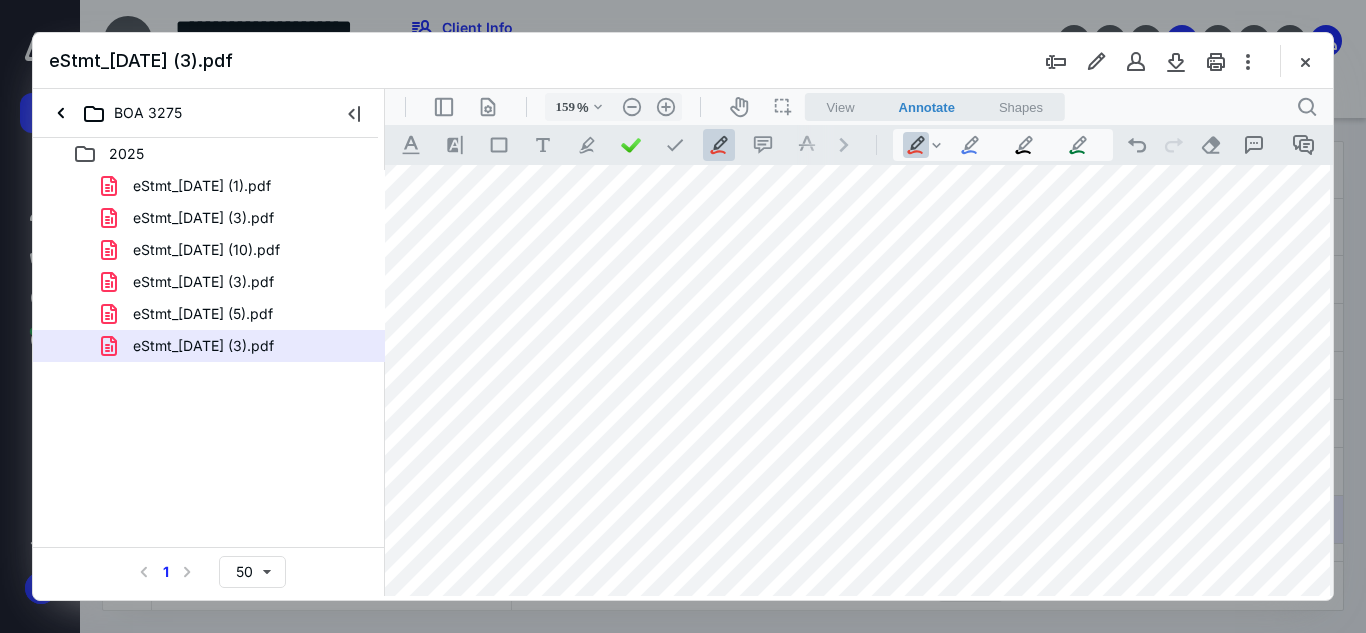 click at bounding box center (853, 541) 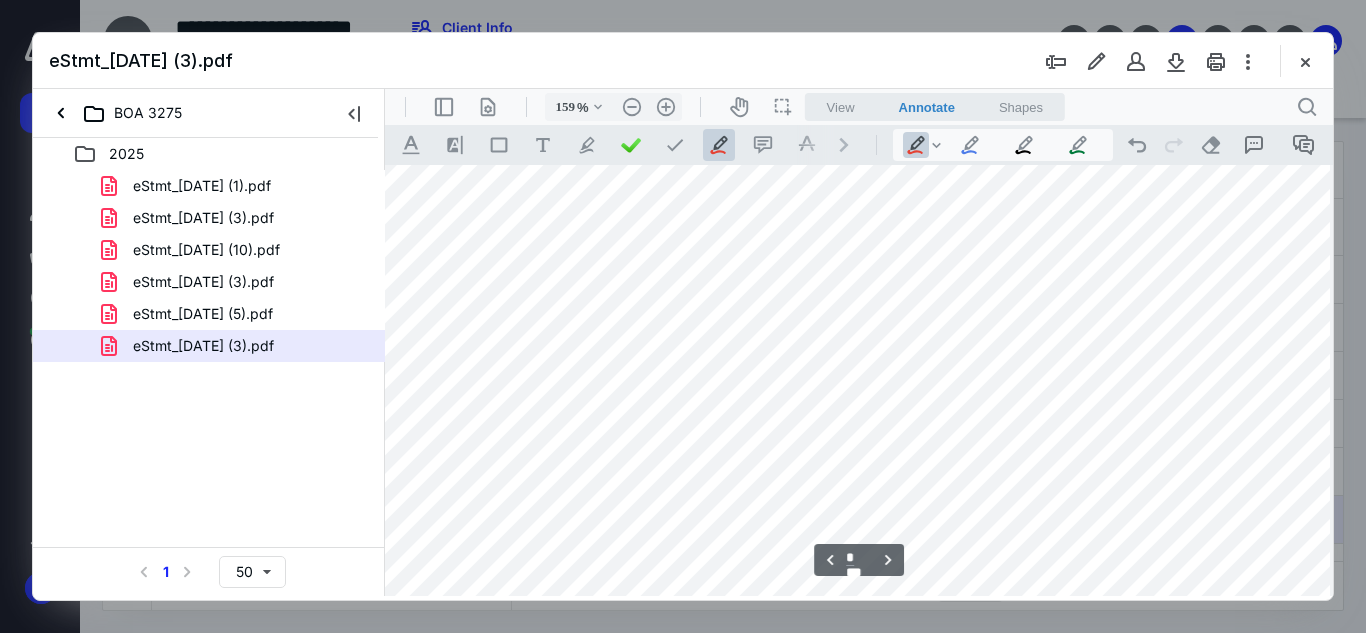 scroll, scrollTop: 7979, scrollLeft: 24, axis: both 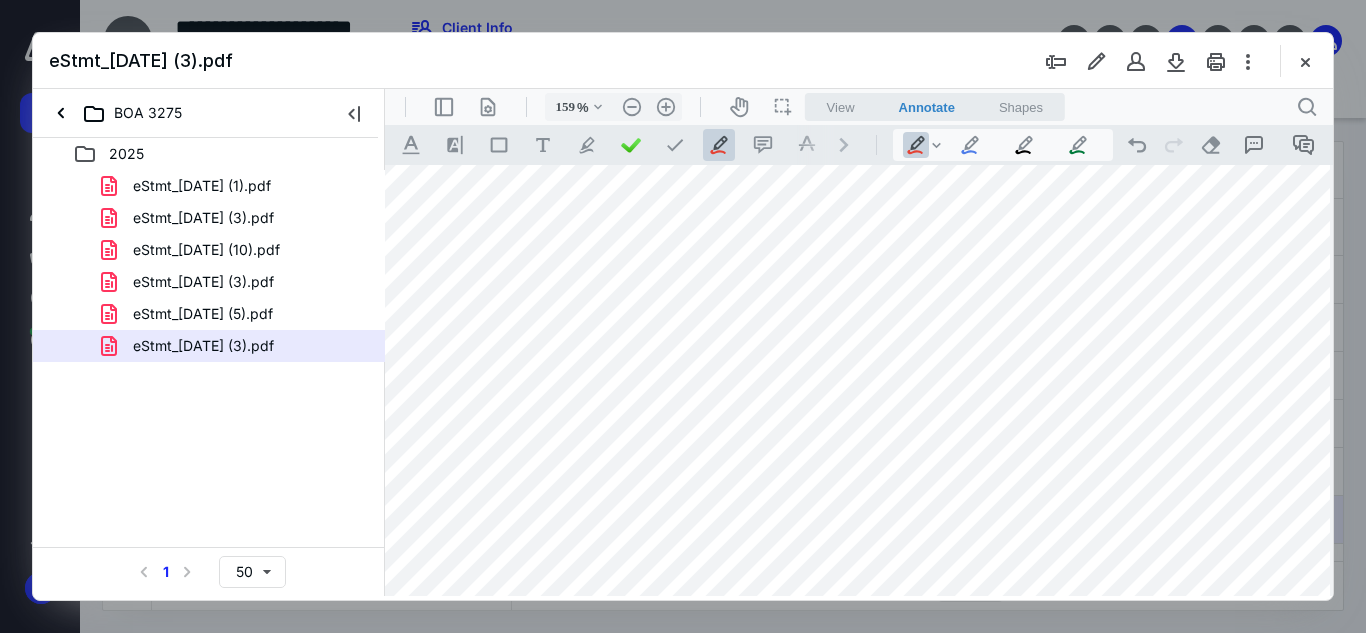 drag, startPoint x: 1293, startPoint y: 287, endPoint x: 1310, endPoint y: 275, distance: 20.808653 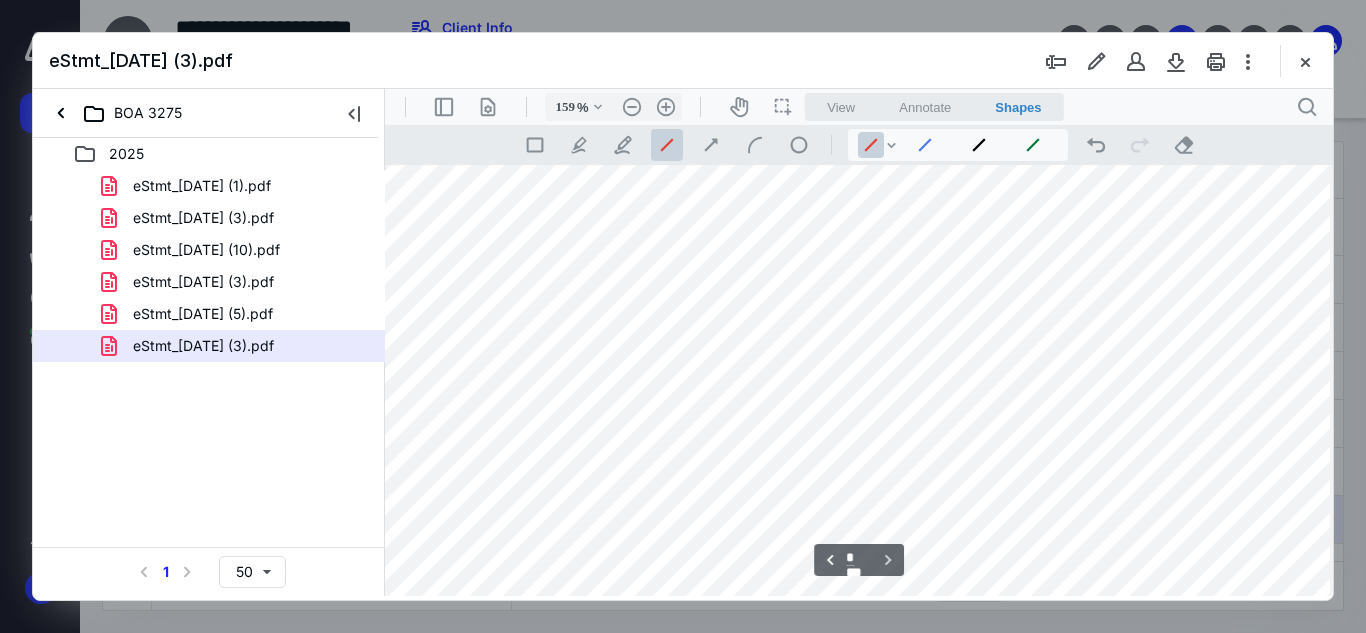 scroll, scrollTop: 9479, scrollLeft: 24, axis: both 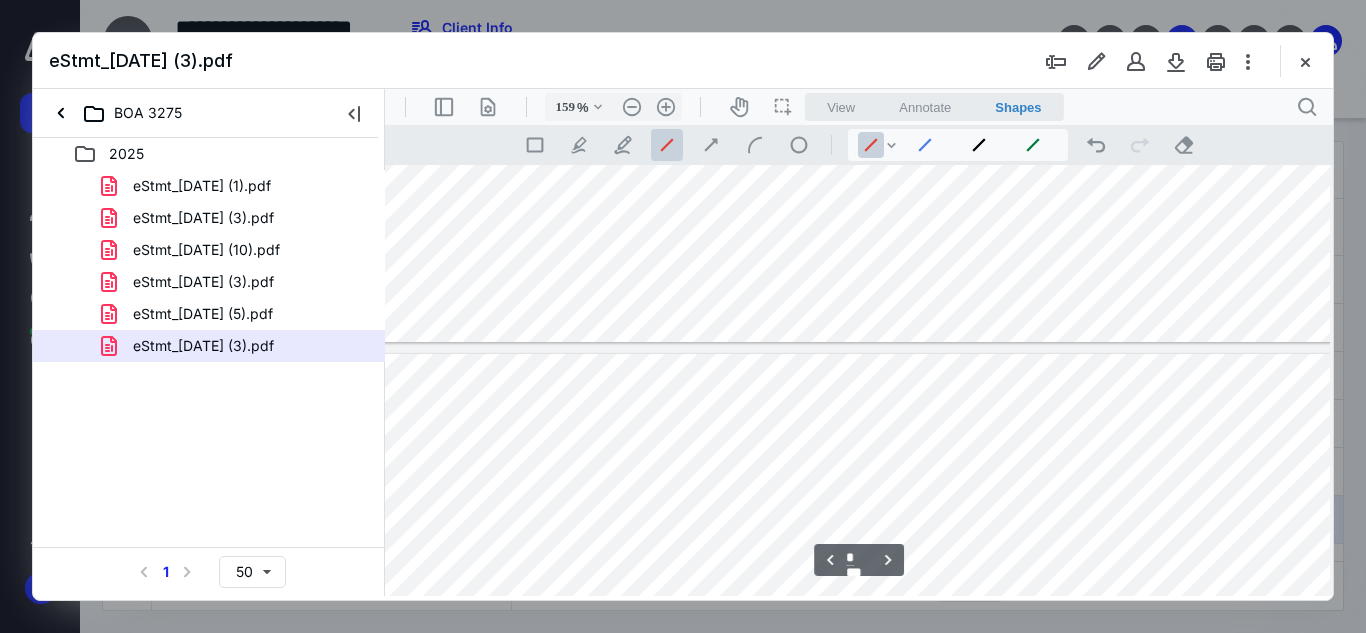 type on "*" 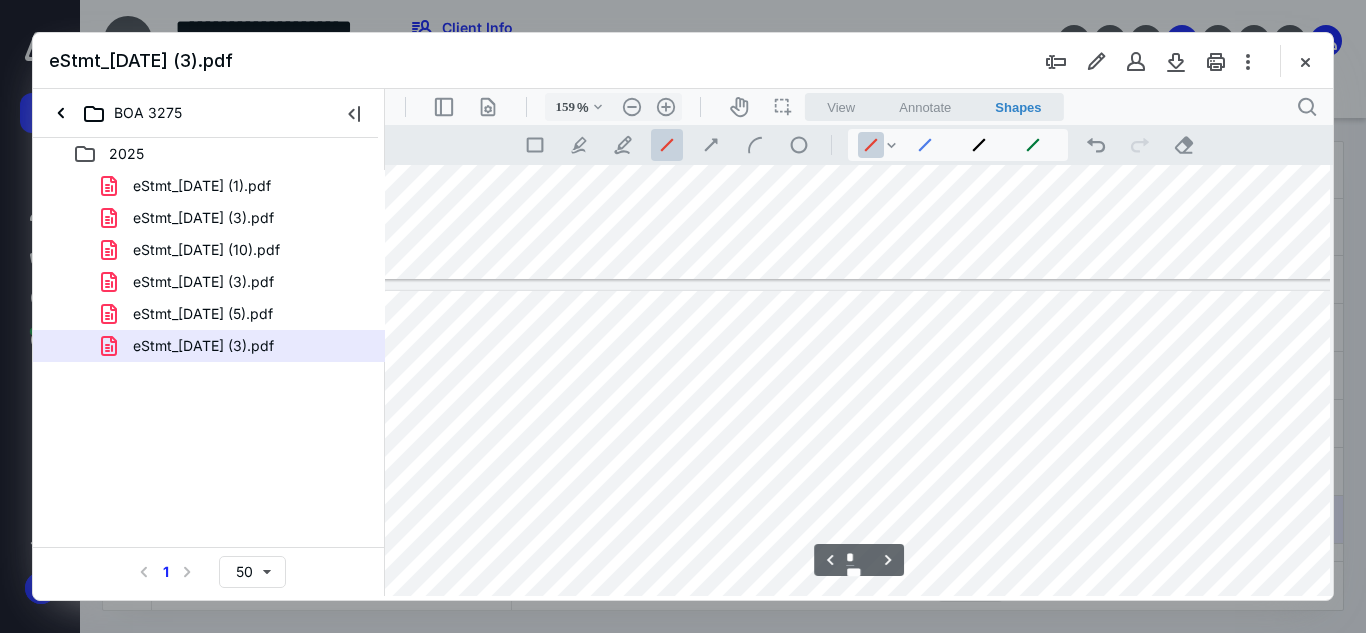 scroll, scrollTop: 6179, scrollLeft: 24, axis: both 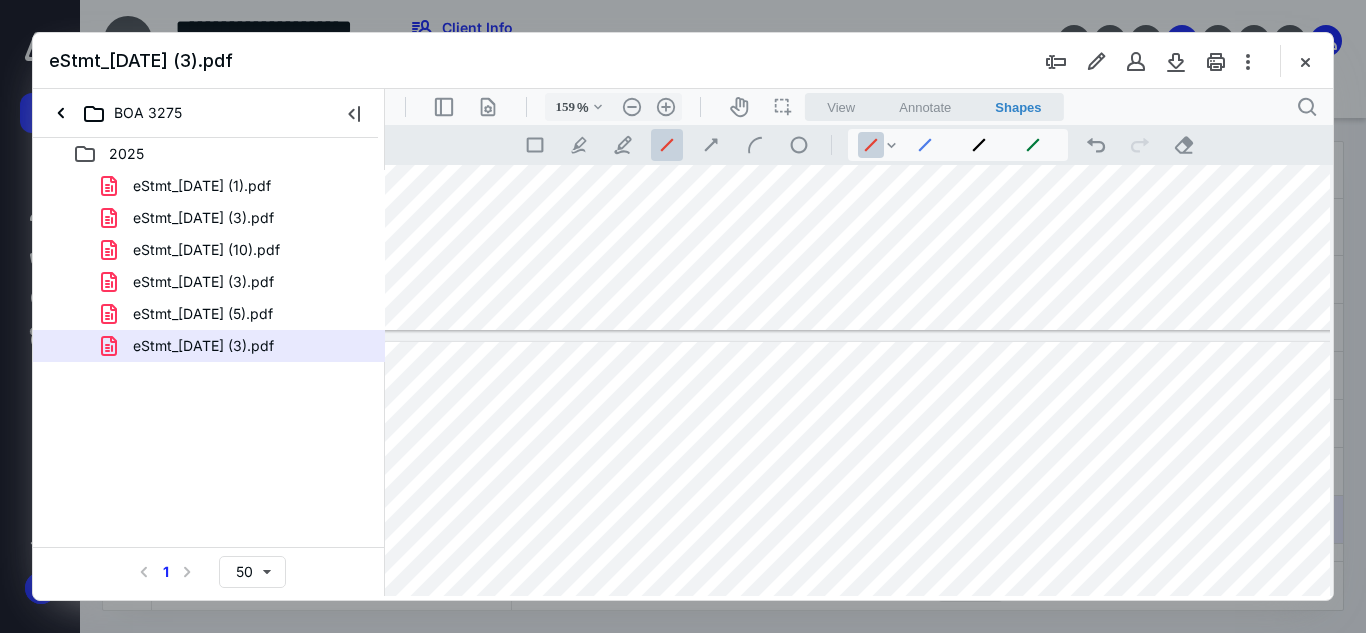 drag, startPoint x: 1299, startPoint y: 61, endPoint x: 1153, endPoint y: 109, distance: 153.68799 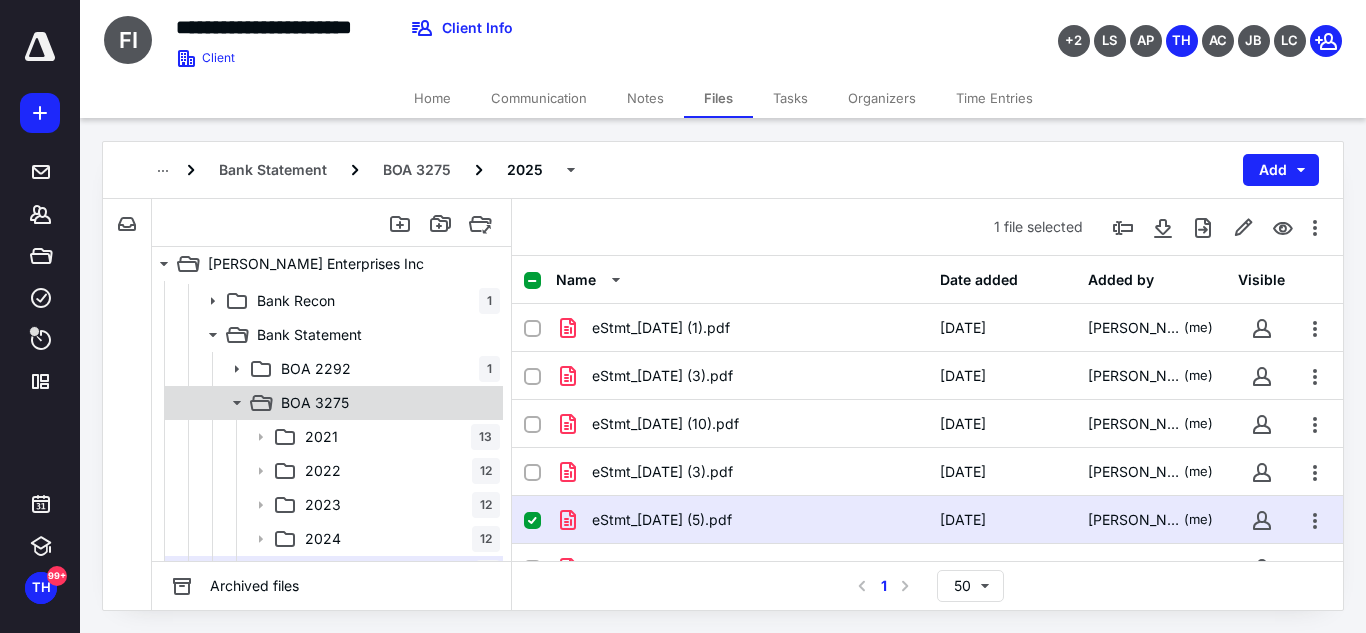 scroll, scrollTop: 100, scrollLeft: 0, axis: vertical 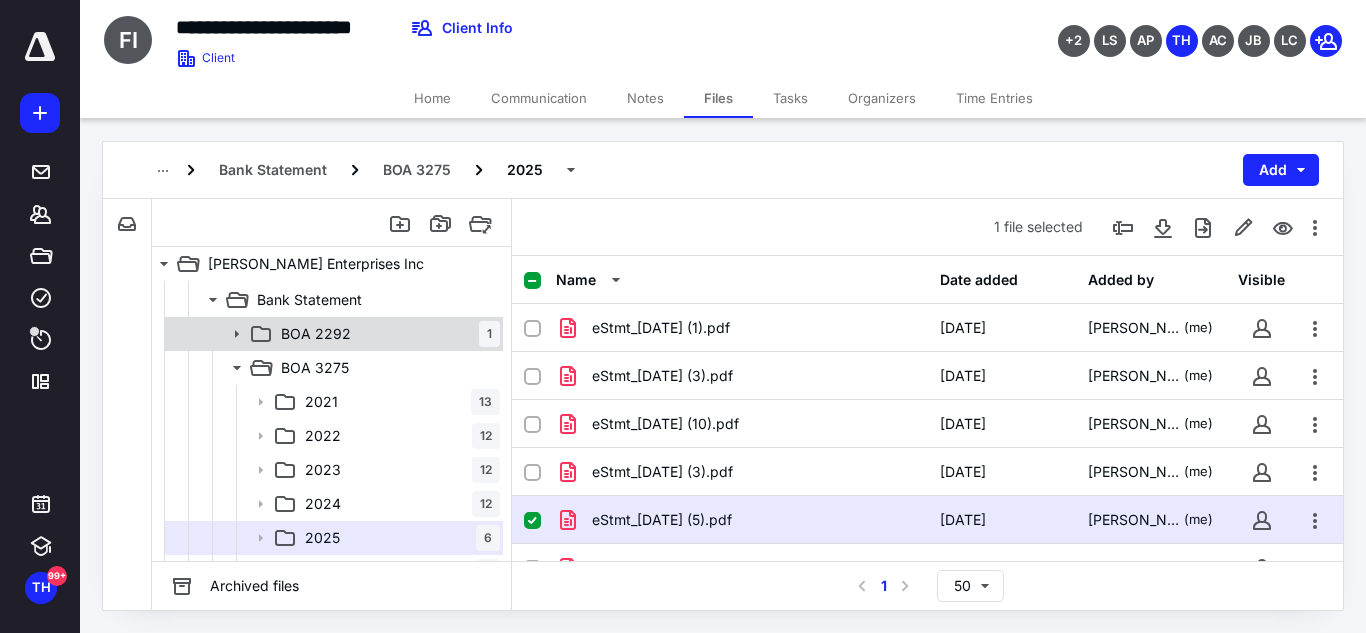 click on "BOA 2292 1" at bounding box center [386, 334] 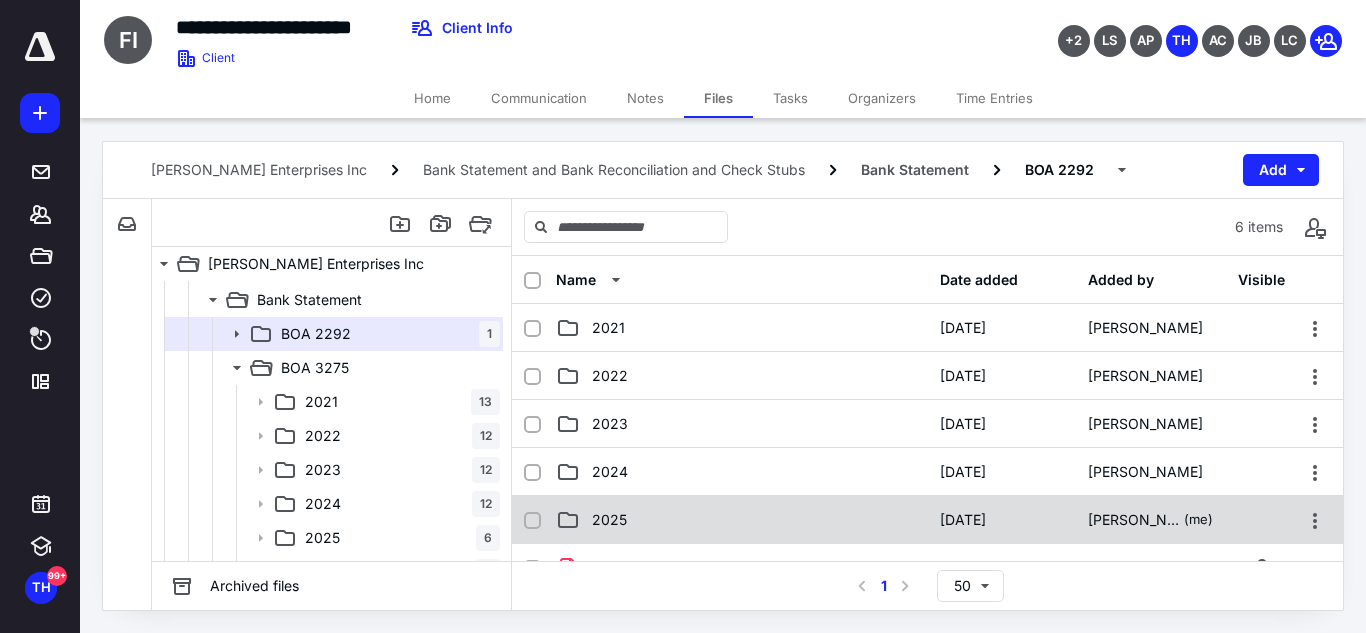 click on "2025" at bounding box center [742, 520] 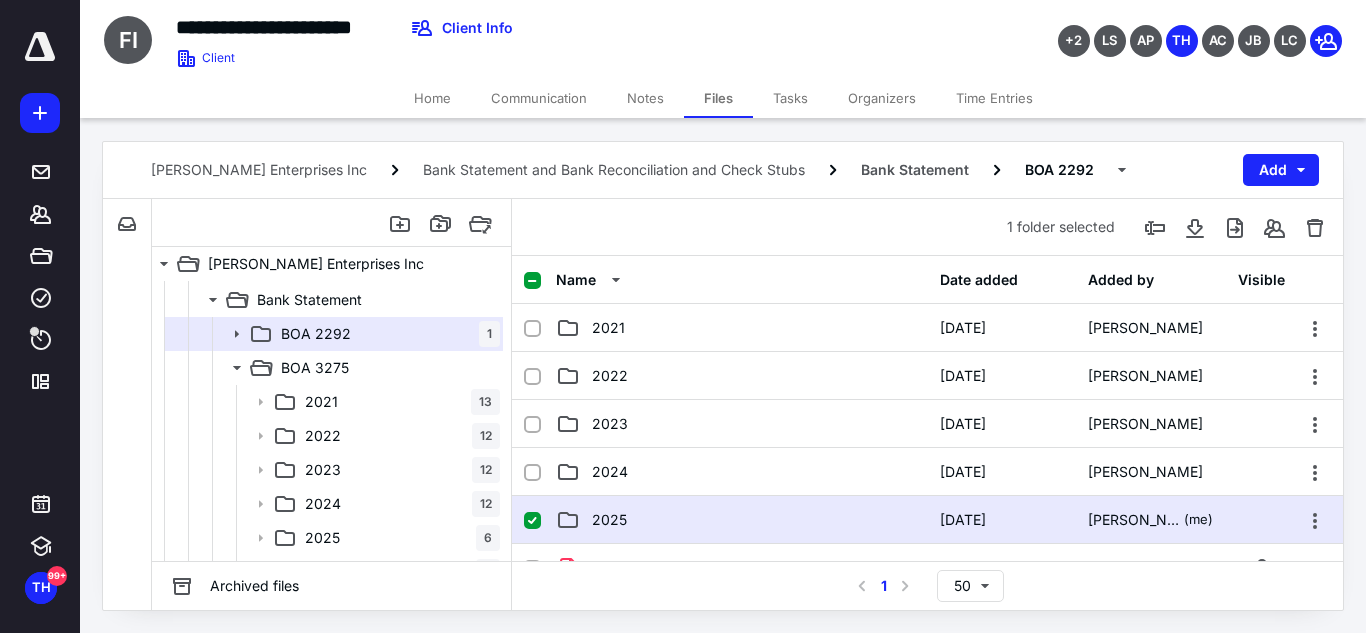 click on "2025" at bounding box center (742, 520) 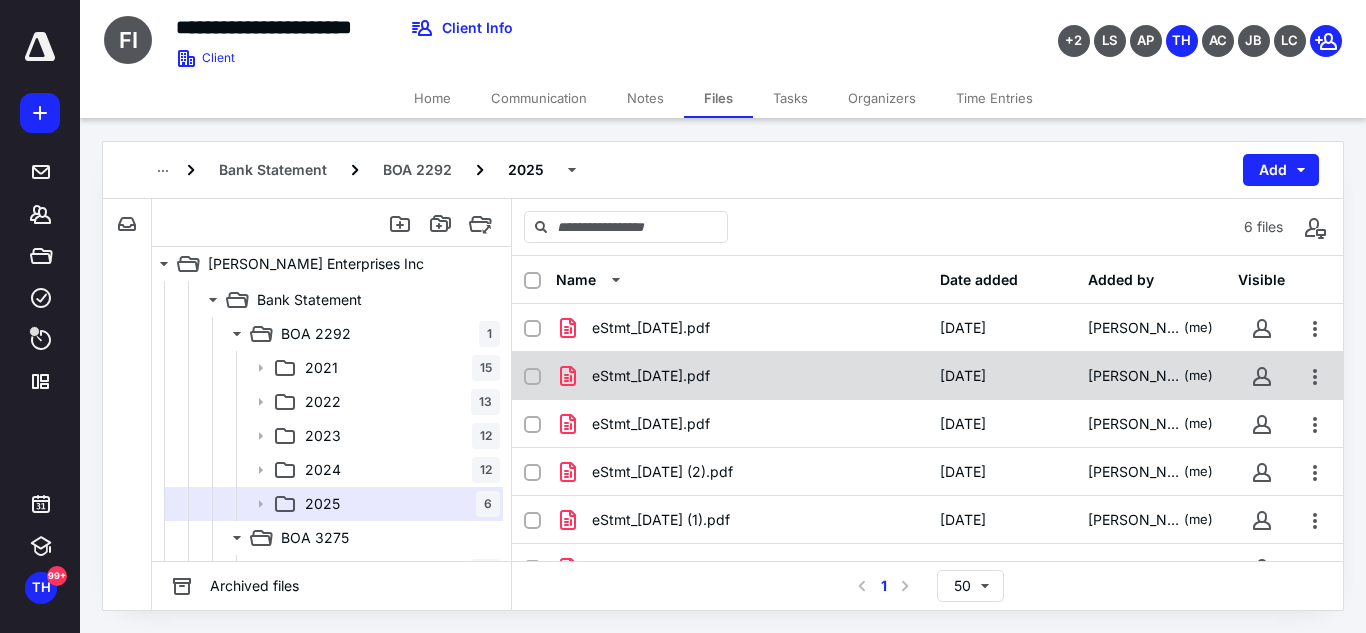 click on "eStmt_2025-02-28.pdf" at bounding box center [742, 376] 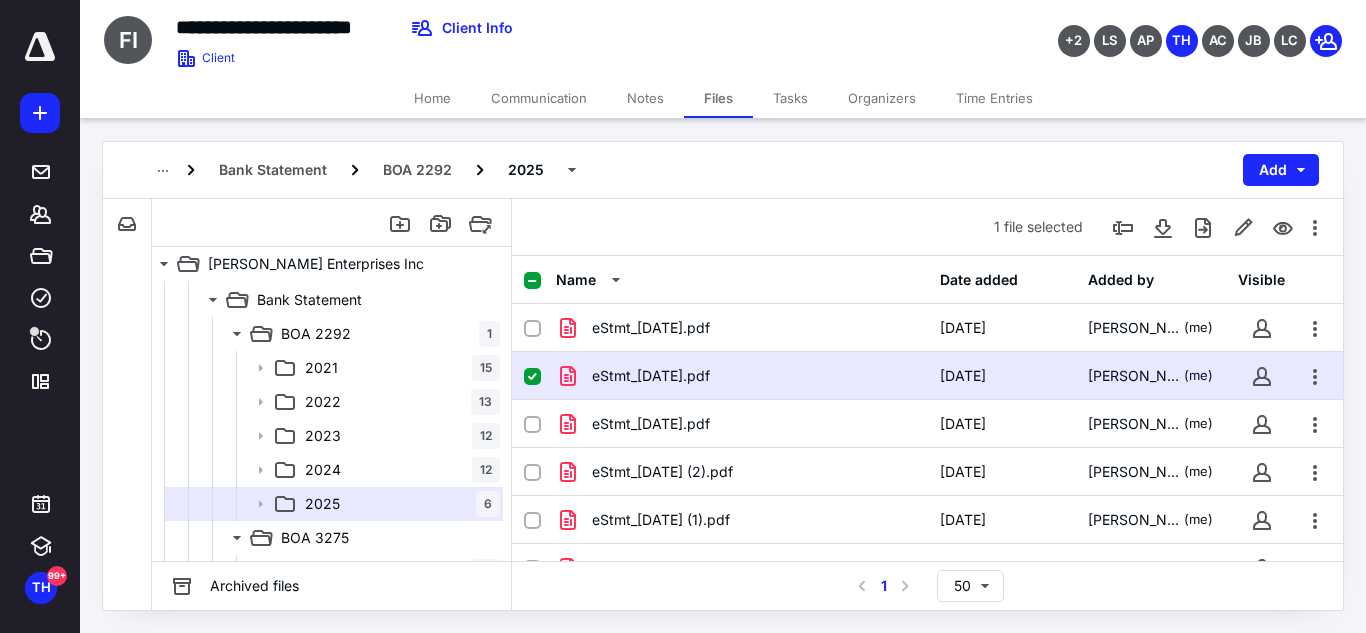 click on "eStmt_2025-02-28.pdf" at bounding box center [742, 376] 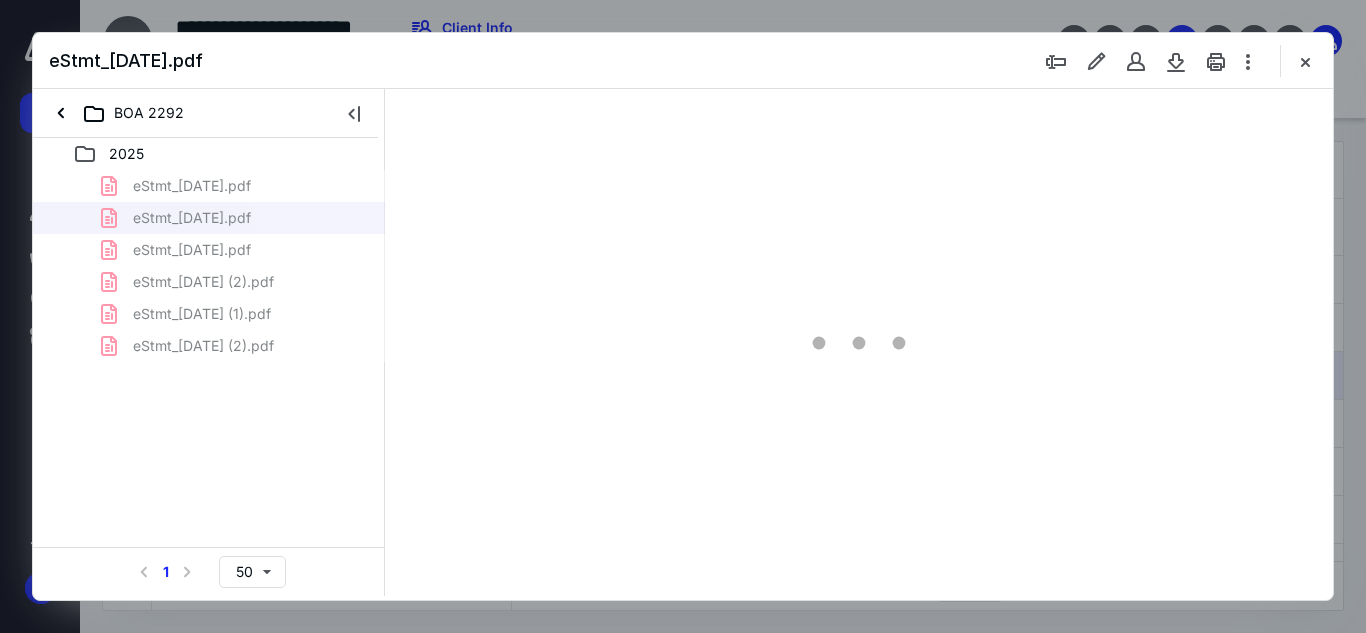 scroll, scrollTop: 0, scrollLeft: 0, axis: both 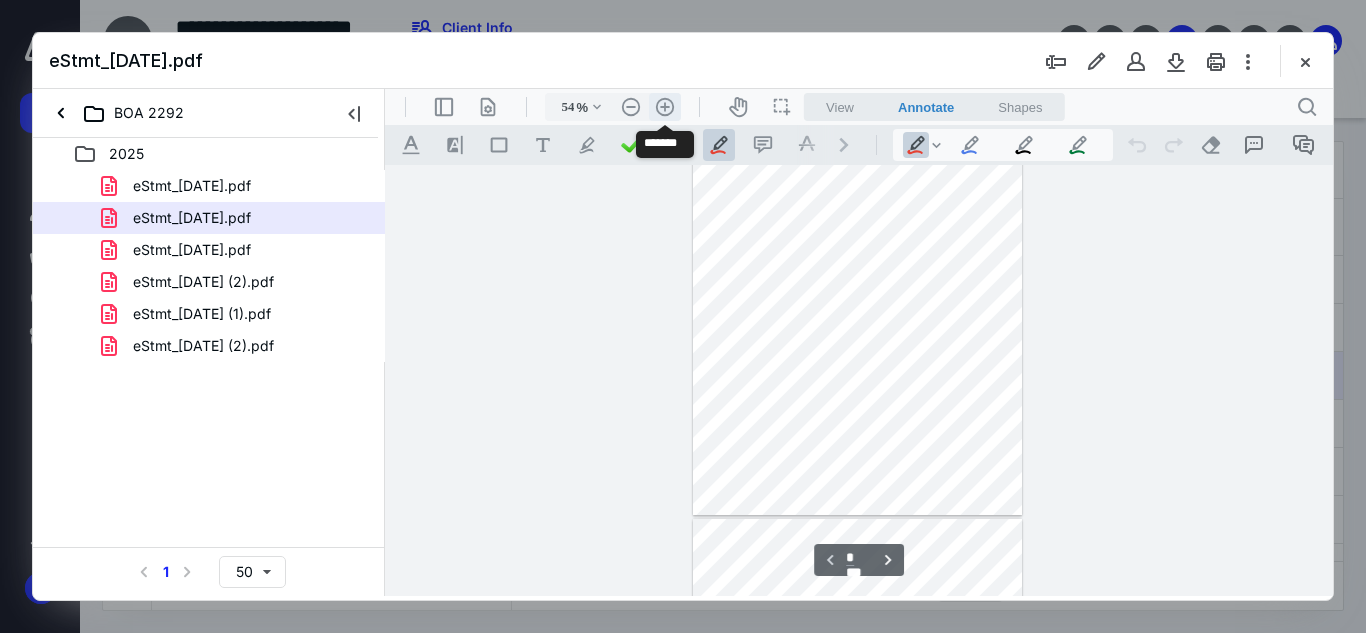 click on ".cls-1{fill:#abb0c4;} icon - header - zoom - in - line" at bounding box center (665, 107) 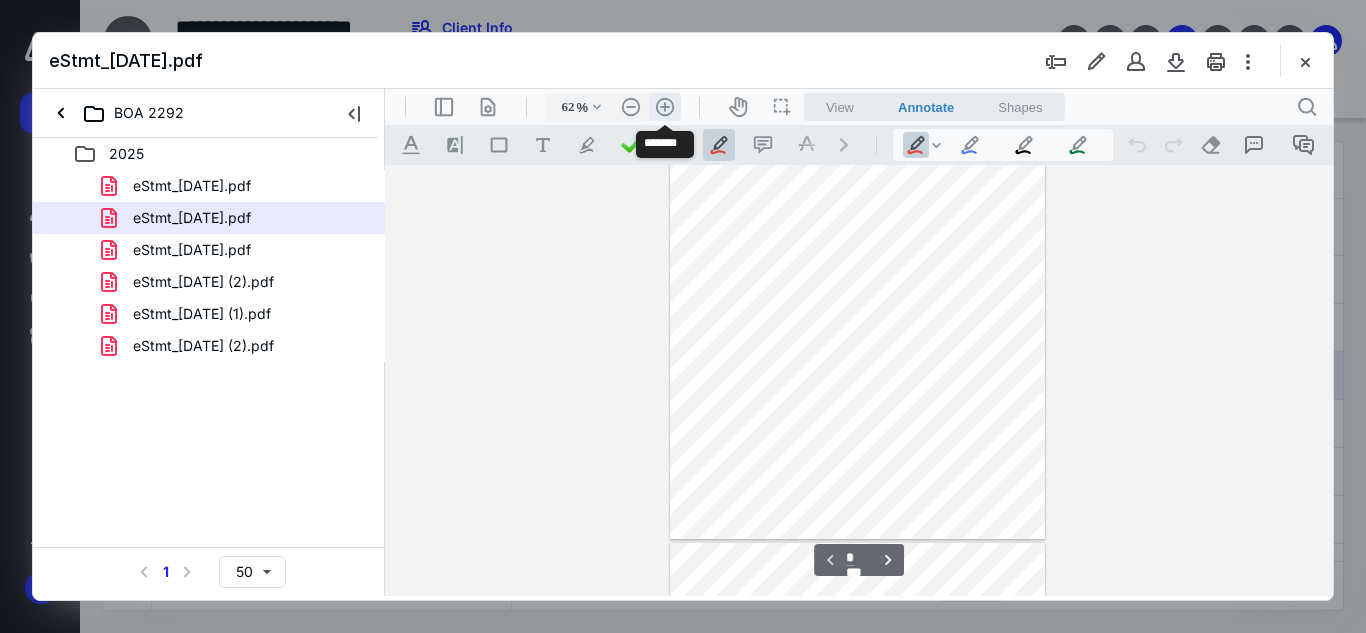 click on ".cls-1{fill:#abb0c4;} icon - header - zoom - in - line" at bounding box center (665, 107) 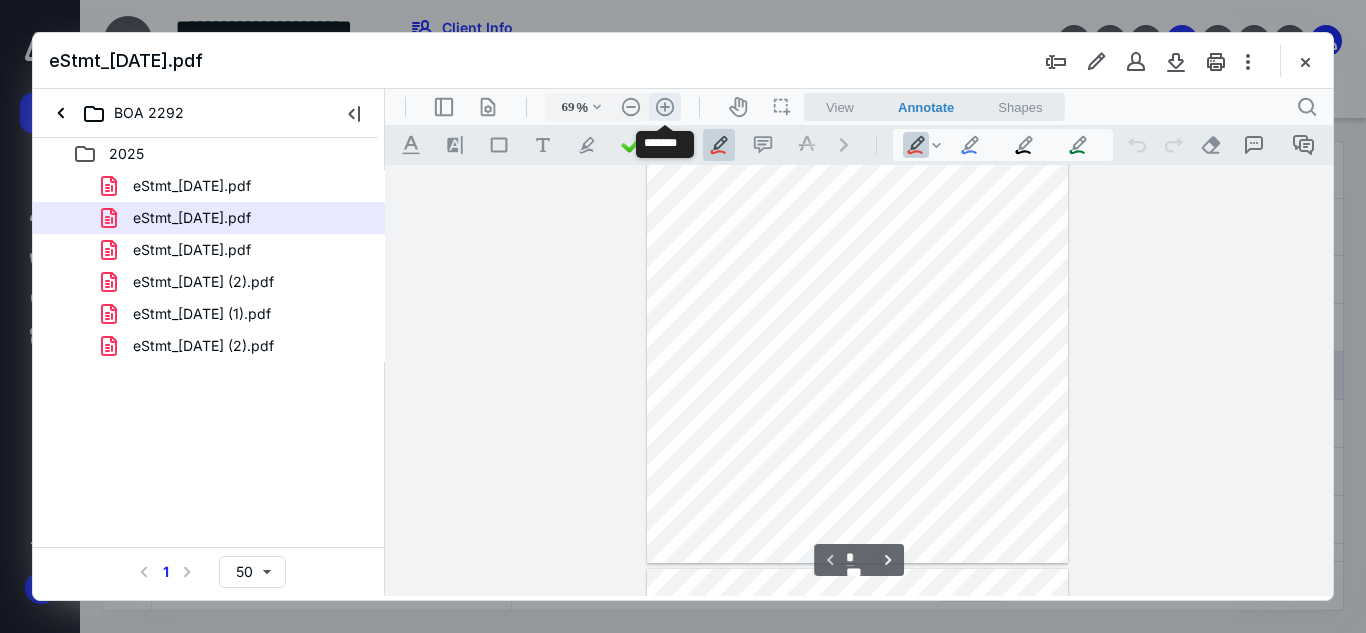 click on ".cls-1{fill:#abb0c4;} icon - header - zoom - in - line" at bounding box center (665, 107) 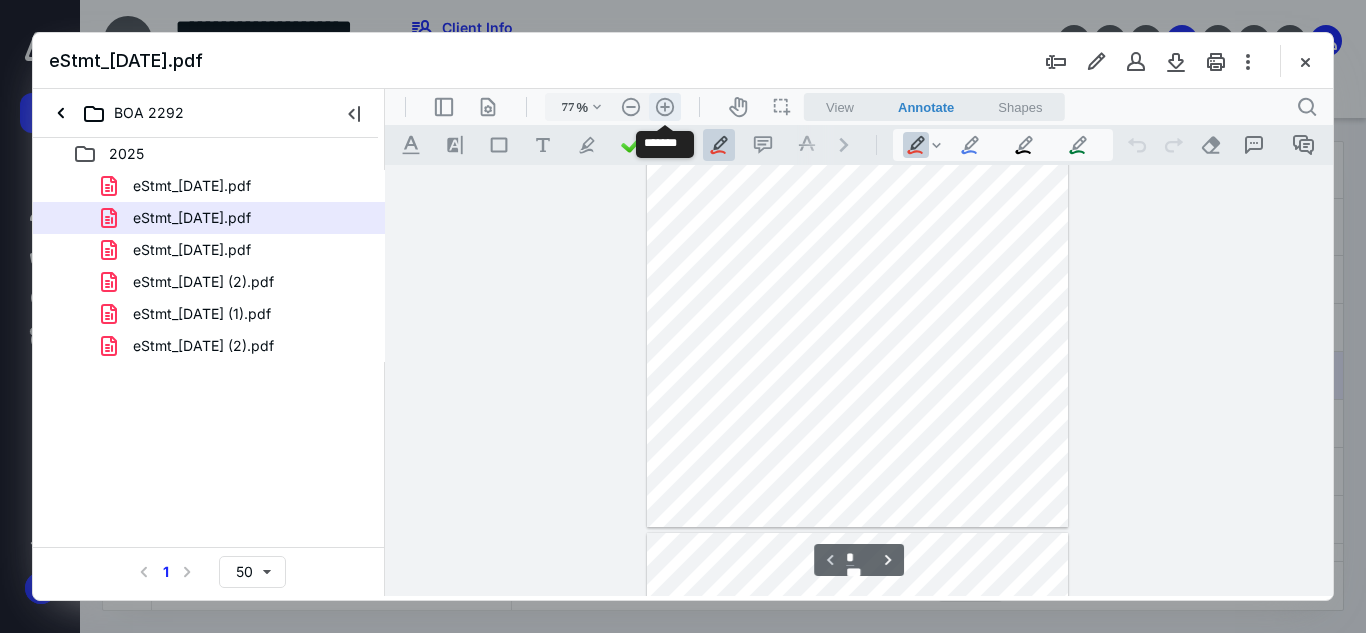 click on ".cls-1{fill:#abb0c4;} icon - header - zoom - in - line" at bounding box center [665, 107] 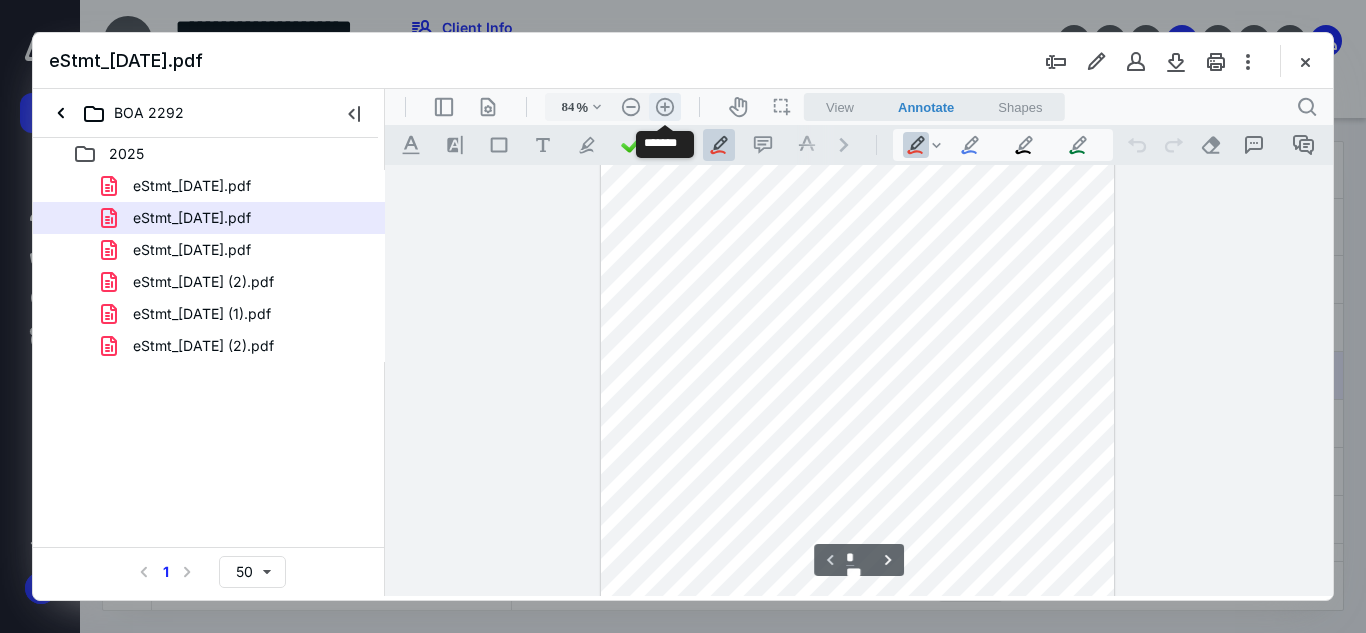 click on ".cls-1{fill:#abb0c4;} icon - header - zoom - in - line" at bounding box center (665, 107) 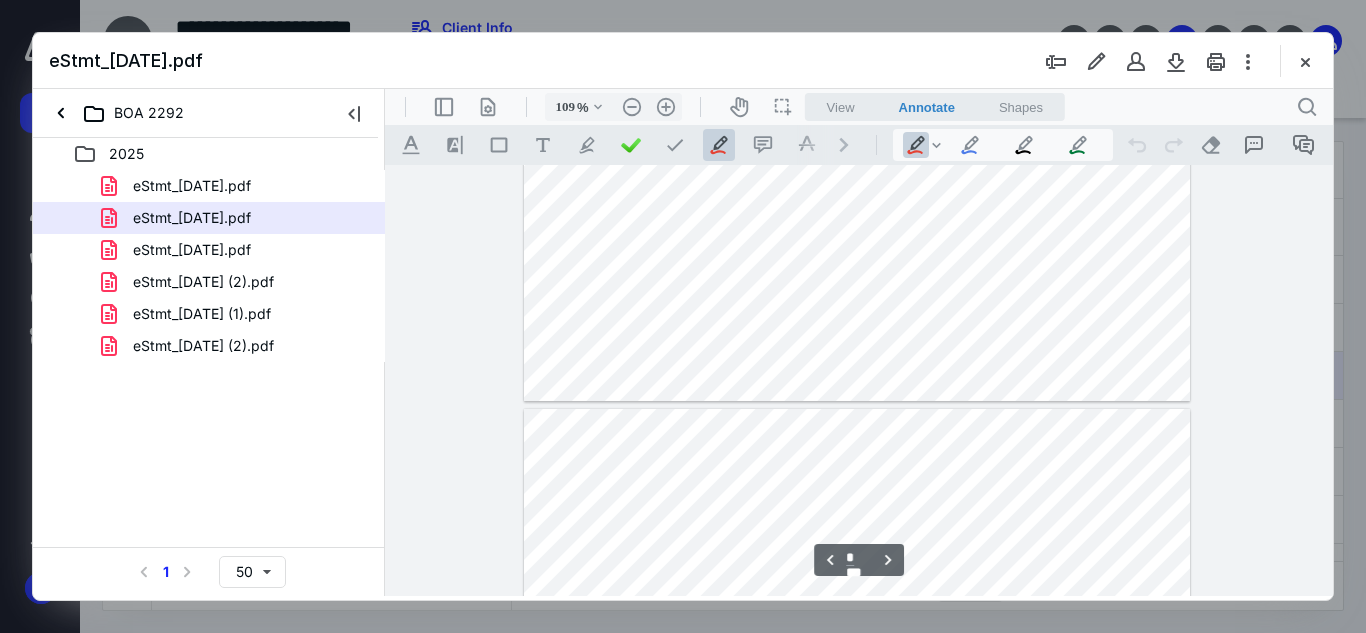 scroll, scrollTop: 1800, scrollLeft: 0, axis: vertical 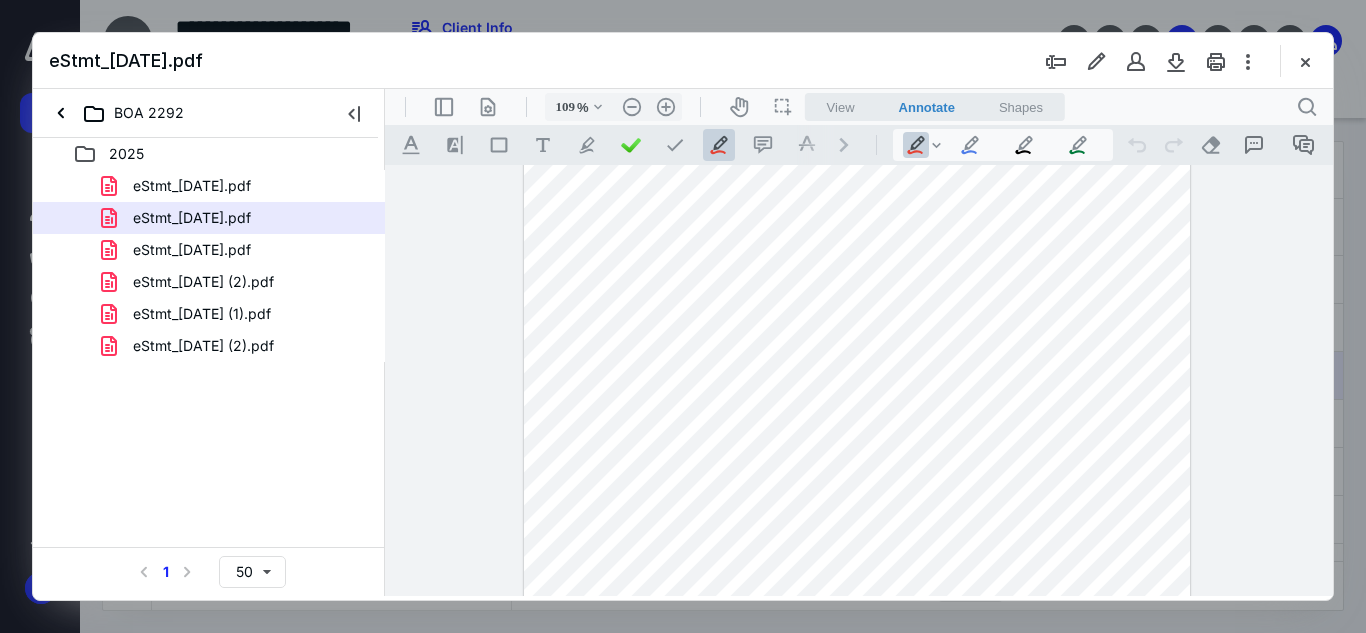 drag, startPoint x: 1159, startPoint y: 285, endPoint x: 1172, endPoint y: 277, distance: 15.264338 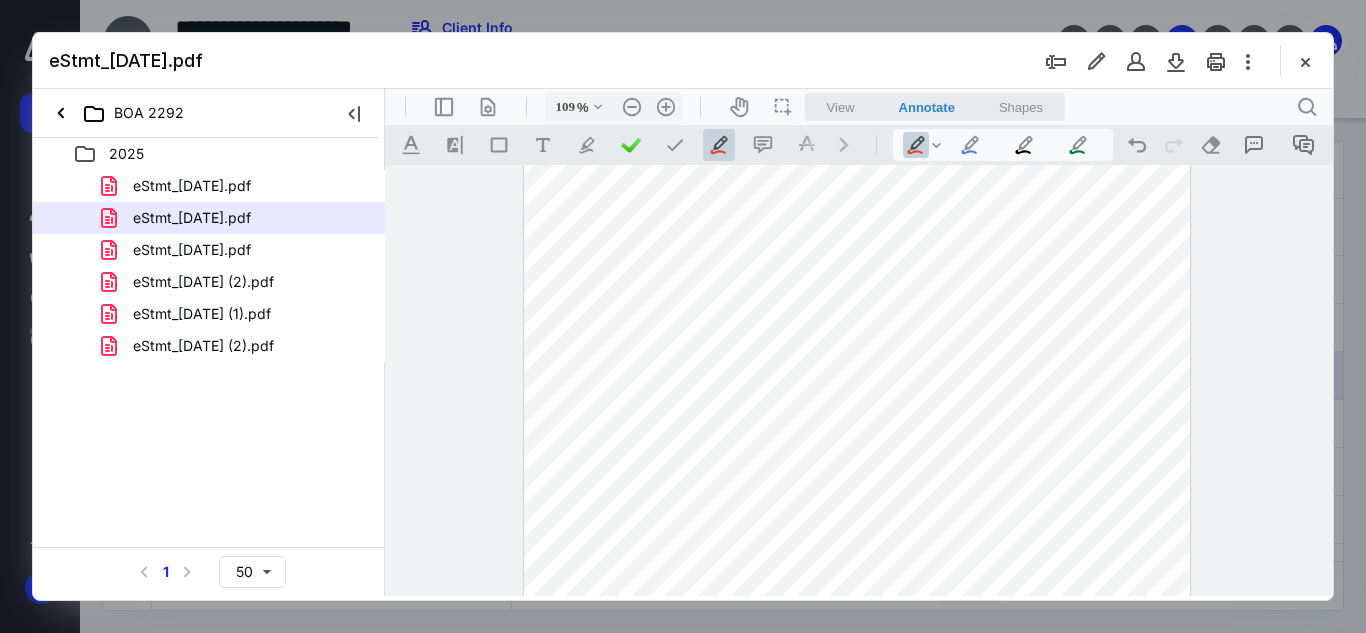 drag, startPoint x: 1145, startPoint y: 401, endPoint x: 1172, endPoint y: 387, distance: 30.413813 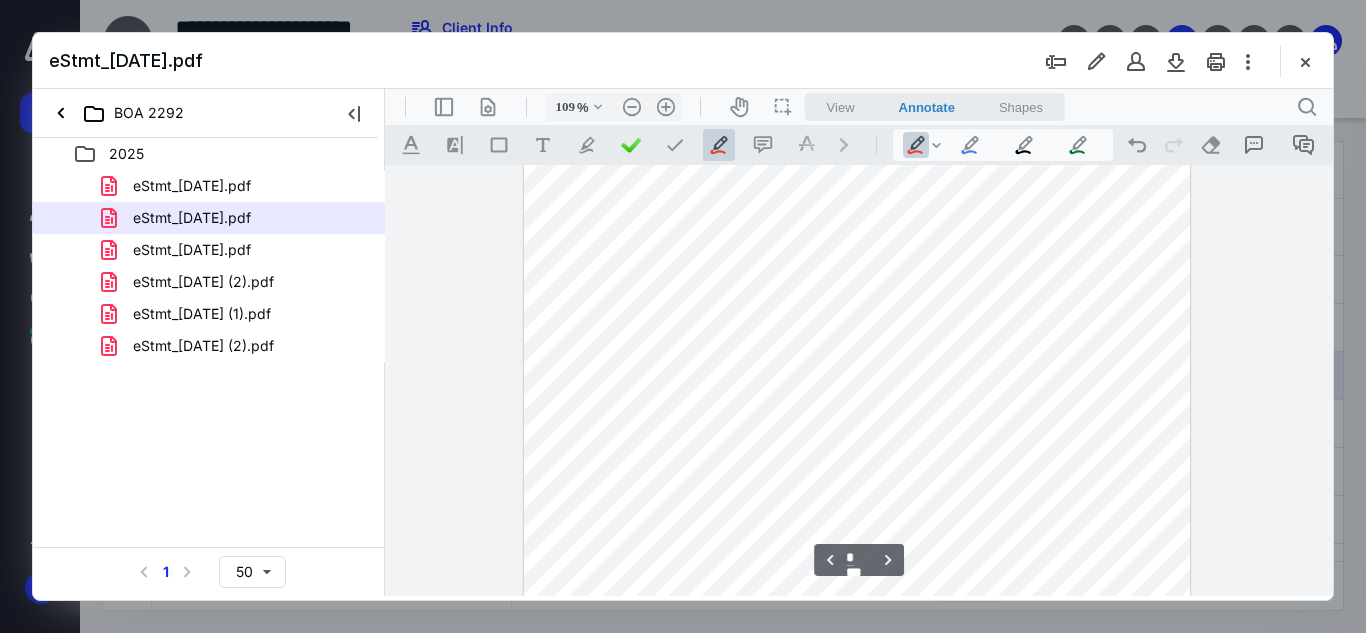 scroll, scrollTop: 2000, scrollLeft: 0, axis: vertical 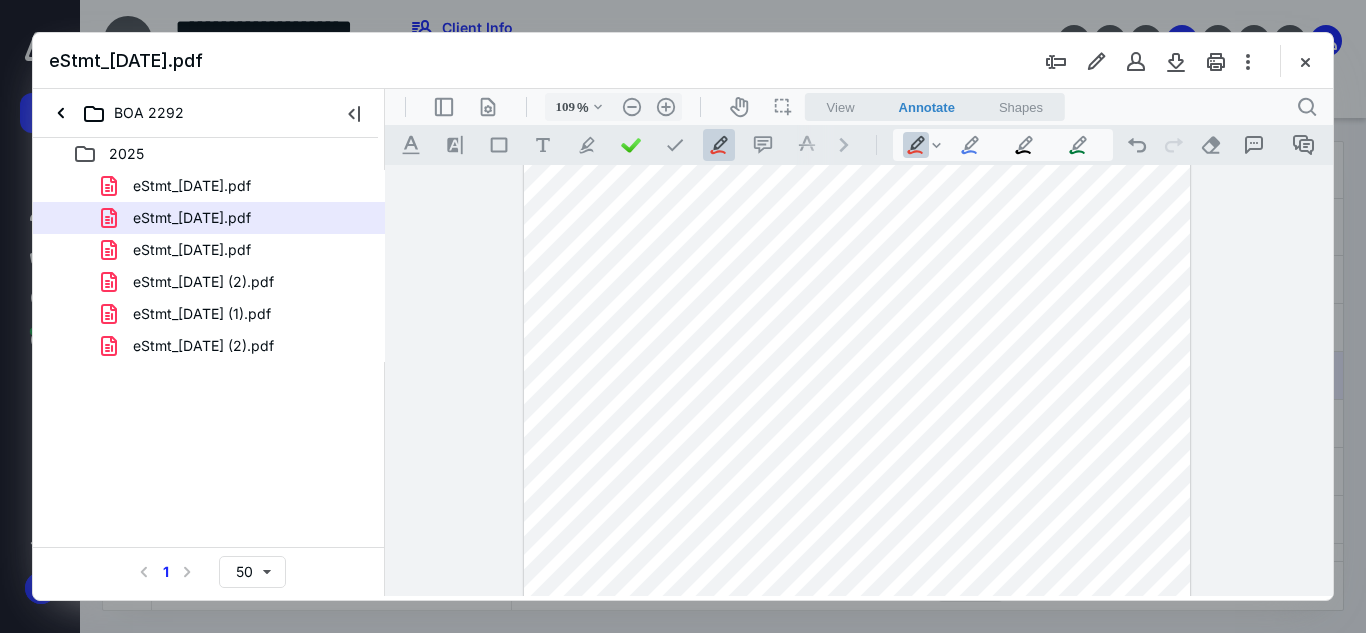 drag, startPoint x: 1151, startPoint y: 423, endPoint x: 1178, endPoint y: 409, distance: 30.413813 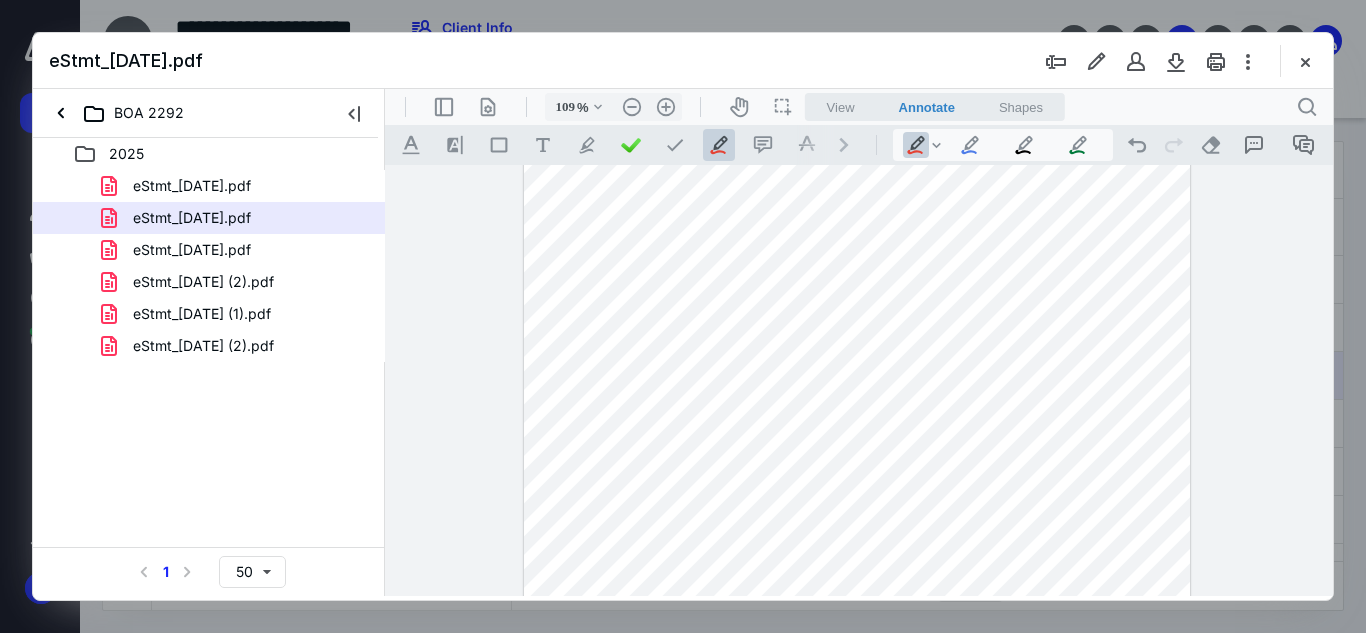 drag, startPoint x: 1154, startPoint y: 454, endPoint x: 1181, endPoint y: 441, distance: 29.966648 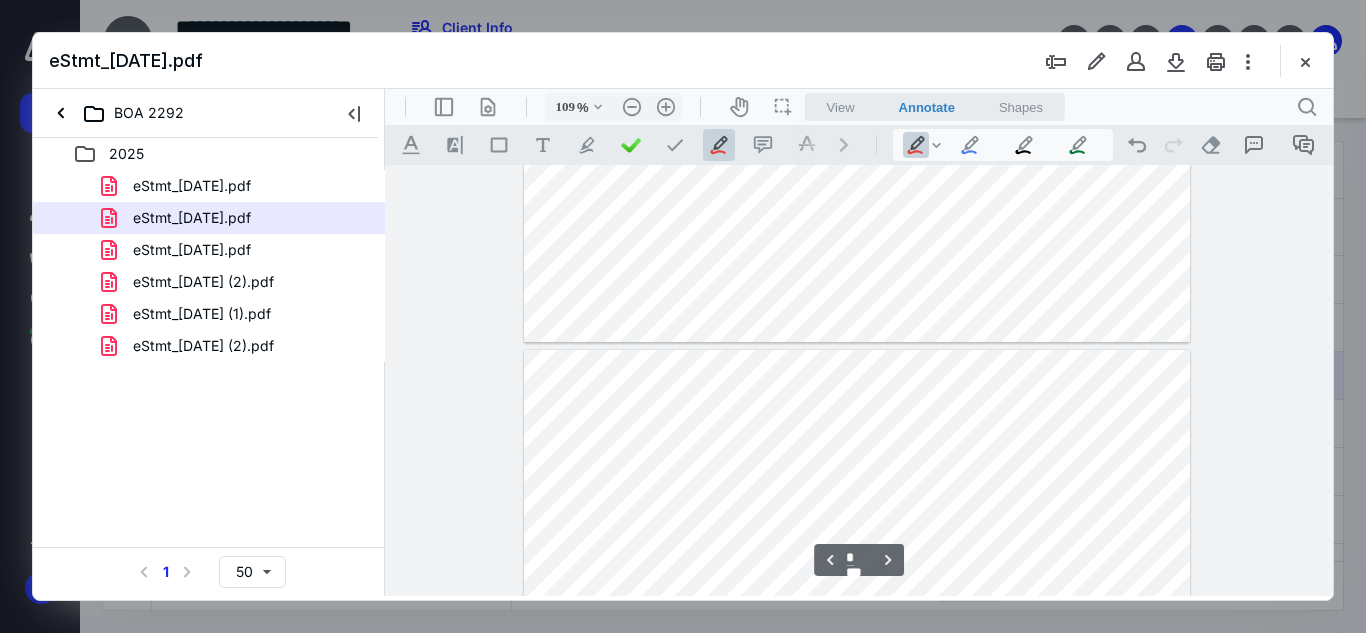 scroll, scrollTop: 3300, scrollLeft: 0, axis: vertical 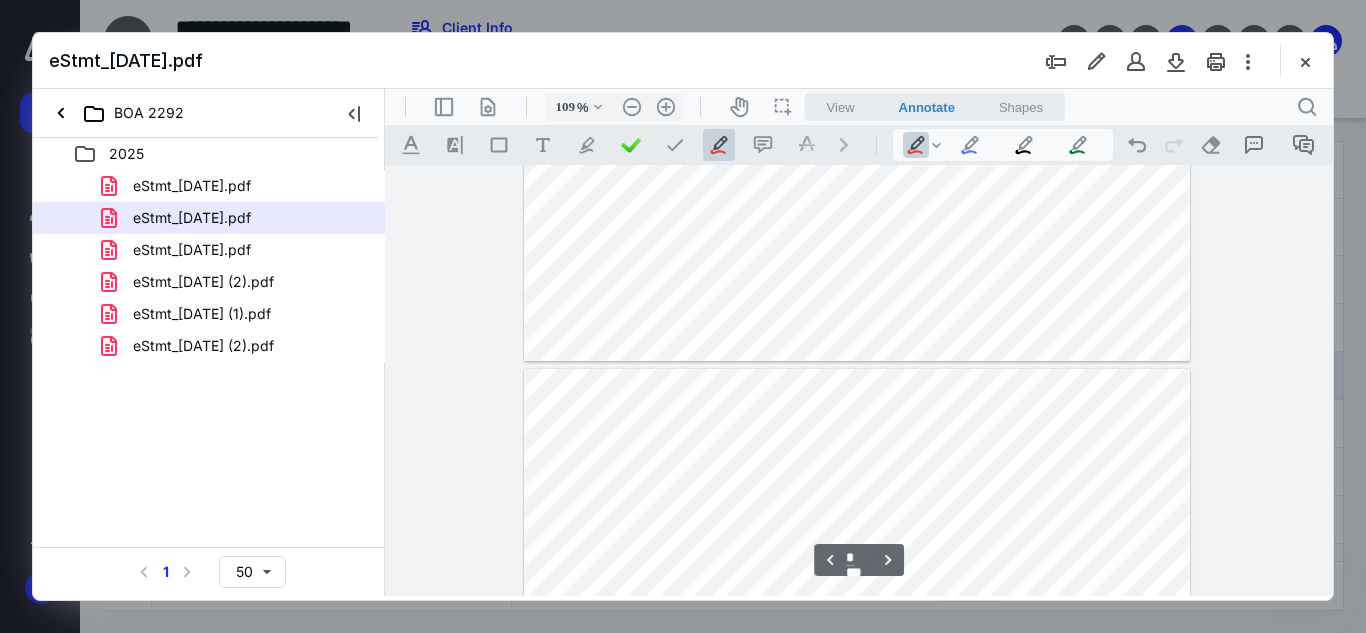 type on "*" 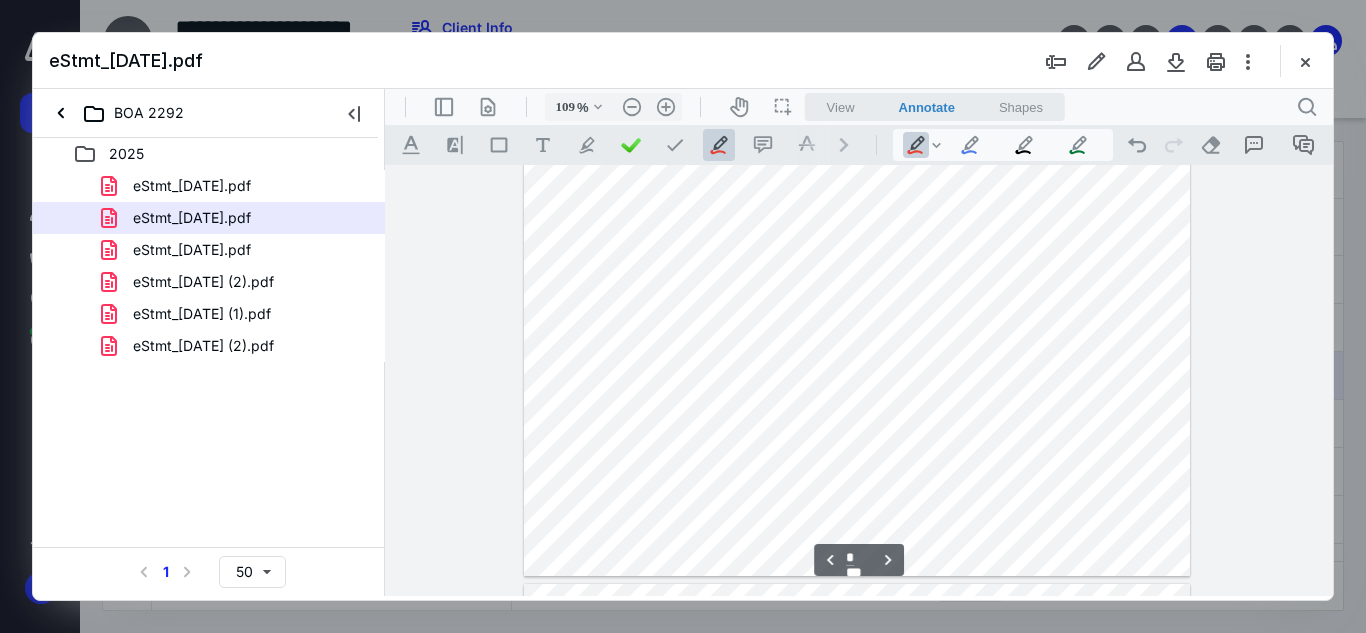 scroll, scrollTop: 2000, scrollLeft: 0, axis: vertical 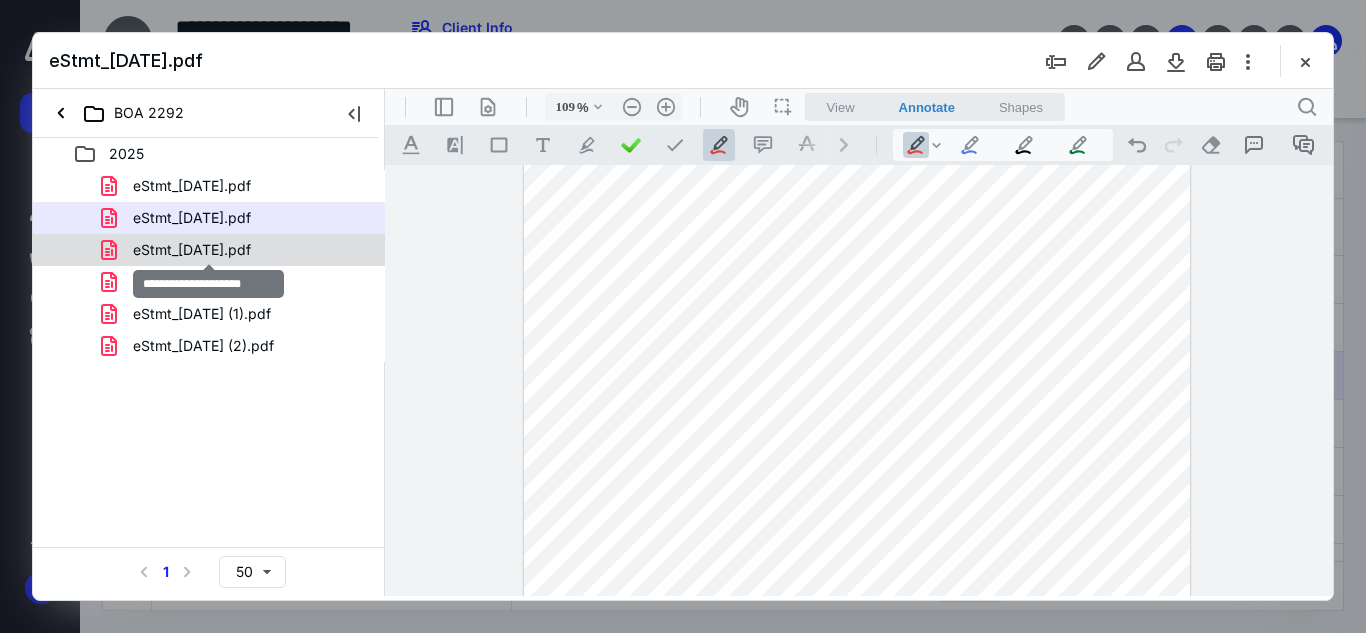 click on "eStmt_2025-03-31.pdf" at bounding box center [192, 250] 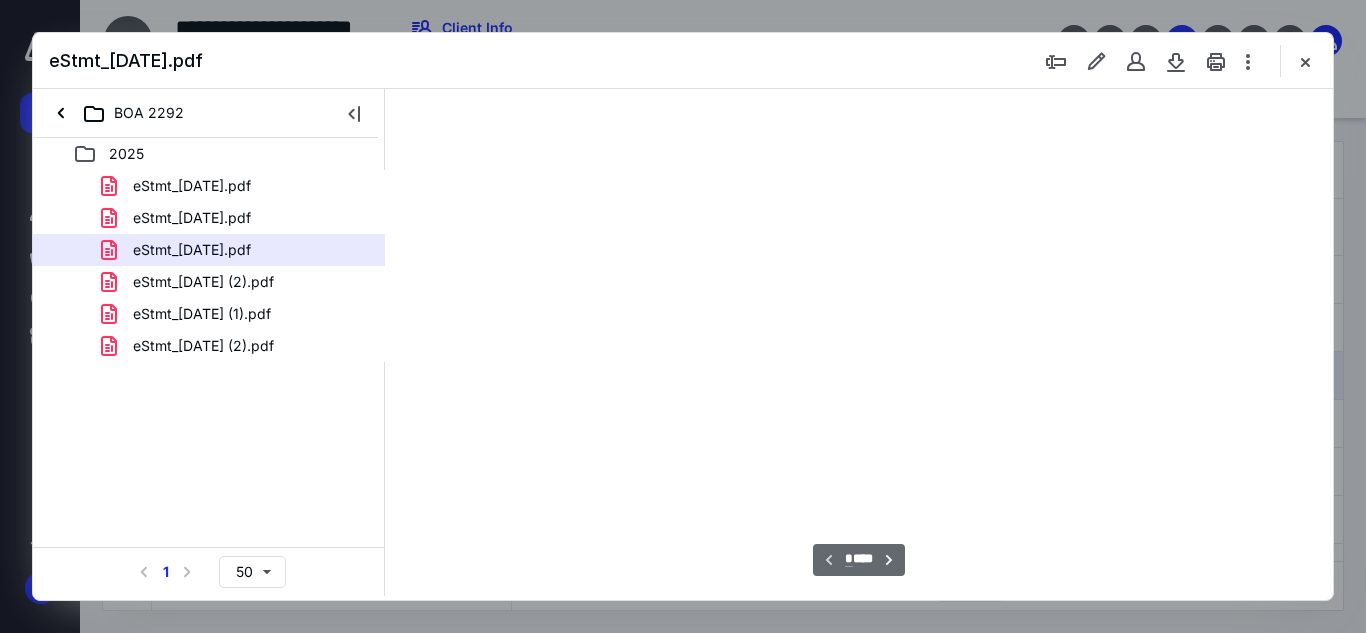 scroll, scrollTop: 78, scrollLeft: 0, axis: vertical 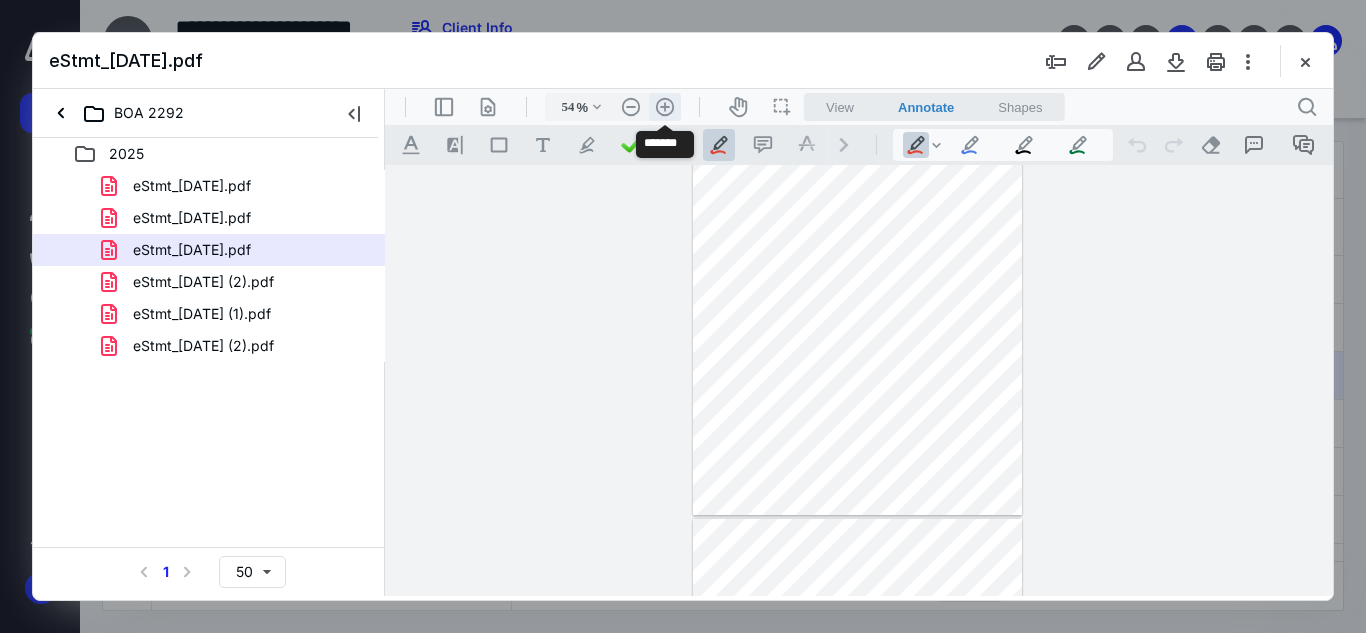 click on ".cls-1{fill:#abb0c4;} icon - header - zoom - in - line" at bounding box center [665, 107] 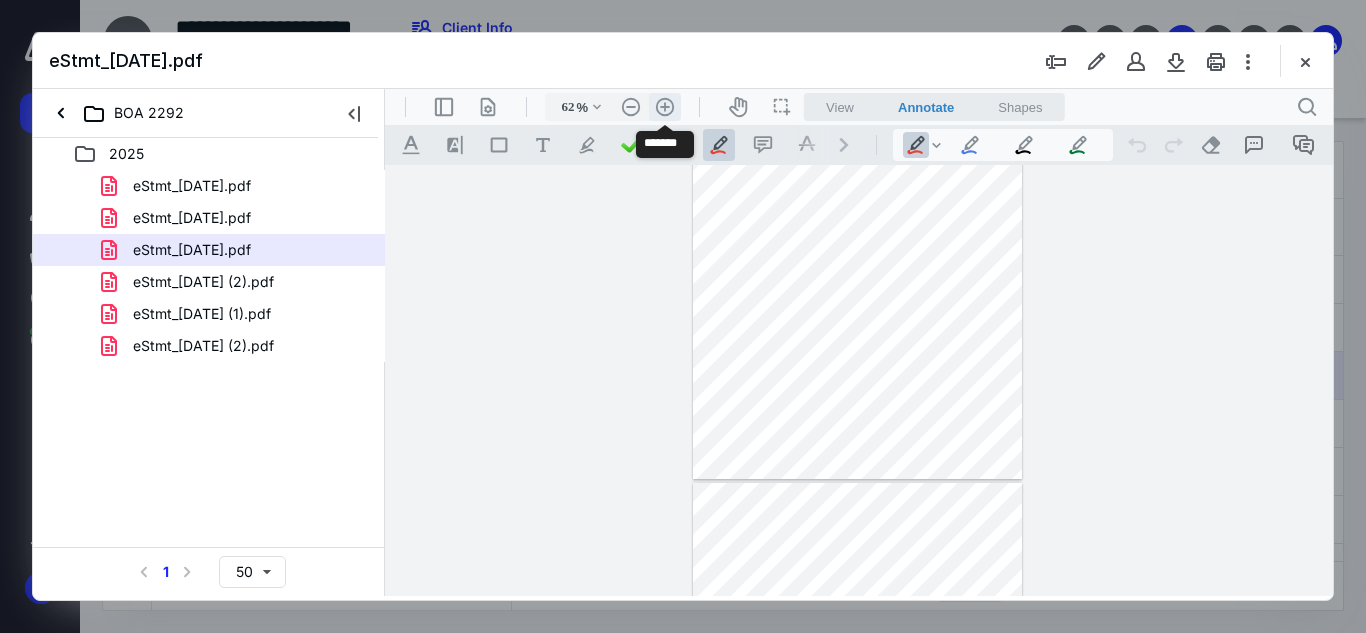 click on ".cls-1{fill:#abb0c4;} icon - header - zoom - in - line" at bounding box center [665, 107] 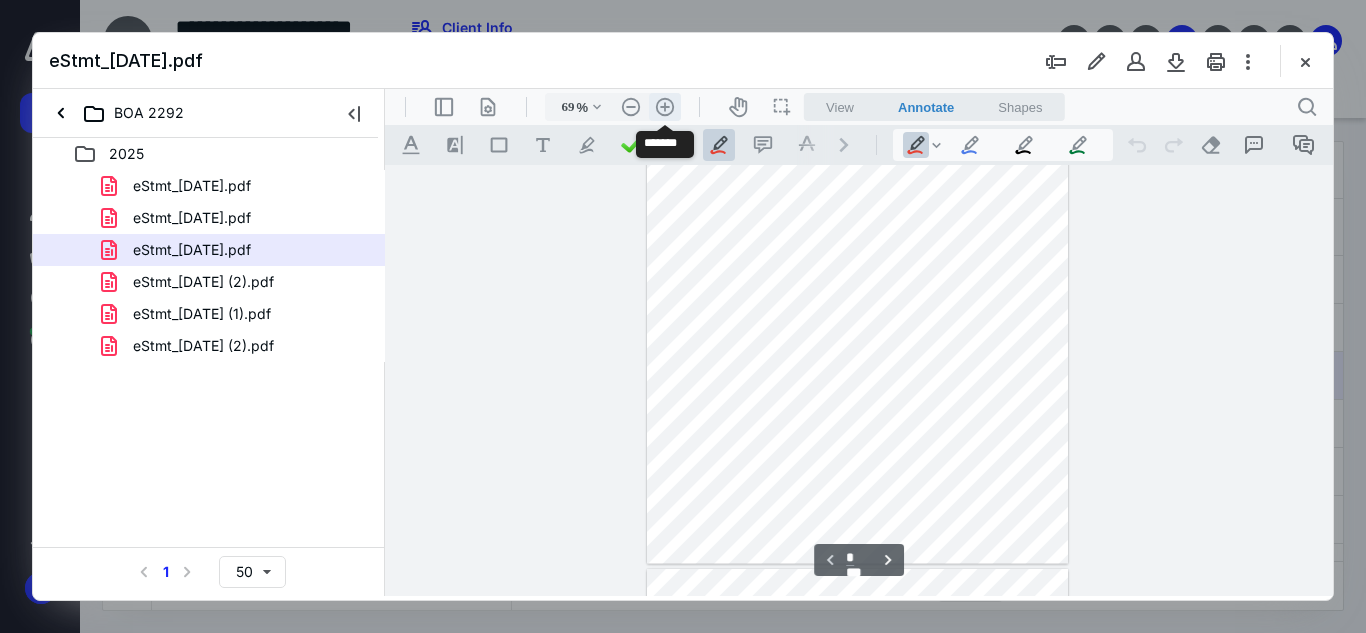click on ".cls-1{fill:#abb0c4;} icon - header - zoom - in - line" at bounding box center [665, 107] 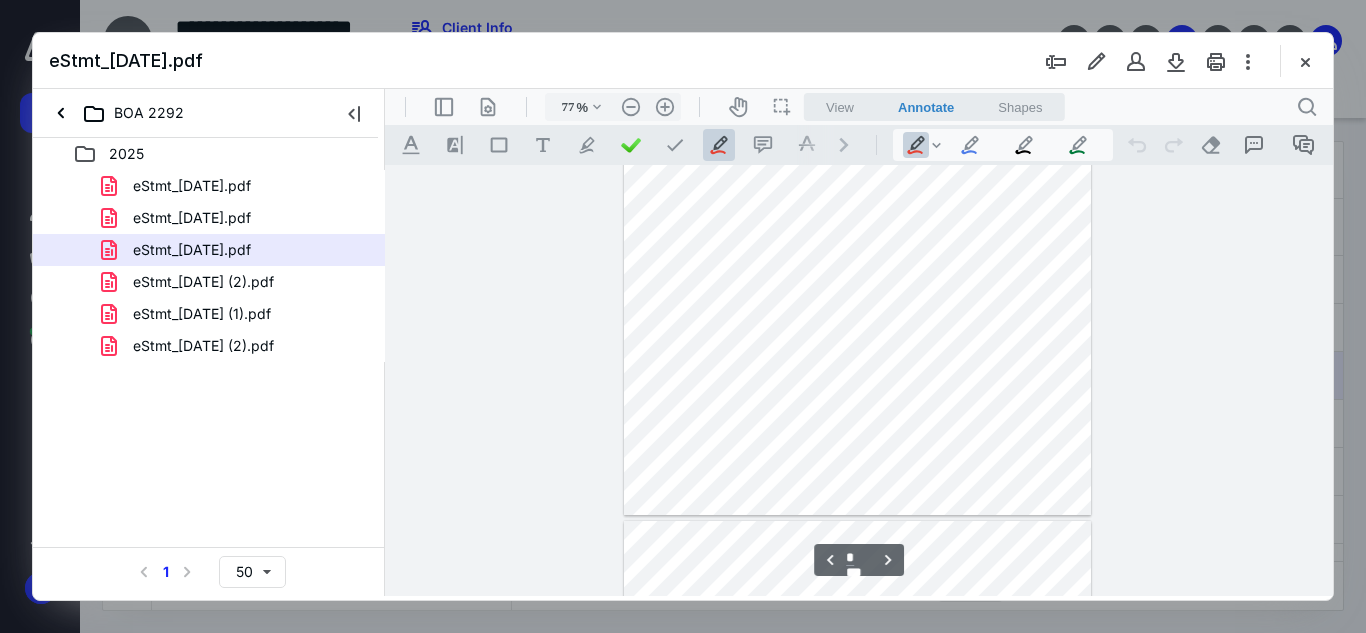 scroll, scrollTop: 1986, scrollLeft: 0, axis: vertical 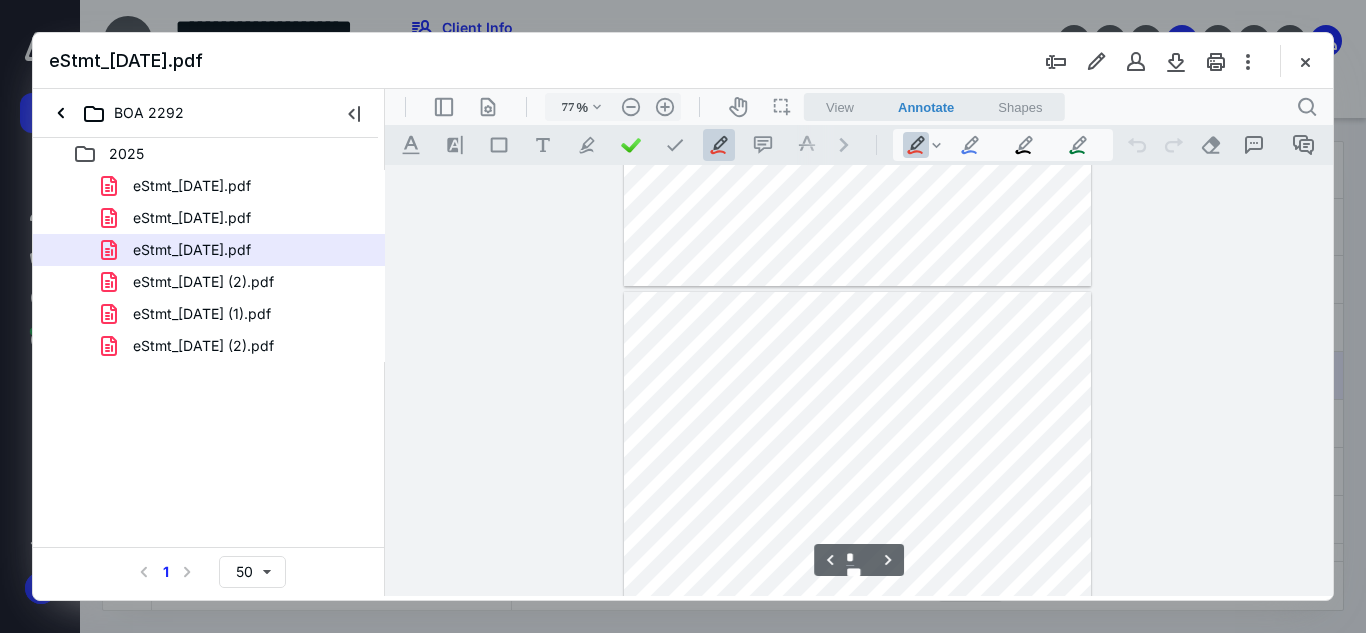type on "*" 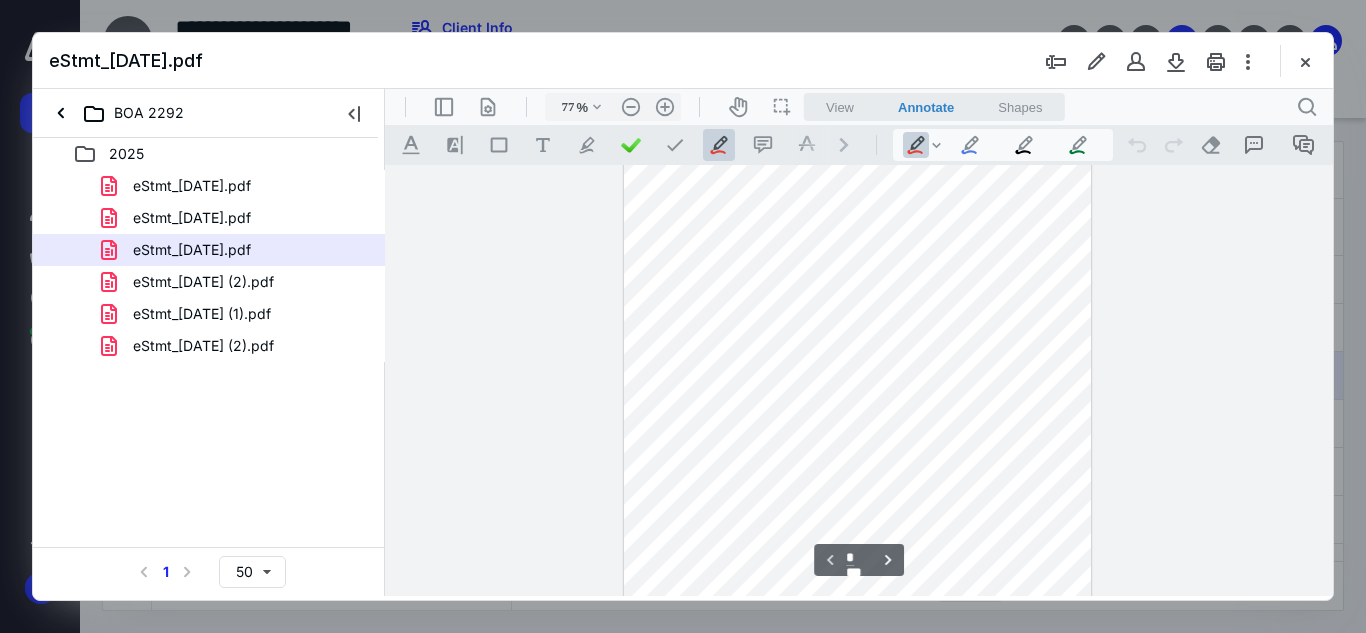scroll, scrollTop: 0, scrollLeft: 0, axis: both 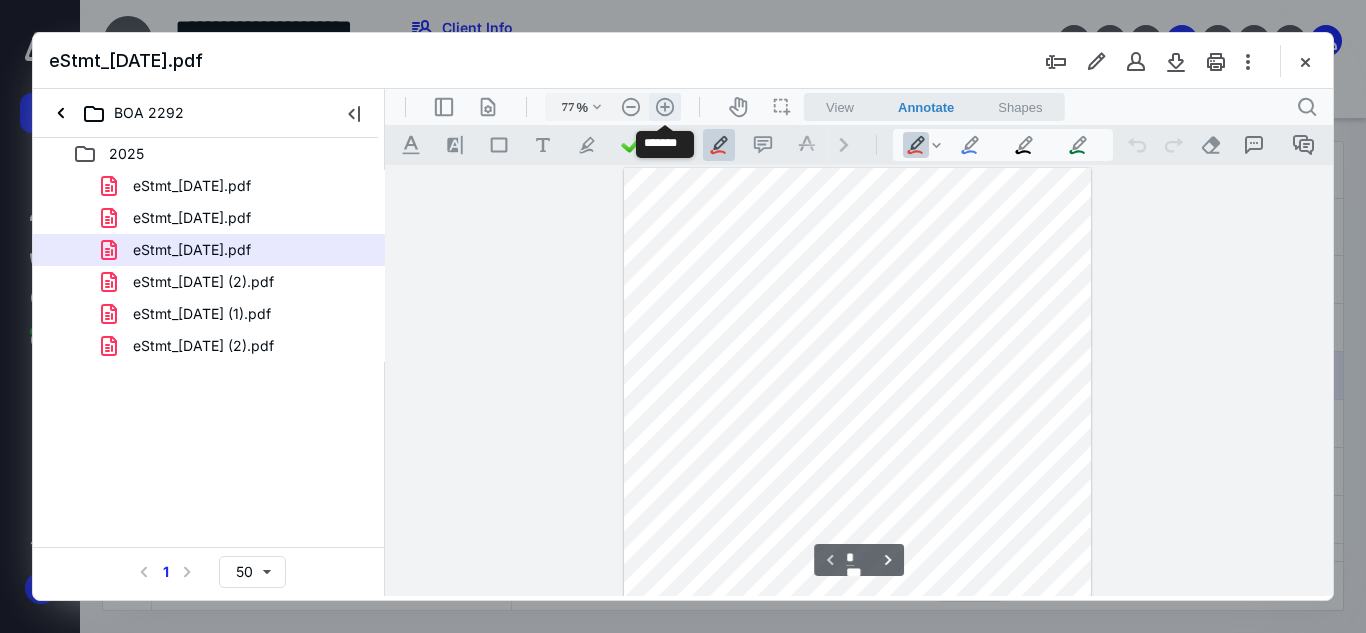 click on ".cls-1{fill:#abb0c4;} icon - header - zoom - in - line" at bounding box center [665, 107] 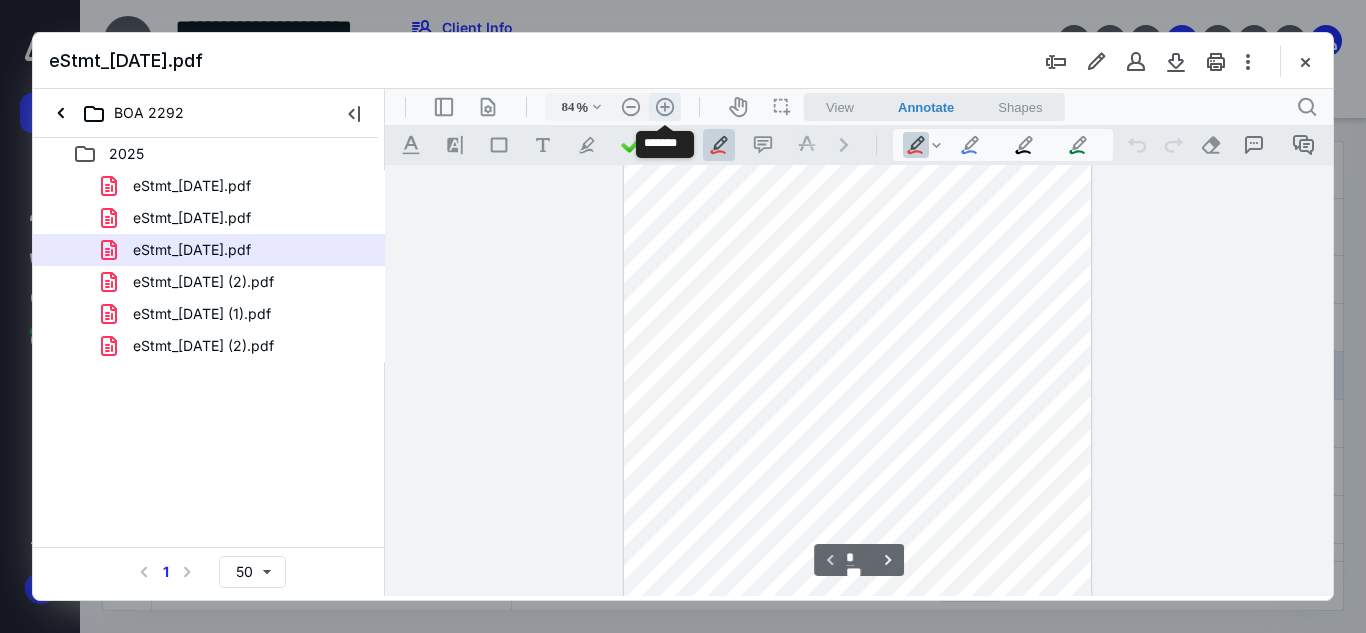 click on ".cls-1{fill:#abb0c4;} icon - header - zoom - in - line" at bounding box center (665, 107) 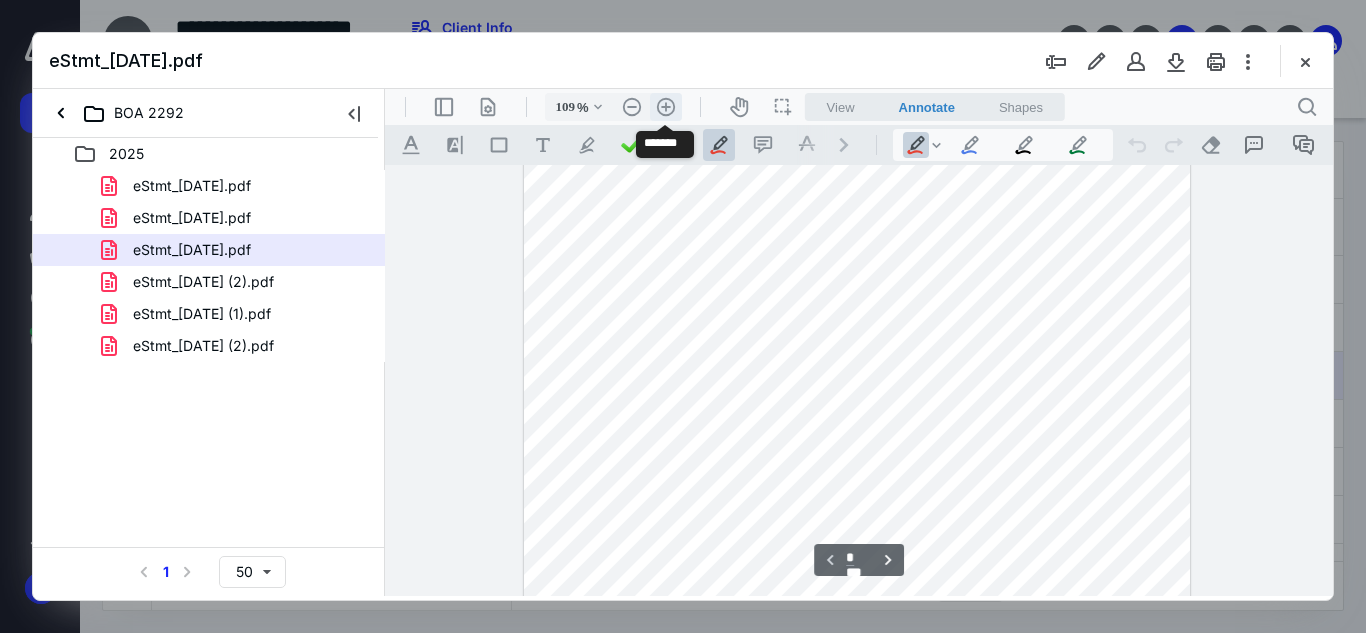 click on ".cls-1{fill:#abb0c4;} icon - header - zoom - in - line" at bounding box center (666, 107) 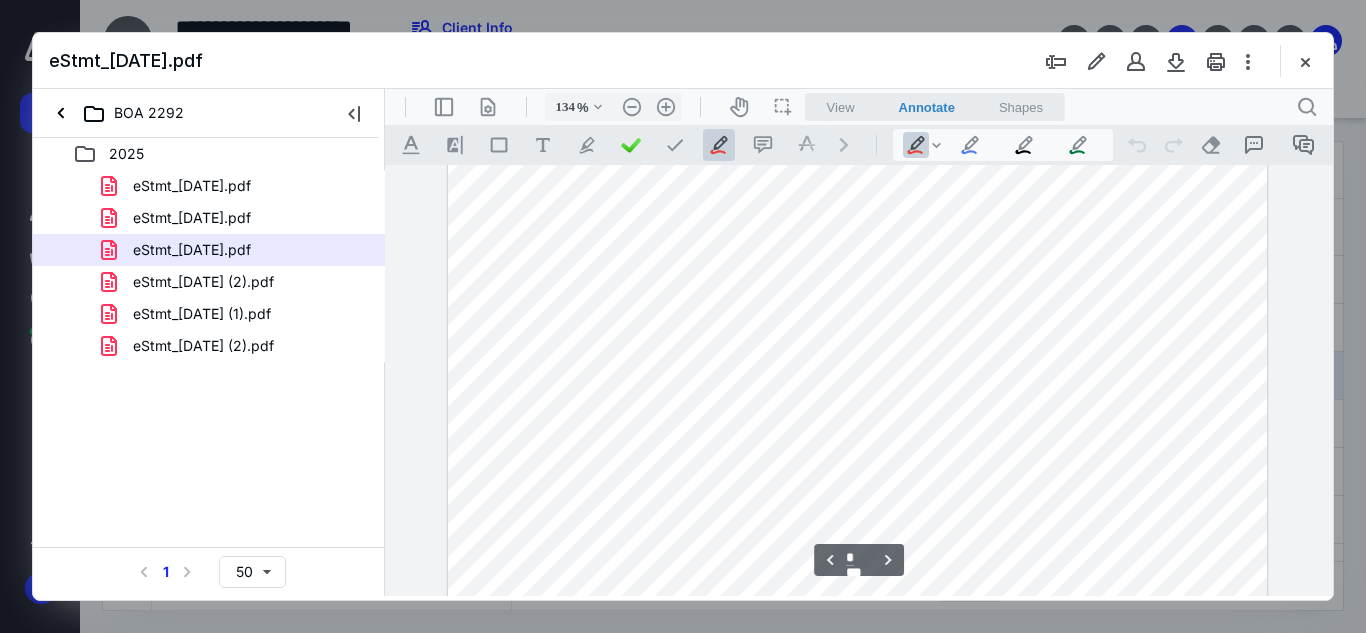 scroll, scrollTop: 2233, scrollLeft: 0, axis: vertical 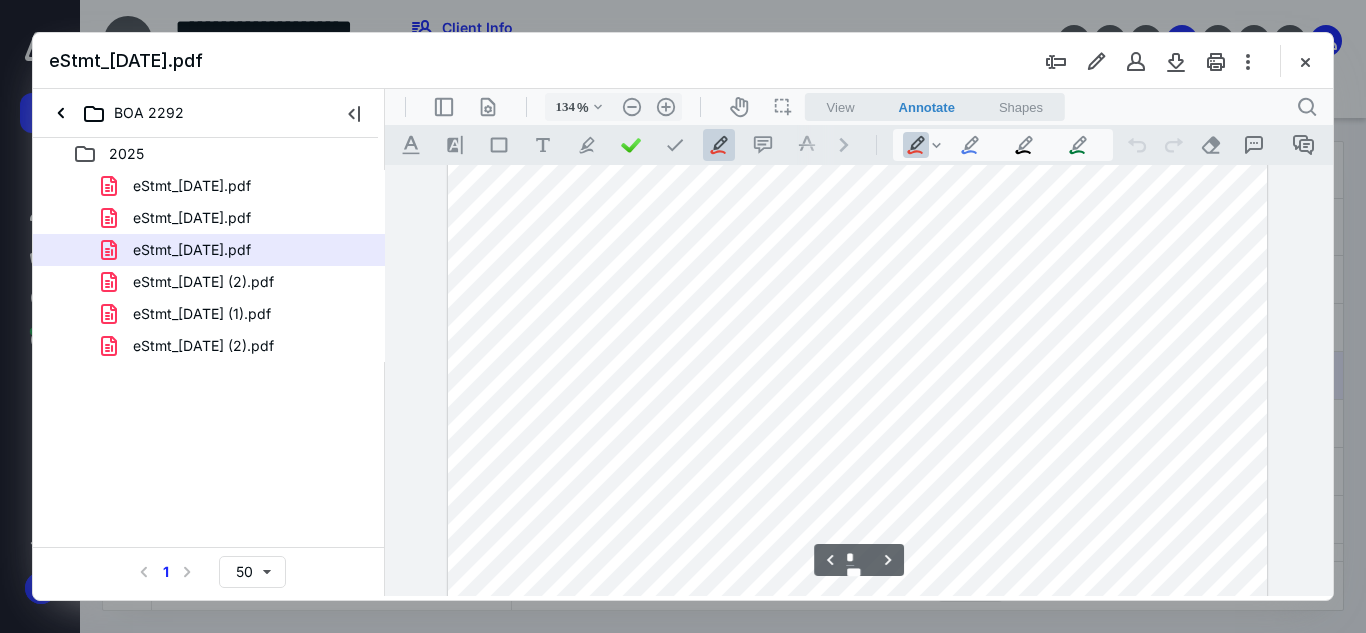drag, startPoint x: 1084, startPoint y: 292, endPoint x: 1114, endPoint y: 278, distance: 33.105892 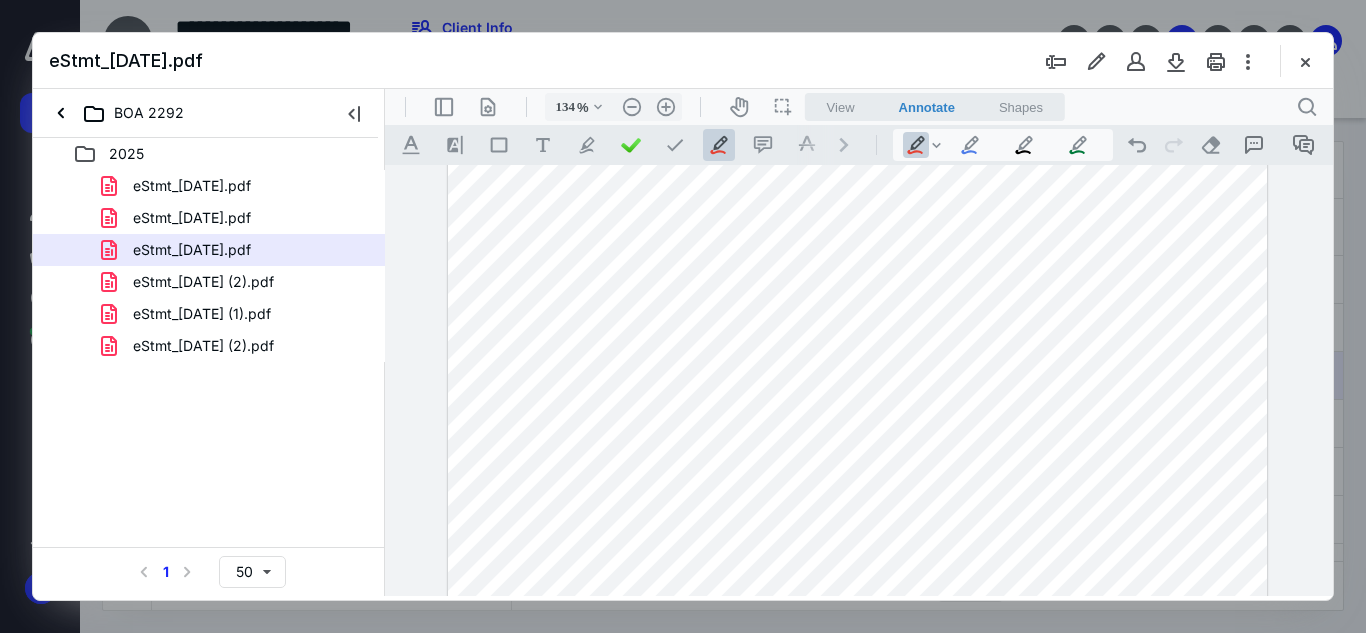 drag, startPoint x: 1118, startPoint y: 389, endPoint x: 1136, endPoint y: 381, distance: 19.697716 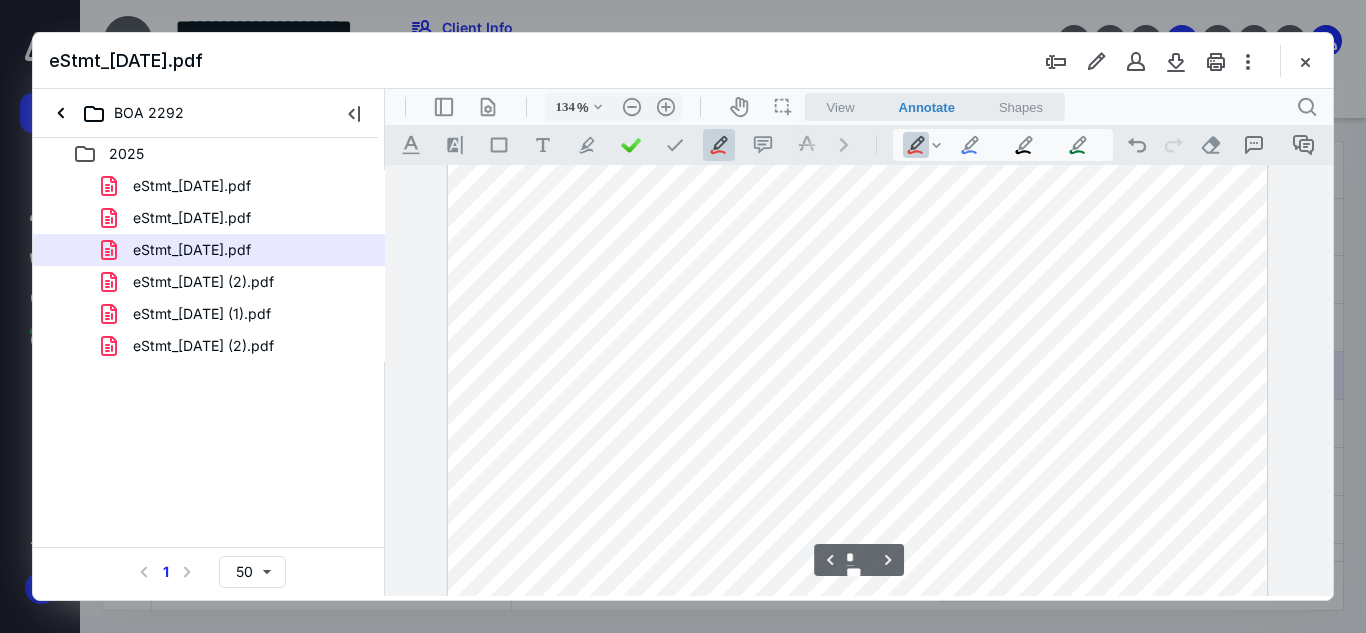scroll, scrollTop: 2333, scrollLeft: 0, axis: vertical 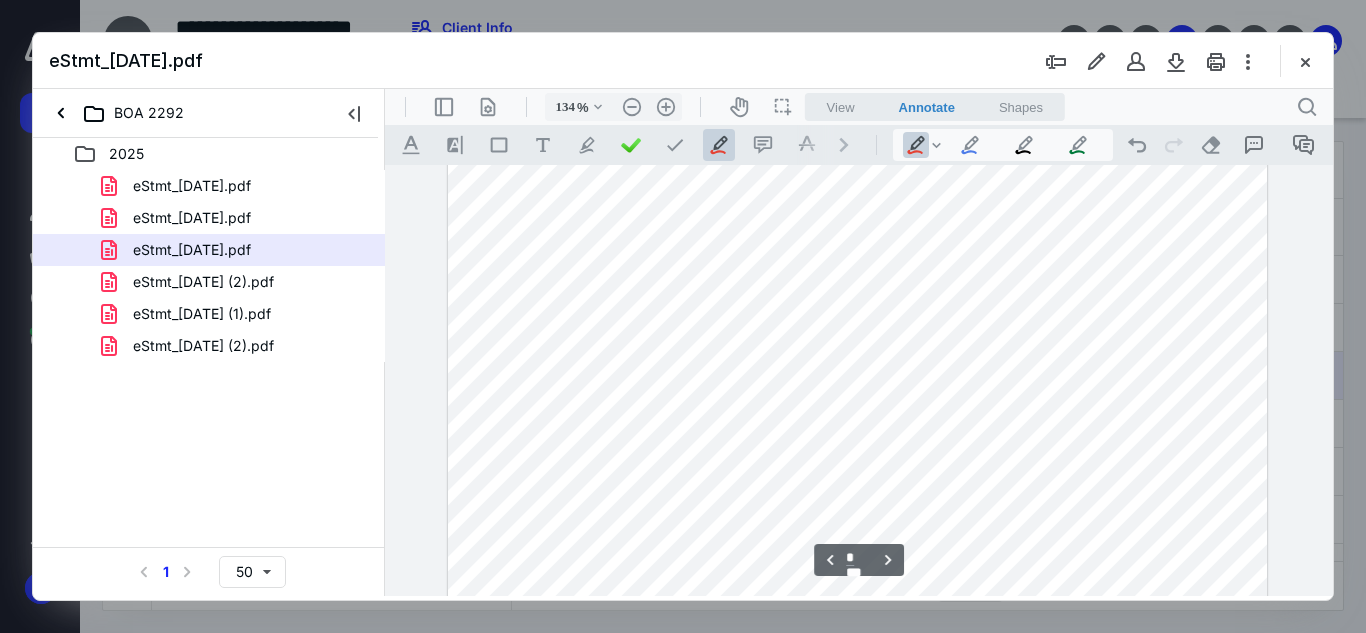 click at bounding box center [857, 507] 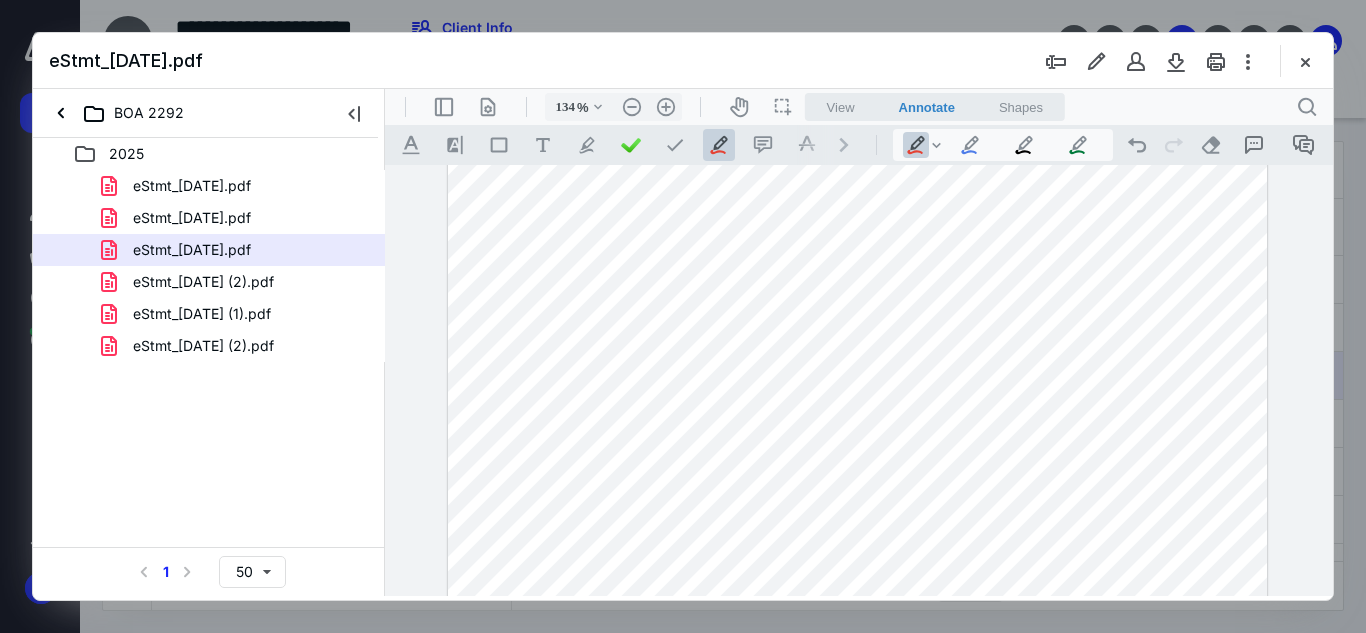 drag, startPoint x: 1117, startPoint y: 460, endPoint x: 1156, endPoint y: 453, distance: 39.623226 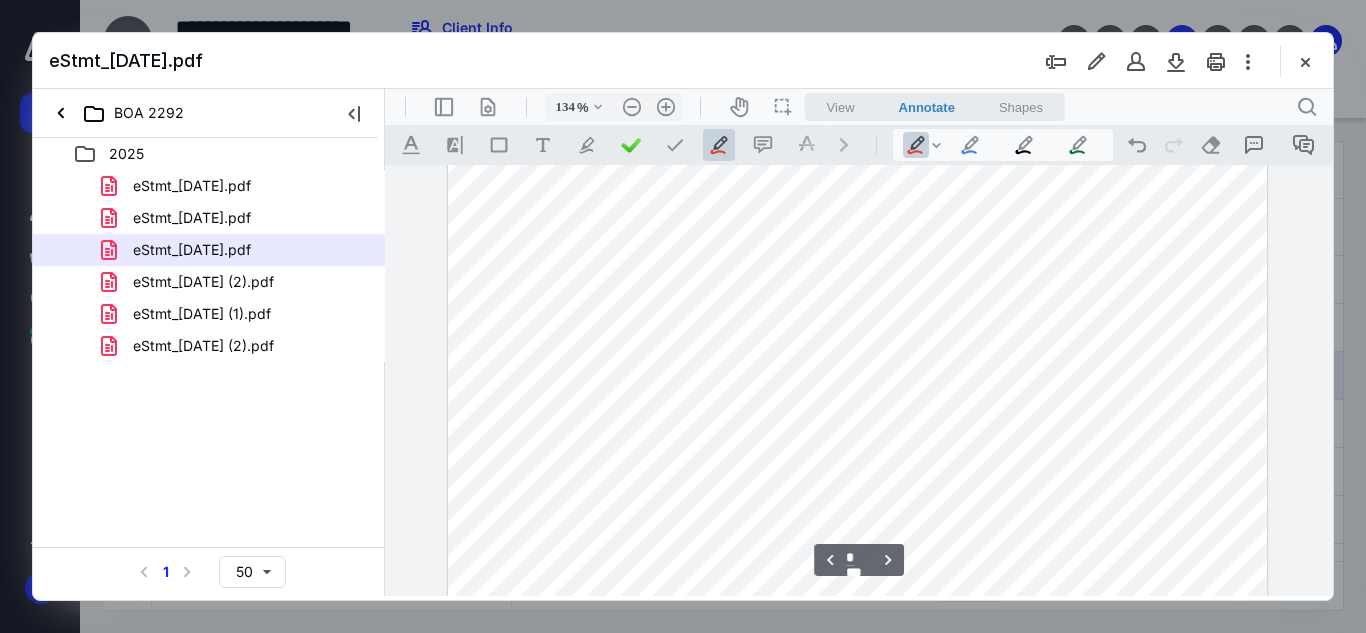 scroll, scrollTop: 2233, scrollLeft: 0, axis: vertical 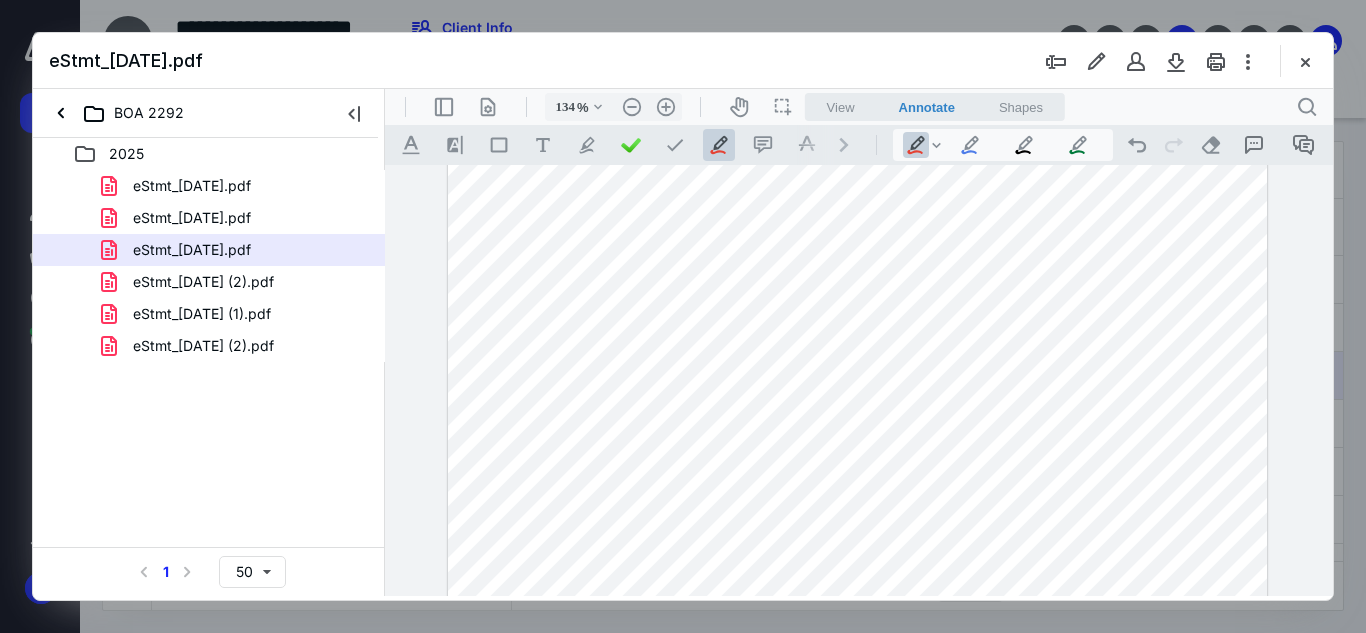 drag, startPoint x: 1216, startPoint y: 491, endPoint x: 1236, endPoint y: 477, distance: 24.41311 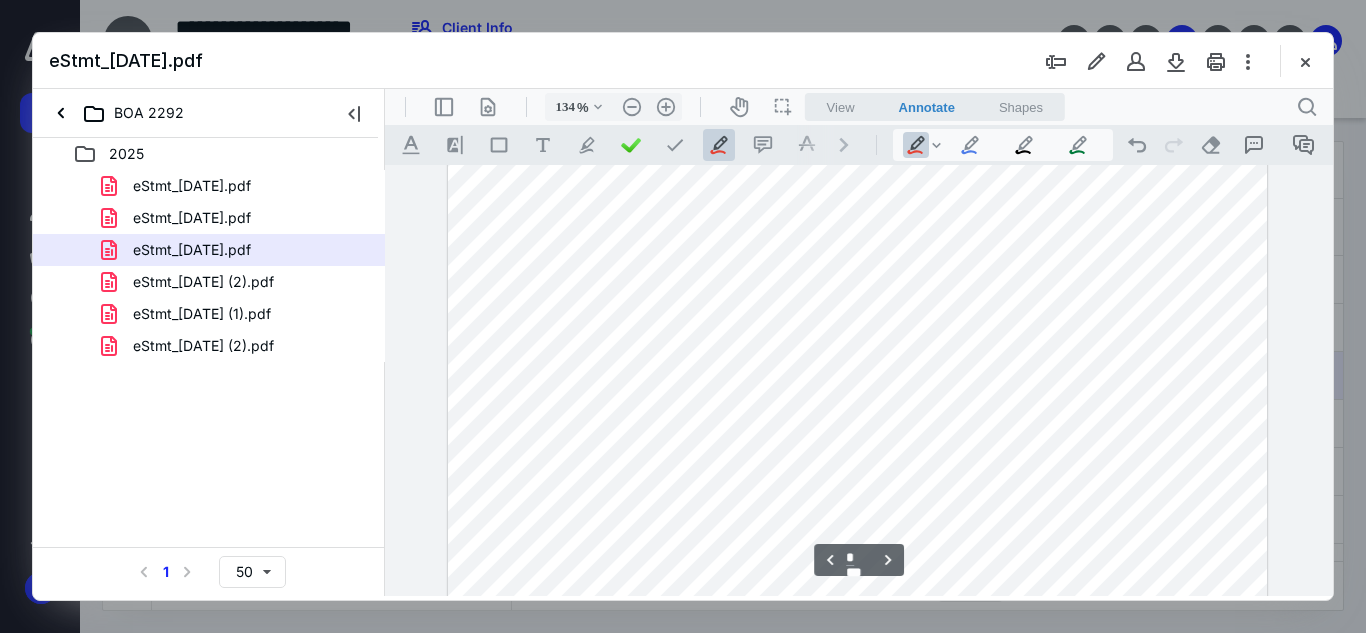 scroll, scrollTop: 2533, scrollLeft: 0, axis: vertical 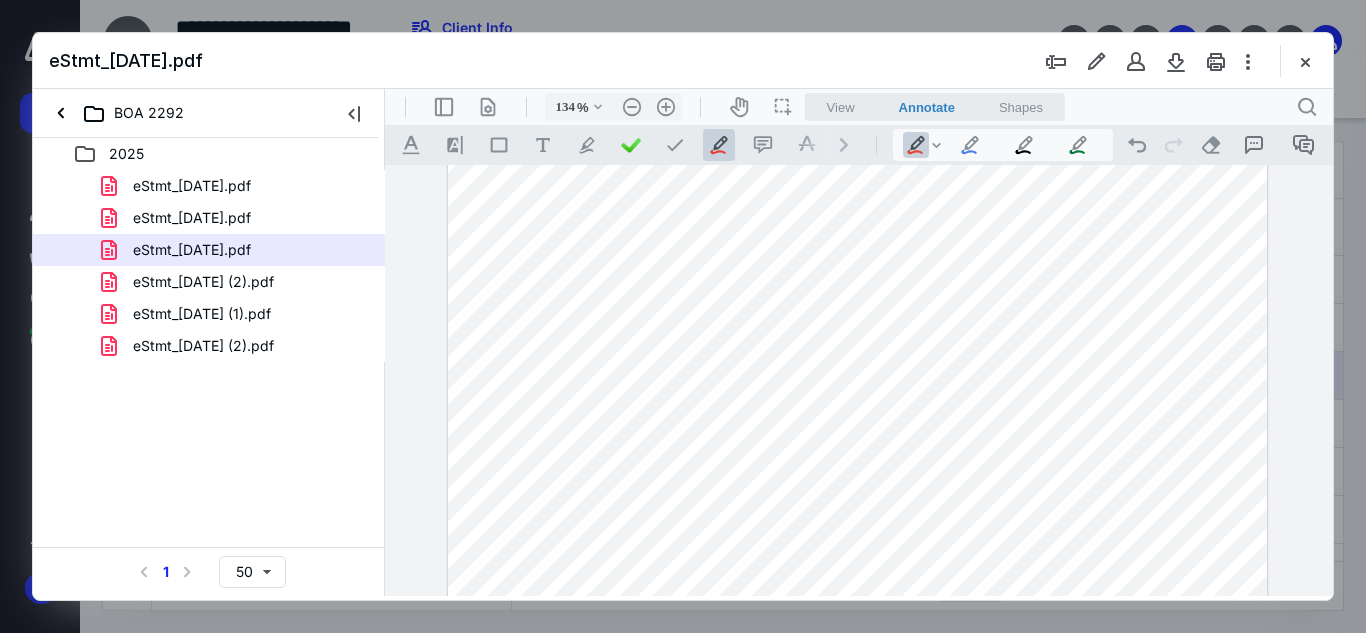 drag, startPoint x: 1240, startPoint y: 328, endPoint x: 1262, endPoint y: 316, distance: 25.059929 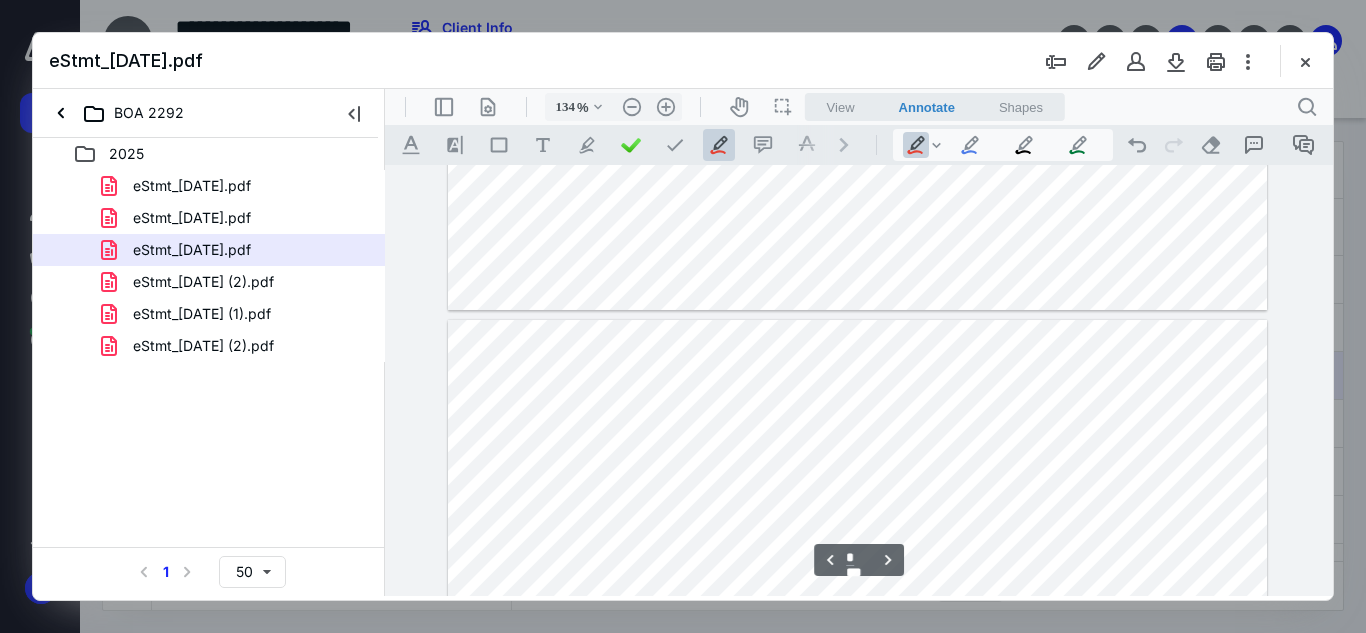 scroll, scrollTop: 3233, scrollLeft: 0, axis: vertical 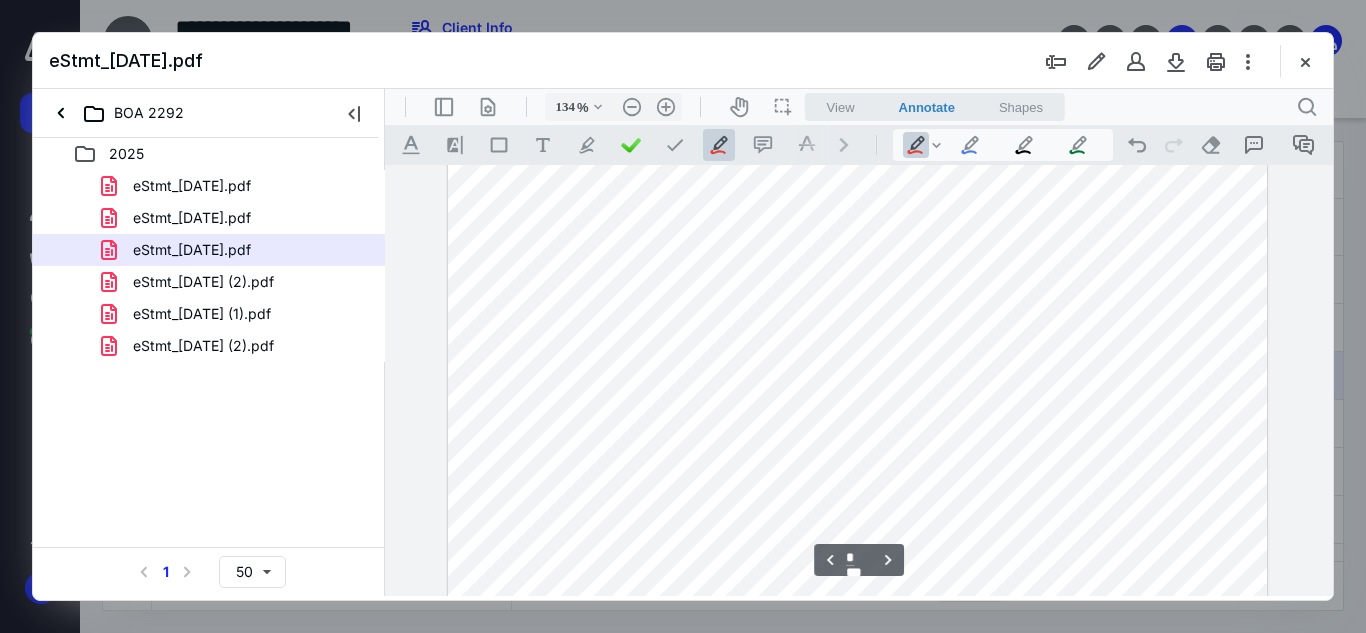 drag, startPoint x: 1230, startPoint y: 446, endPoint x: 1239, endPoint y: 437, distance: 12.727922 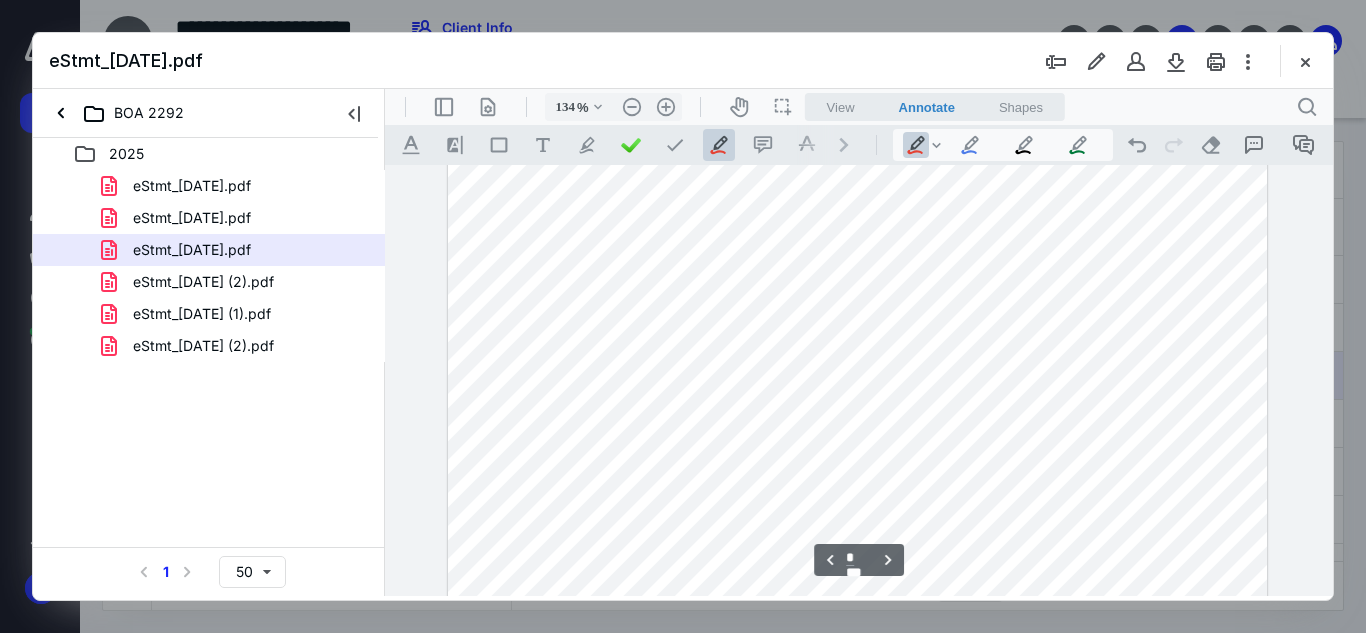scroll, scrollTop: 3633, scrollLeft: 0, axis: vertical 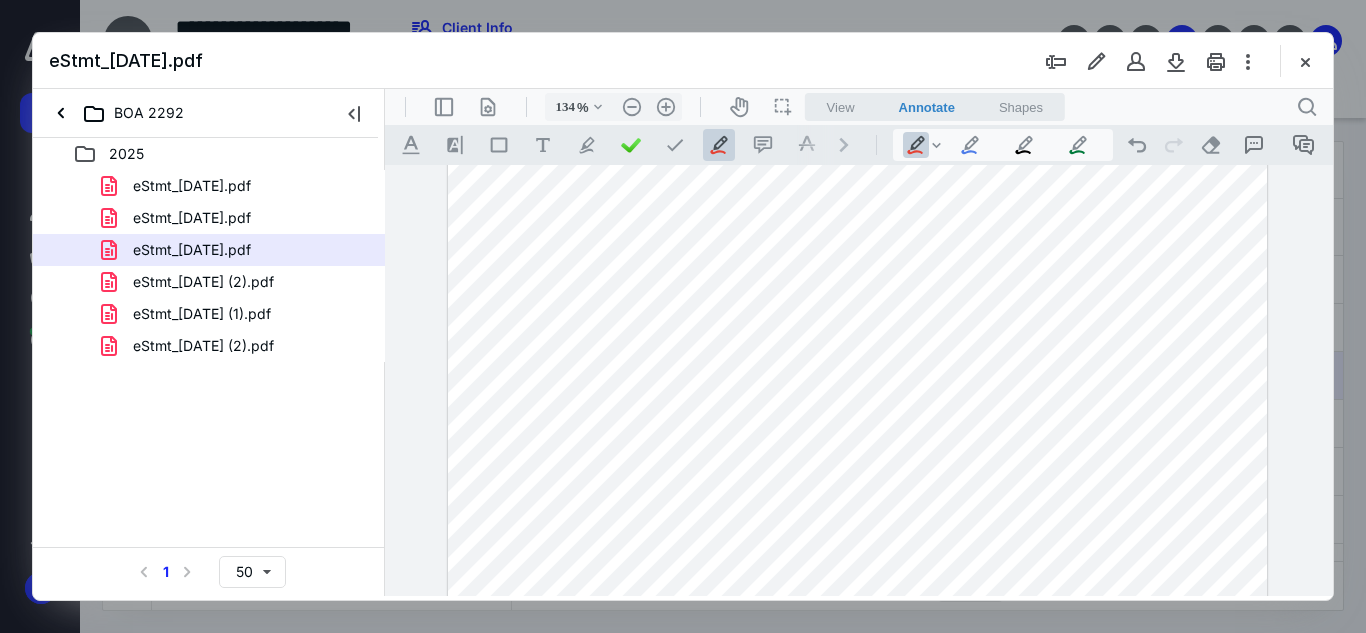 drag, startPoint x: 1226, startPoint y: 497, endPoint x: 1246, endPoint y: 492, distance: 20.615528 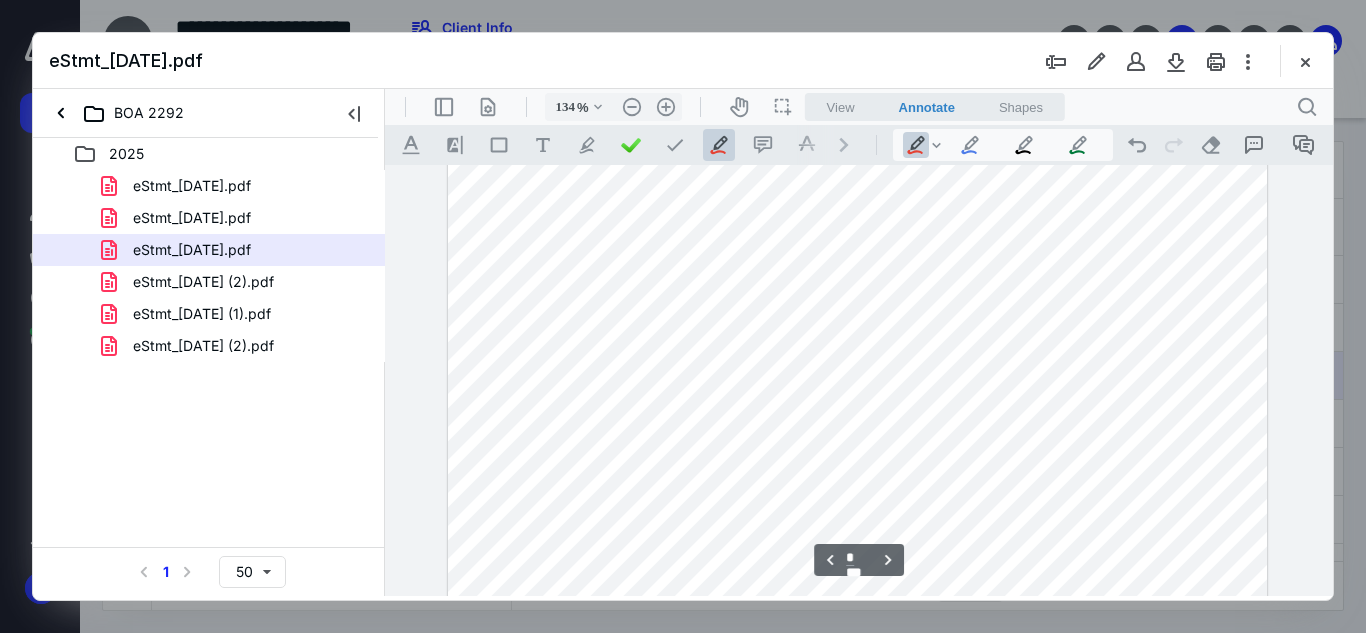 scroll, scrollTop: 3433, scrollLeft: 0, axis: vertical 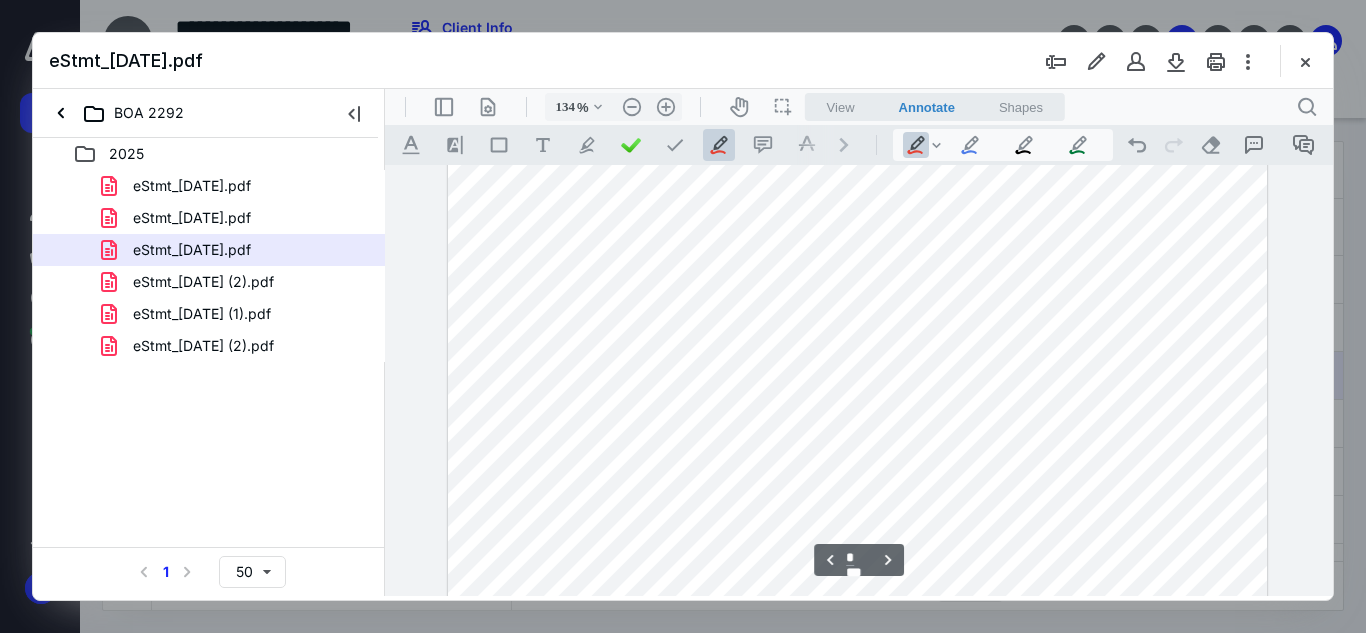 drag, startPoint x: 1221, startPoint y: 484, endPoint x: 1241, endPoint y: 468, distance: 25.612497 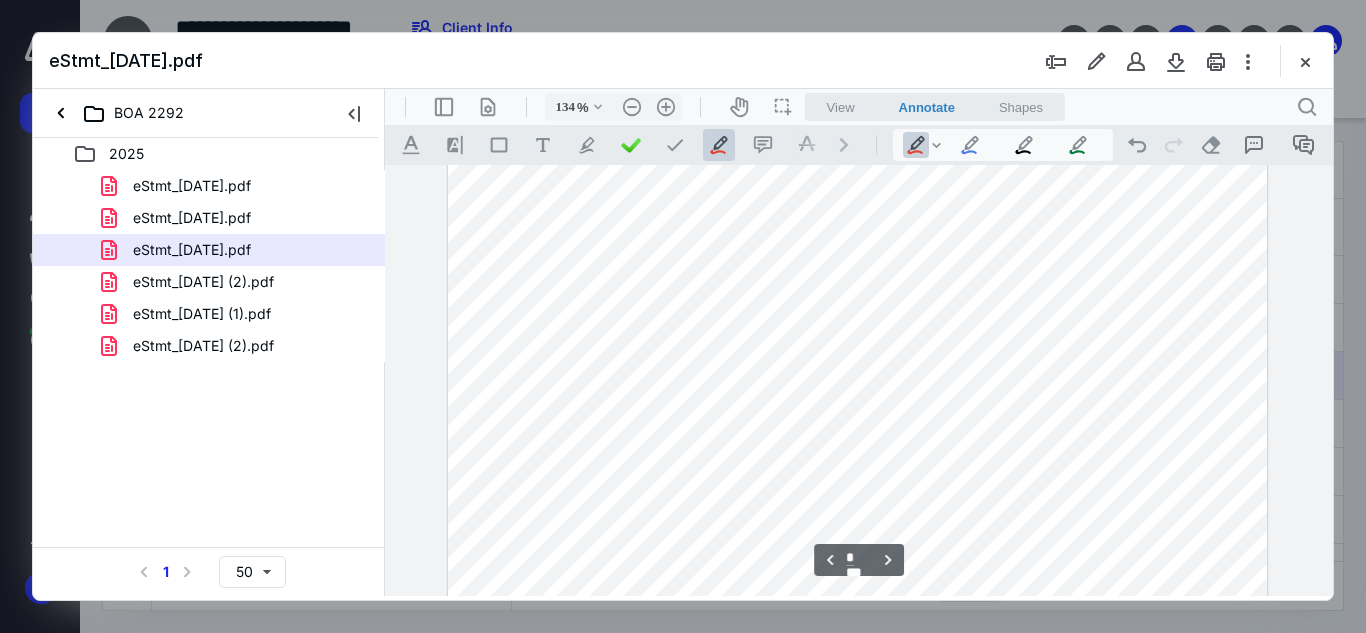 drag, startPoint x: 1144, startPoint y: 277, endPoint x: 1153, endPoint y: 268, distance: 12.727922 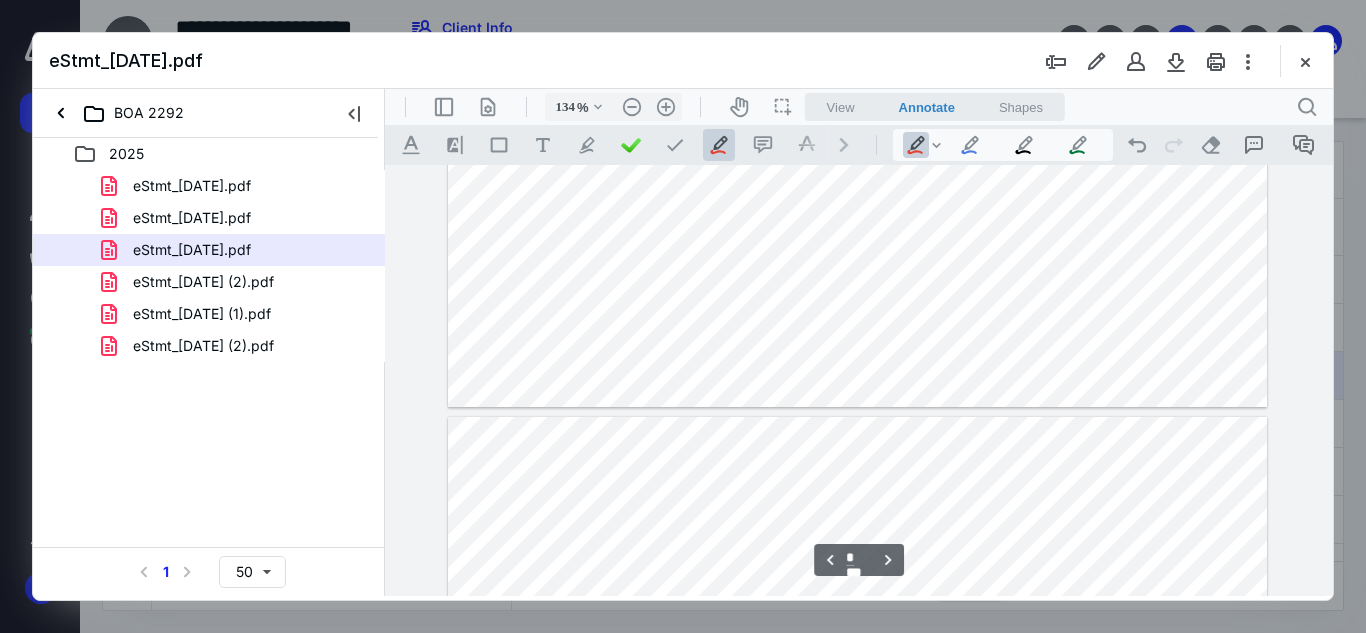 type on "*" 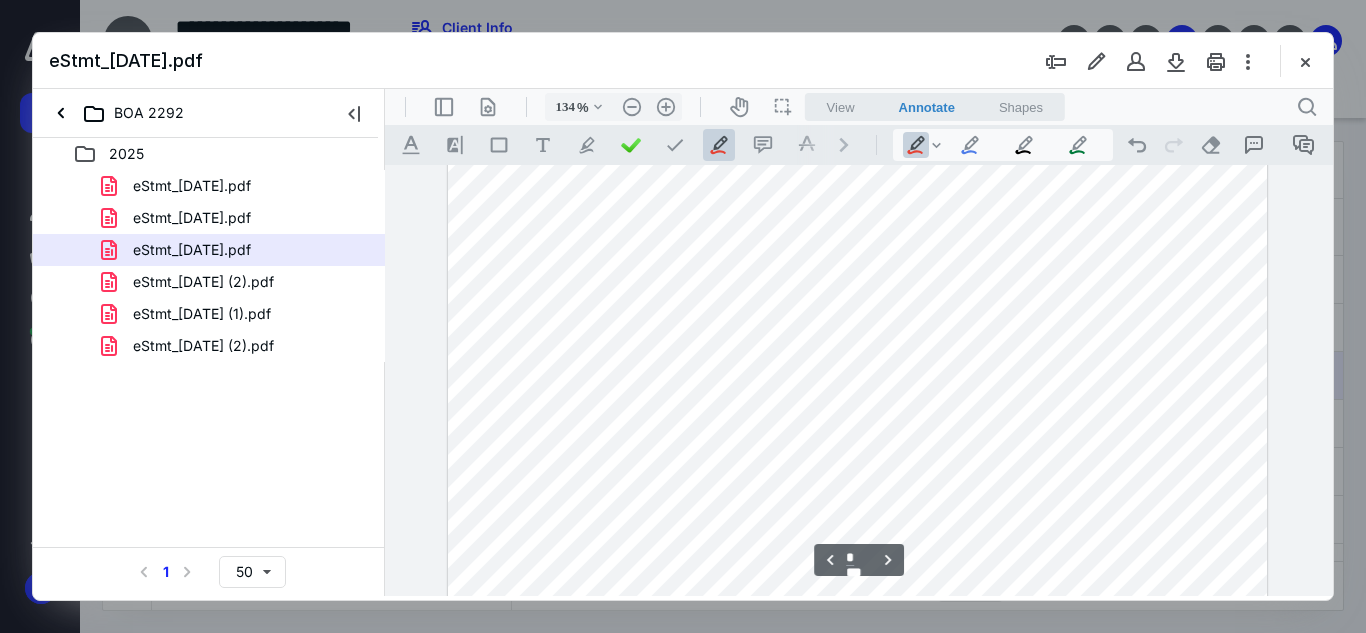 scroll, scrollTop: 4533, scrollLeft: 0, axis: vertical 